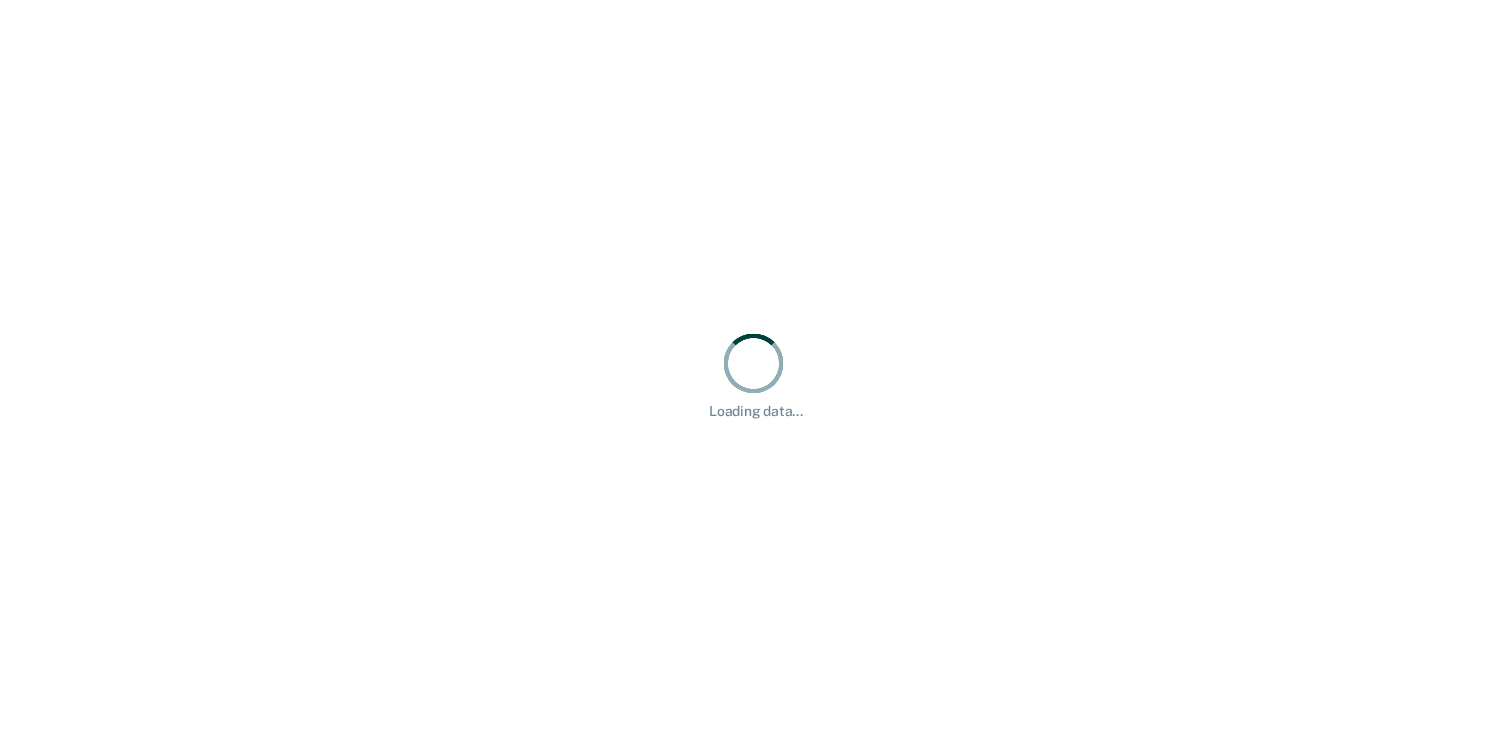 scroll, scrollTop: 0, scrollLeft: 0, axis: both 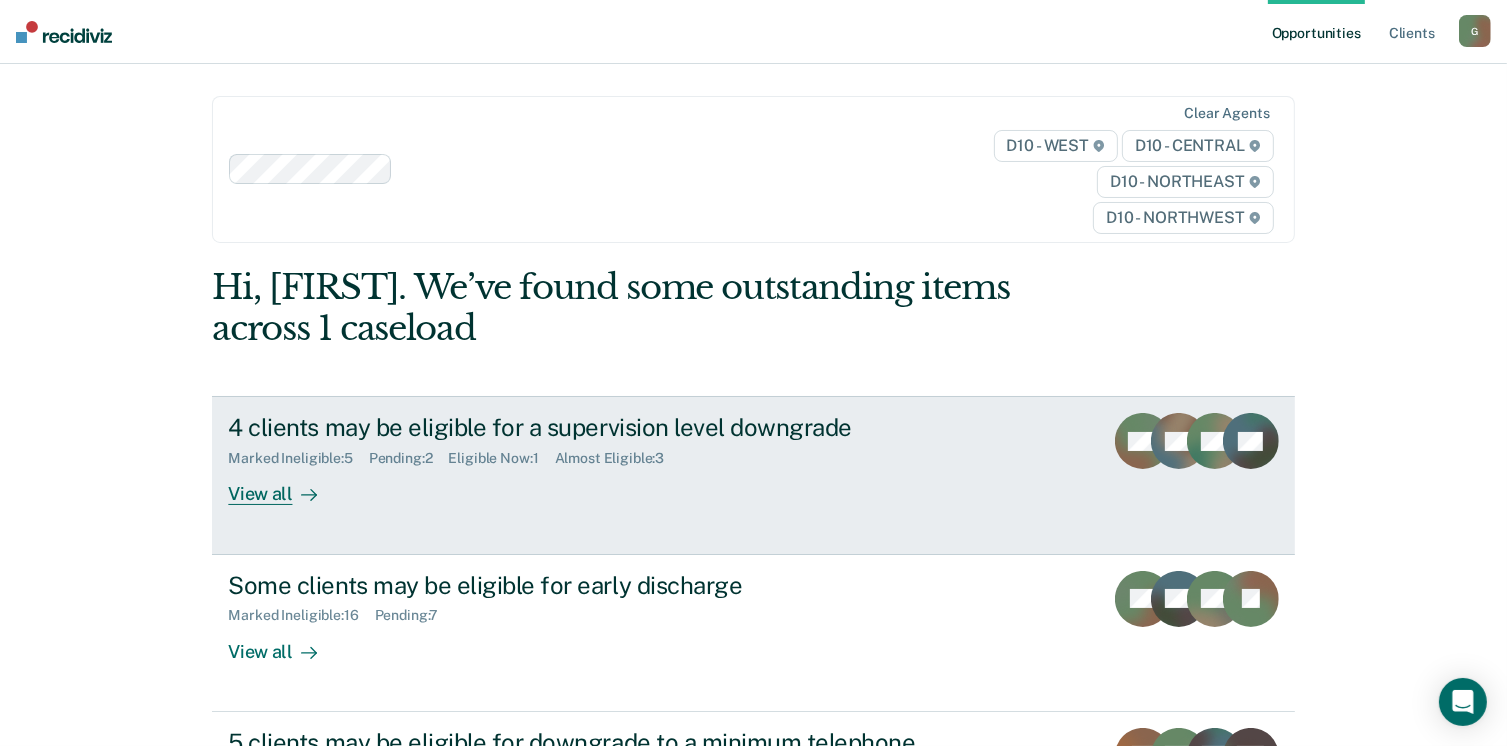 click on "View all" at bounding box center (284, 486) 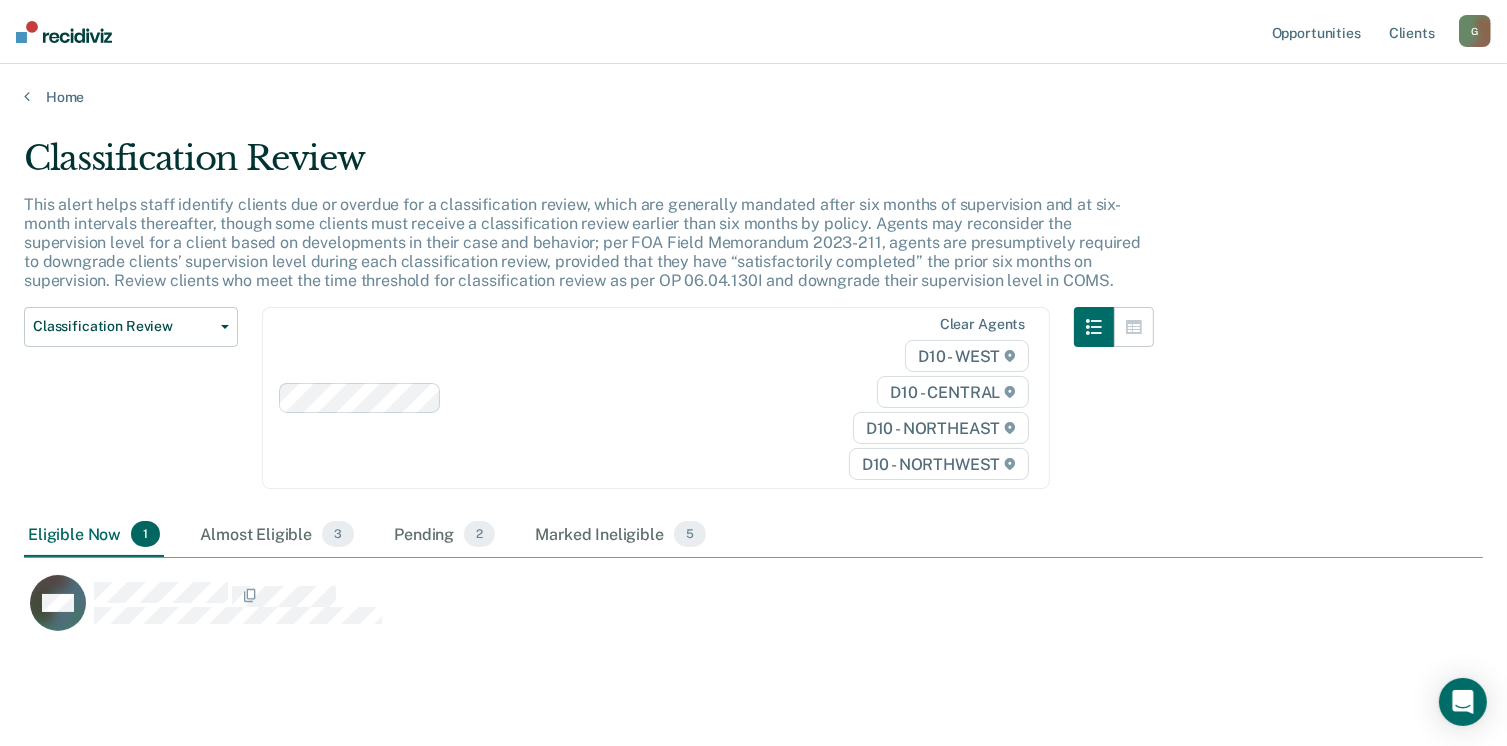 scroll, scrollTop: 16, scrollLeft: 16, axis: both 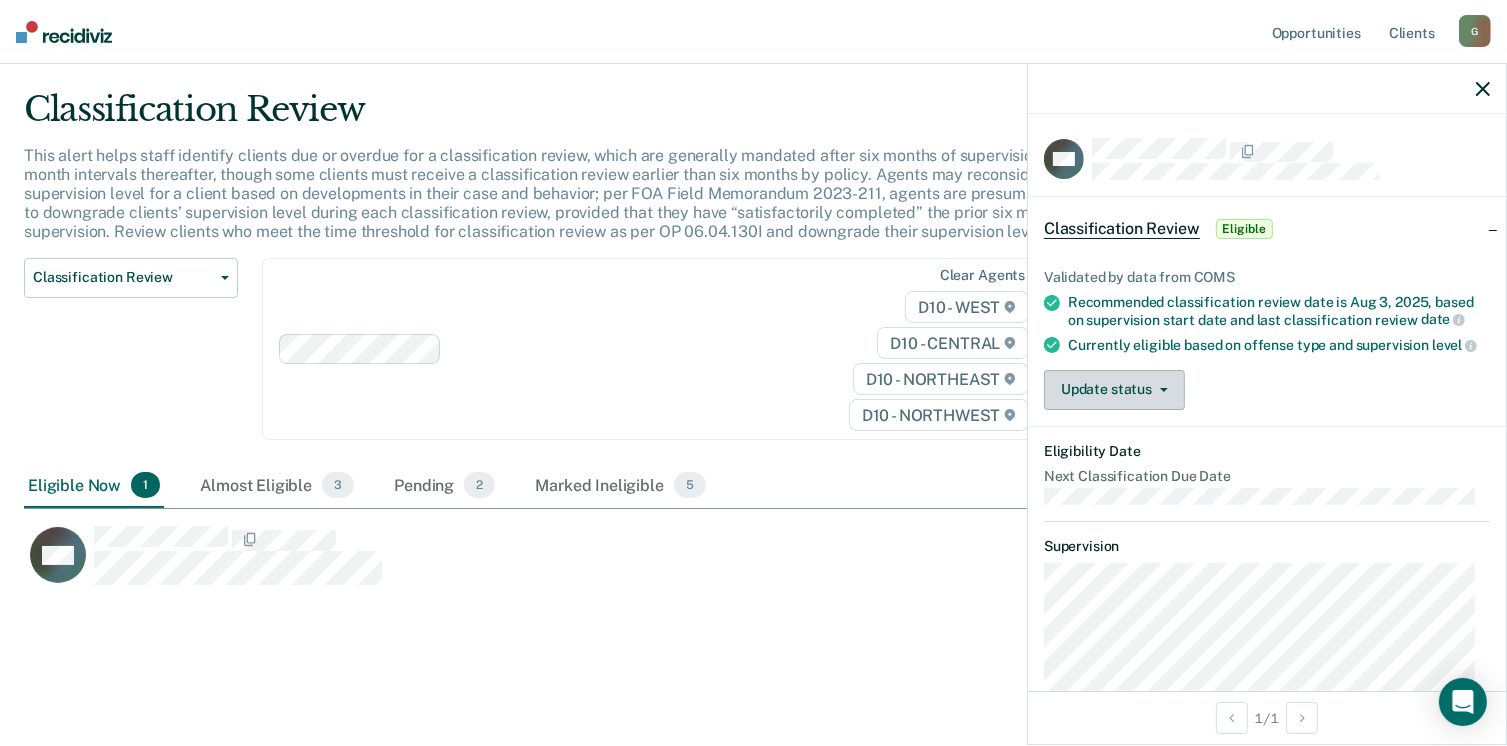 click on "Update status" at bounding box center (1114, 390) 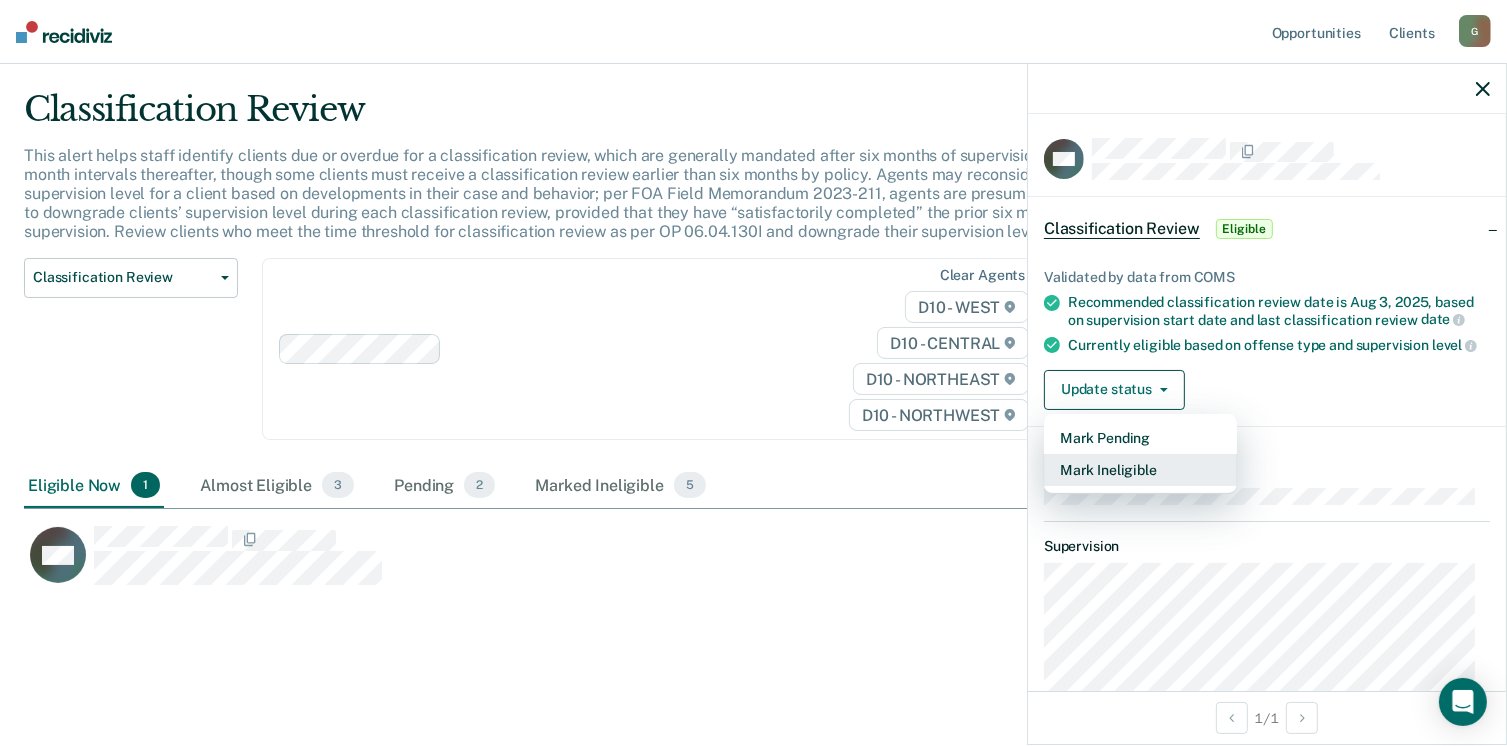 click on "Mark Ineligible" at bounding box center (1140, 470) 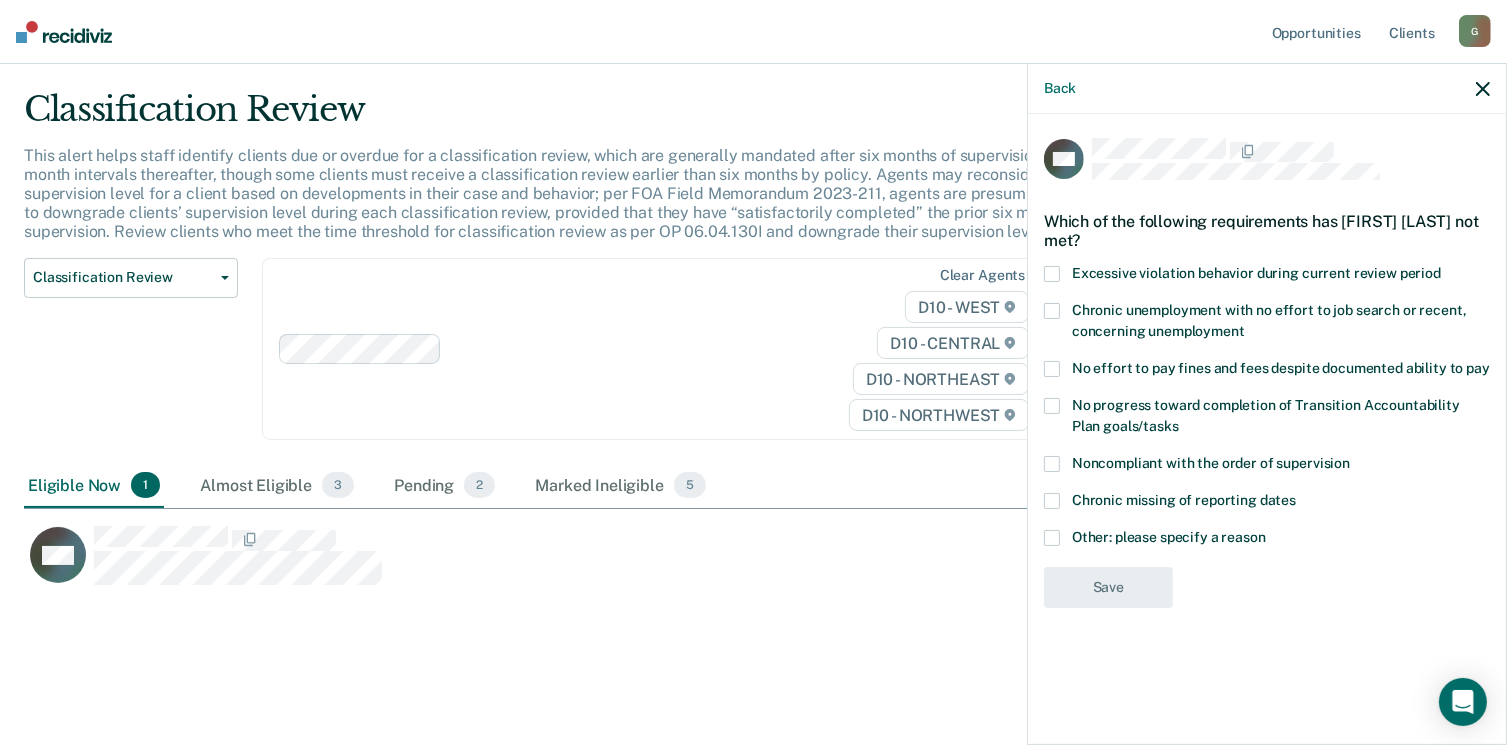 click at bounding box center (1052, 538) 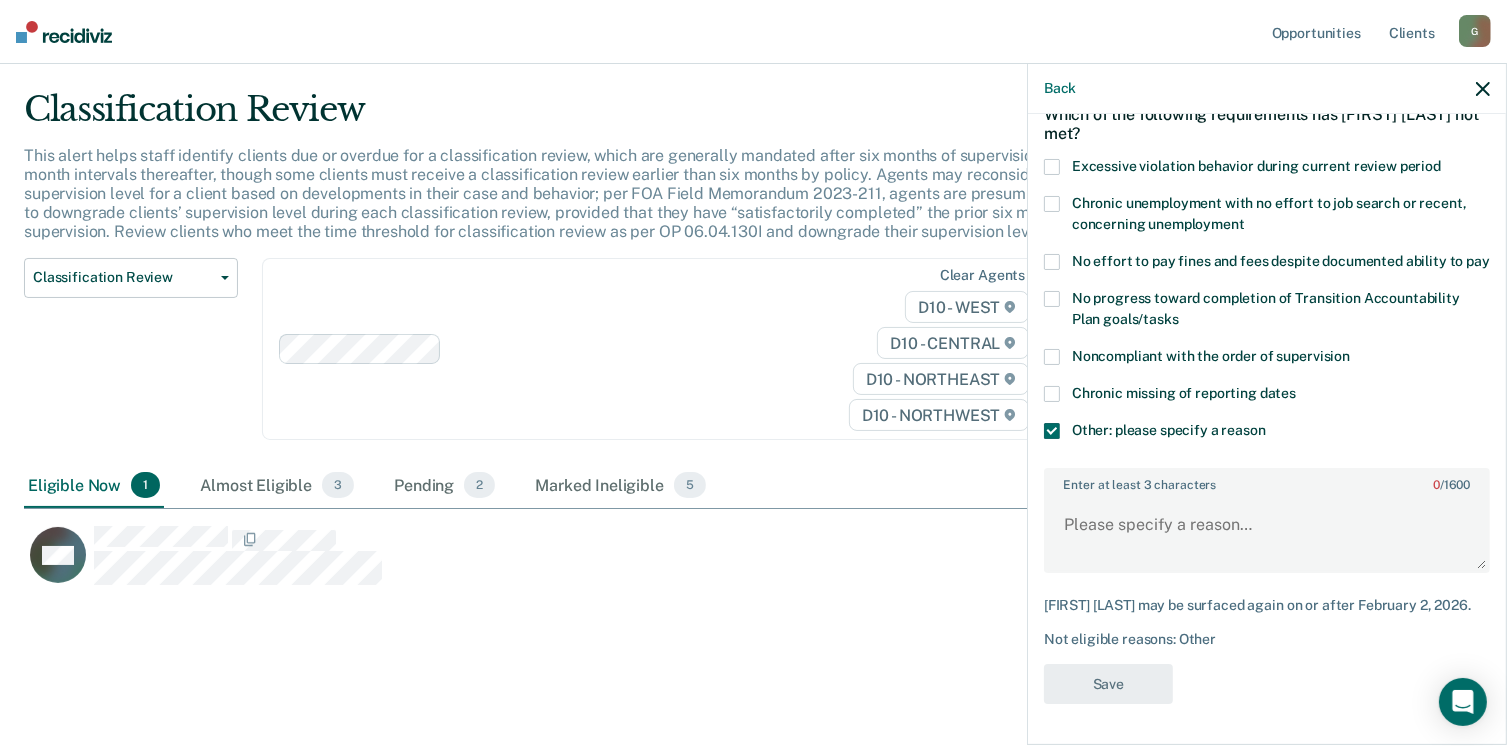 scroll, scrollTop: 140, scrollLeft: 0, axis: vertical 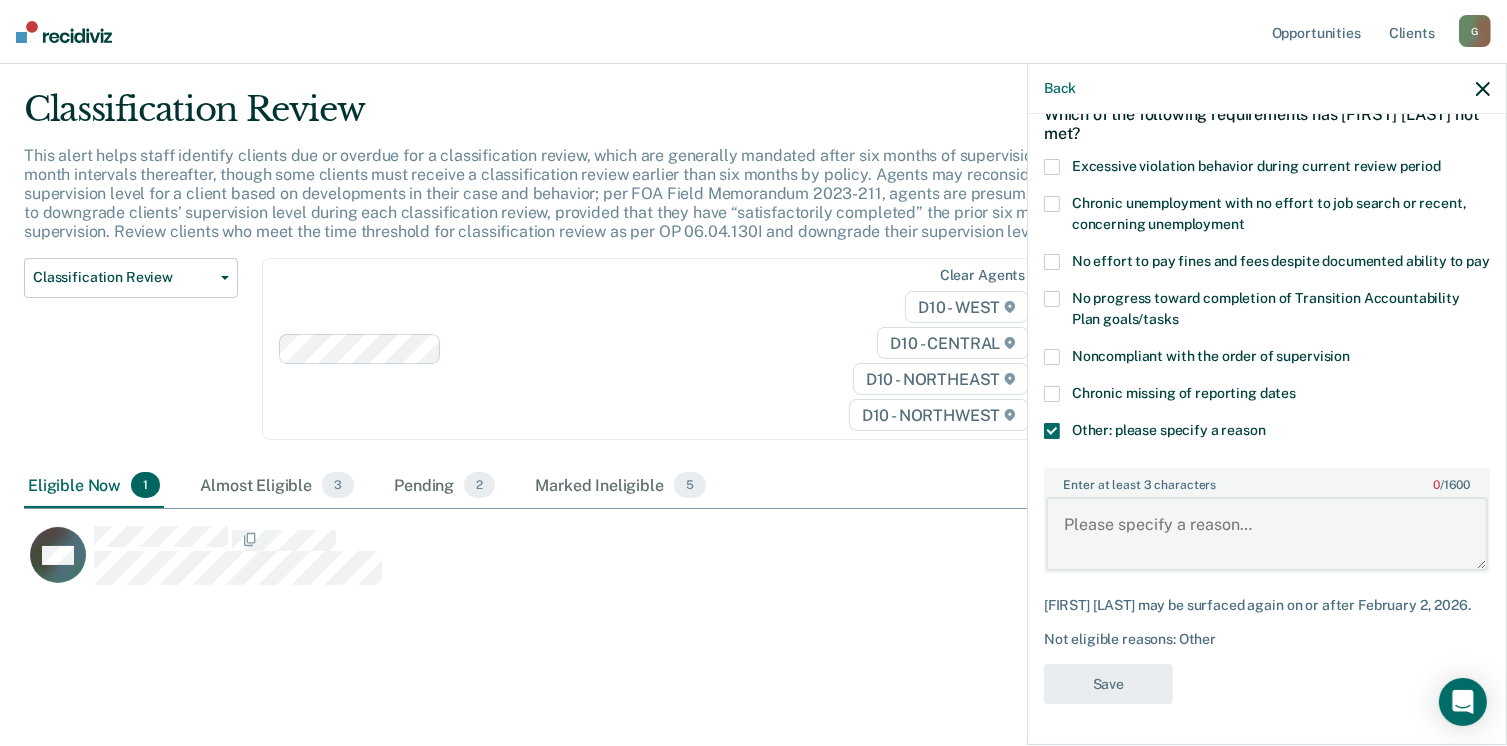 click on "Enter at least 3 characters 0  /  1600" at bounding box center (1267, 534) 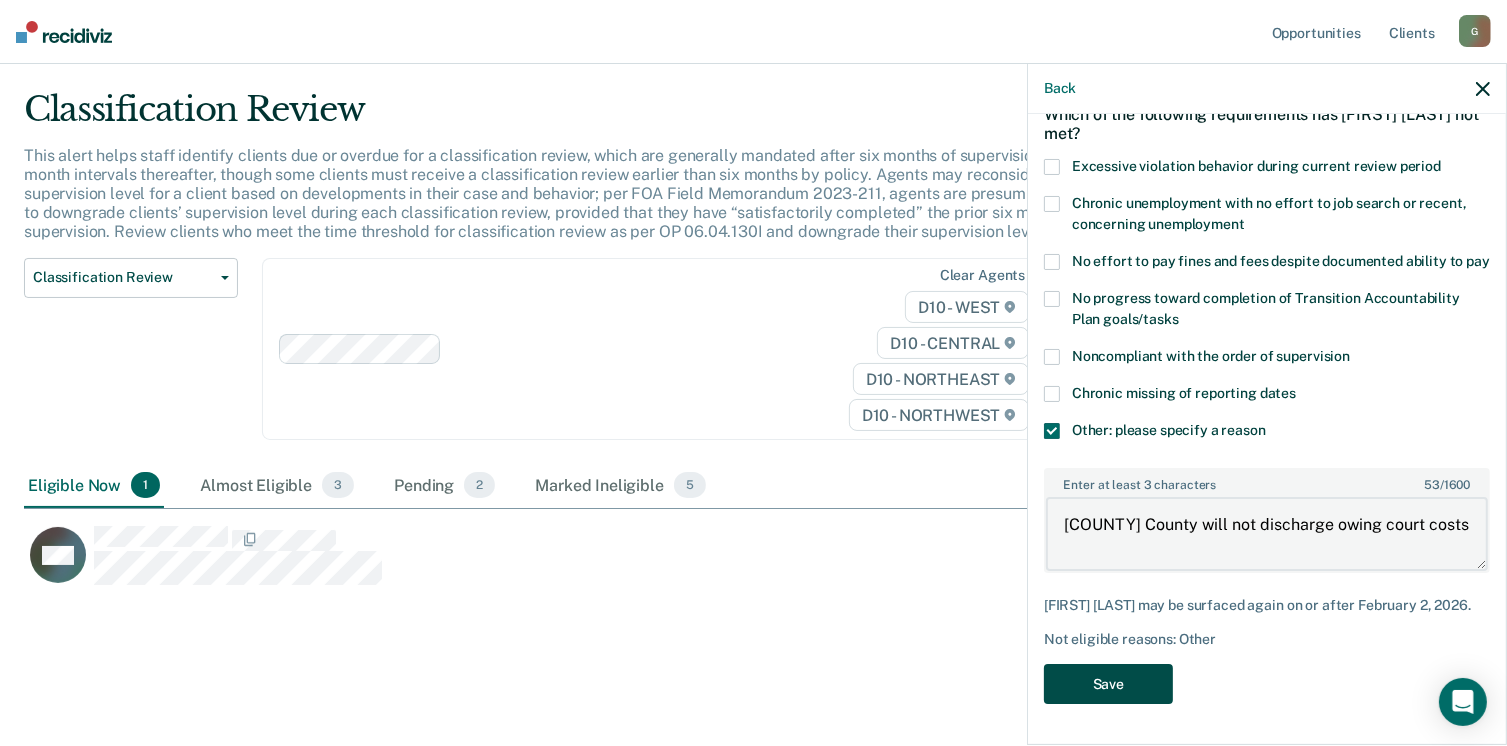 type on "[COUNTY] County will not discharge owing court costs" 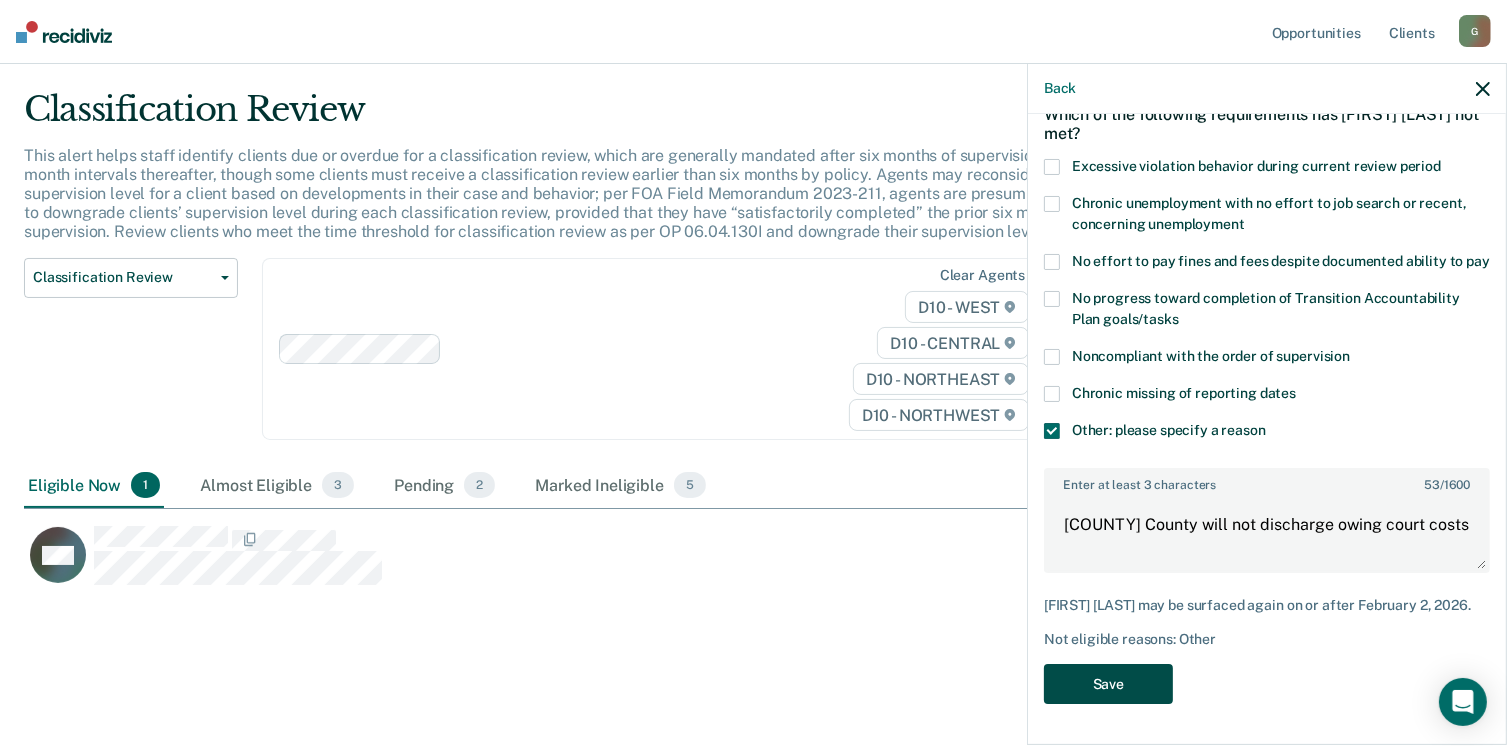 click on "Save" at bounding box center [1108, 684] 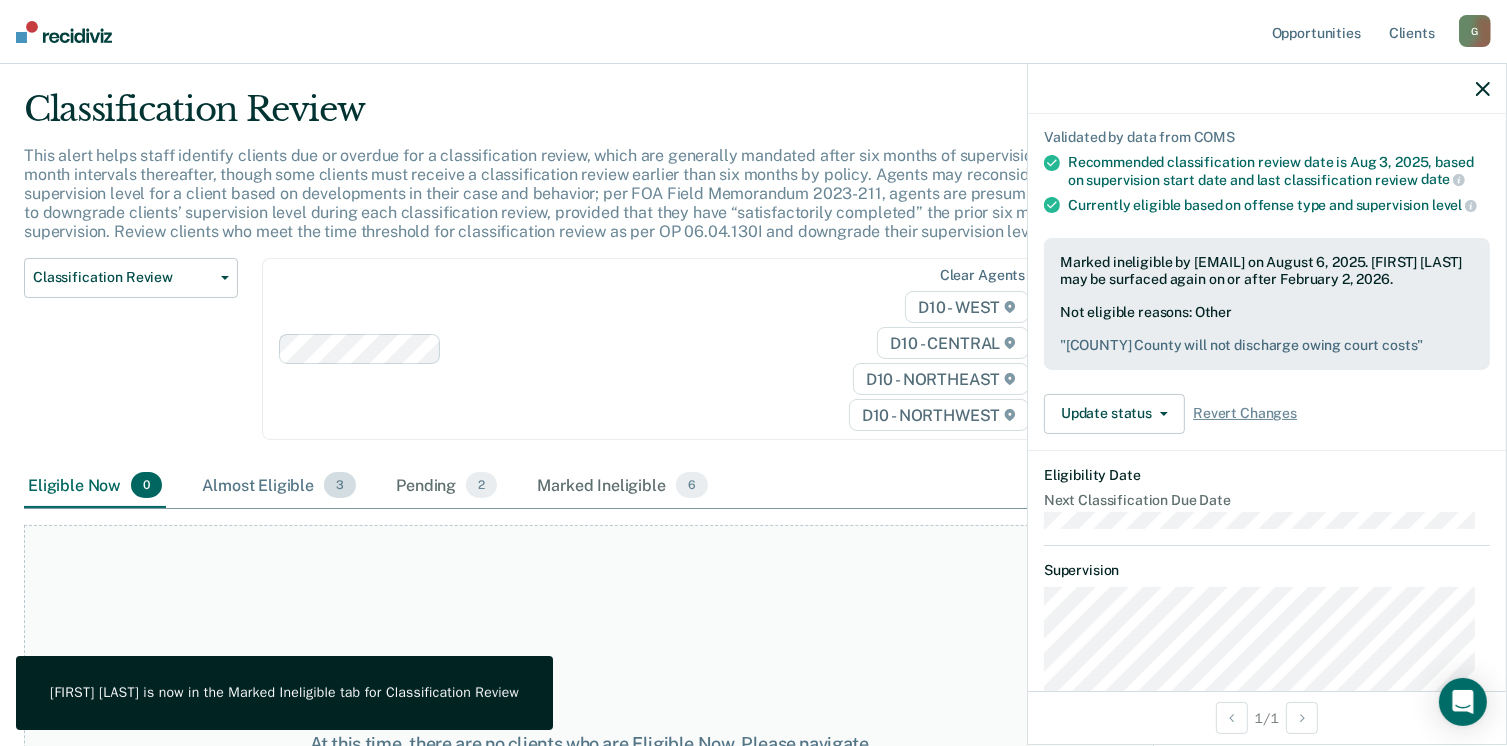click on "Almost Eligible 3" at bounding box center (279, 486) 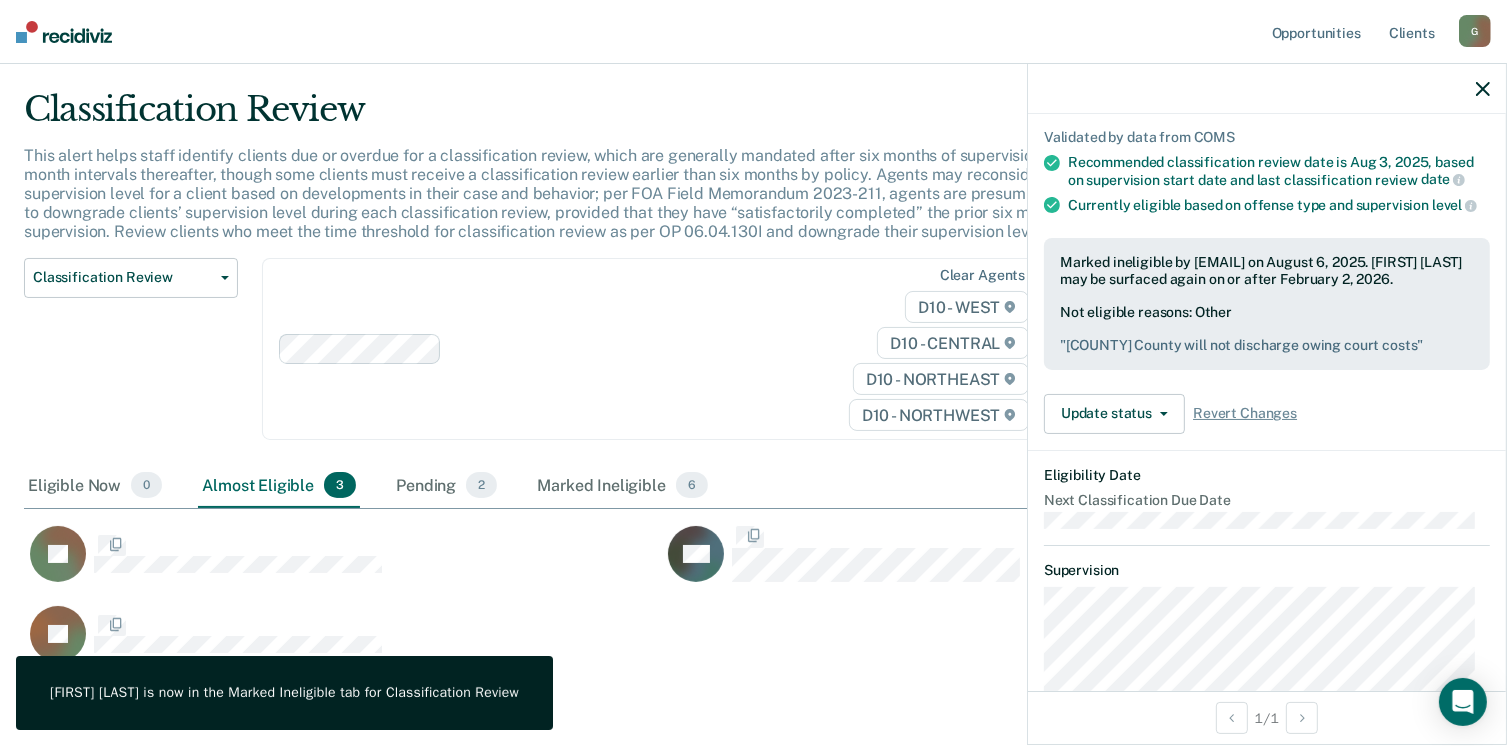 scroll, scrollTop: 0, scrollLeft: 0, axis: both 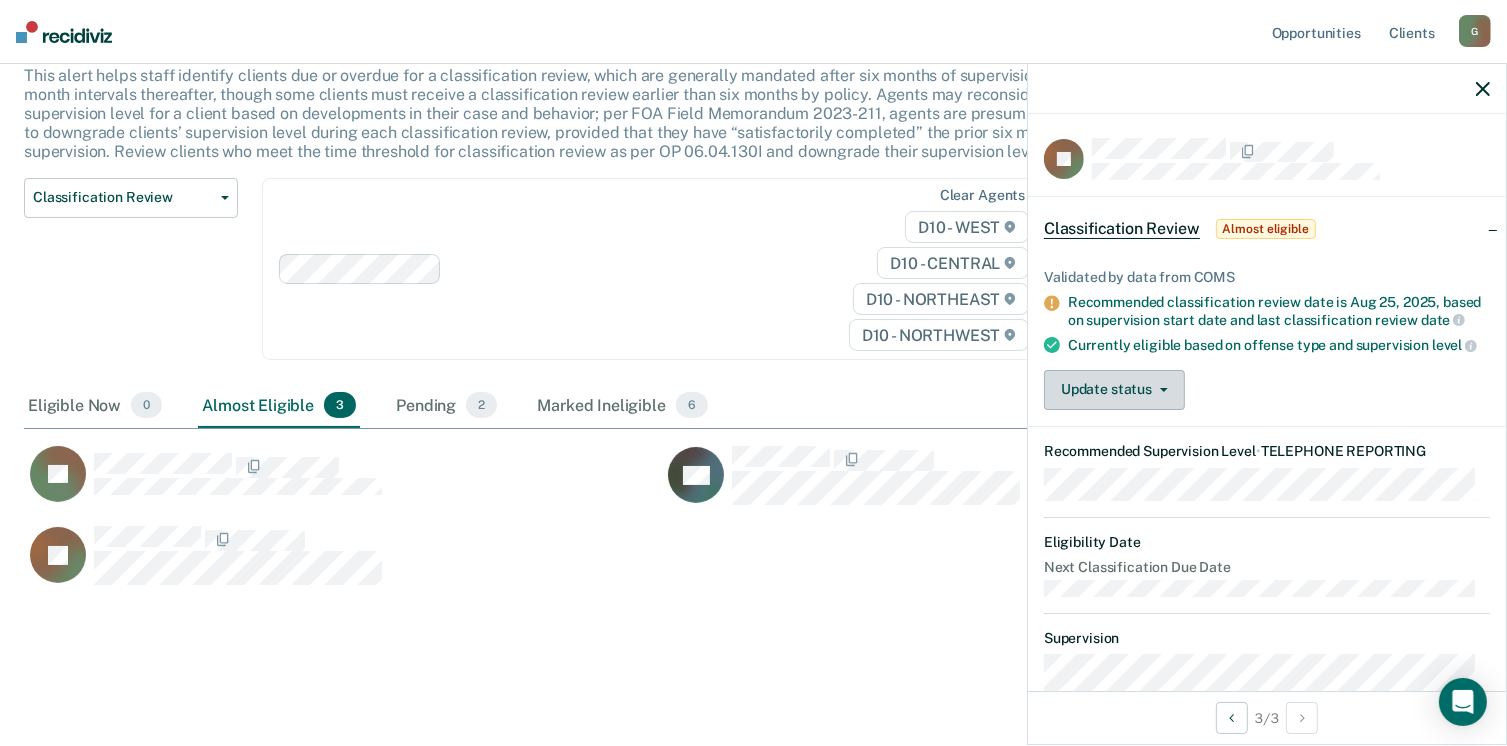 click on "Update status" at bounding box center [1114, 390] 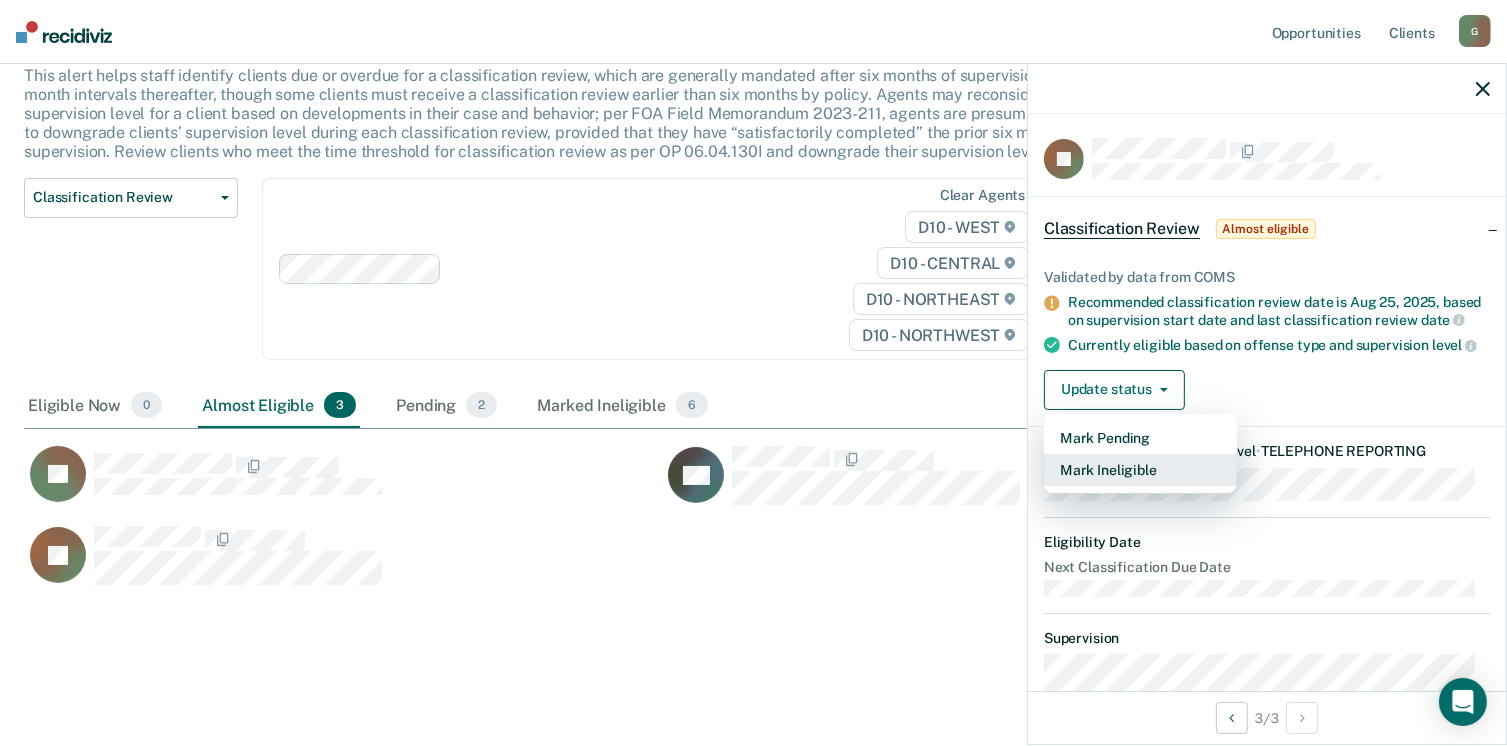 click on "Mark Ineligible" at bounding box center (1140, 470) 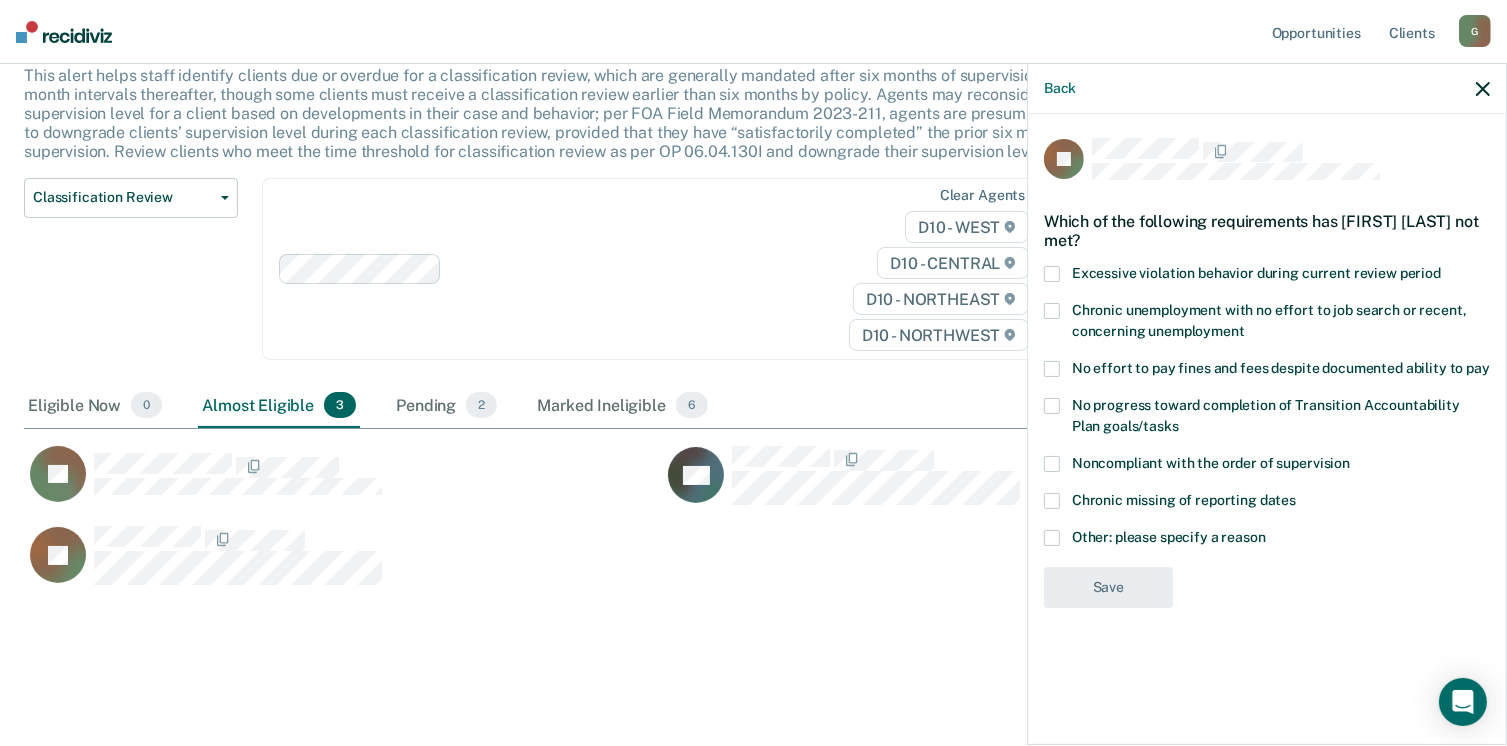 click at bounding box center (1052, 538) 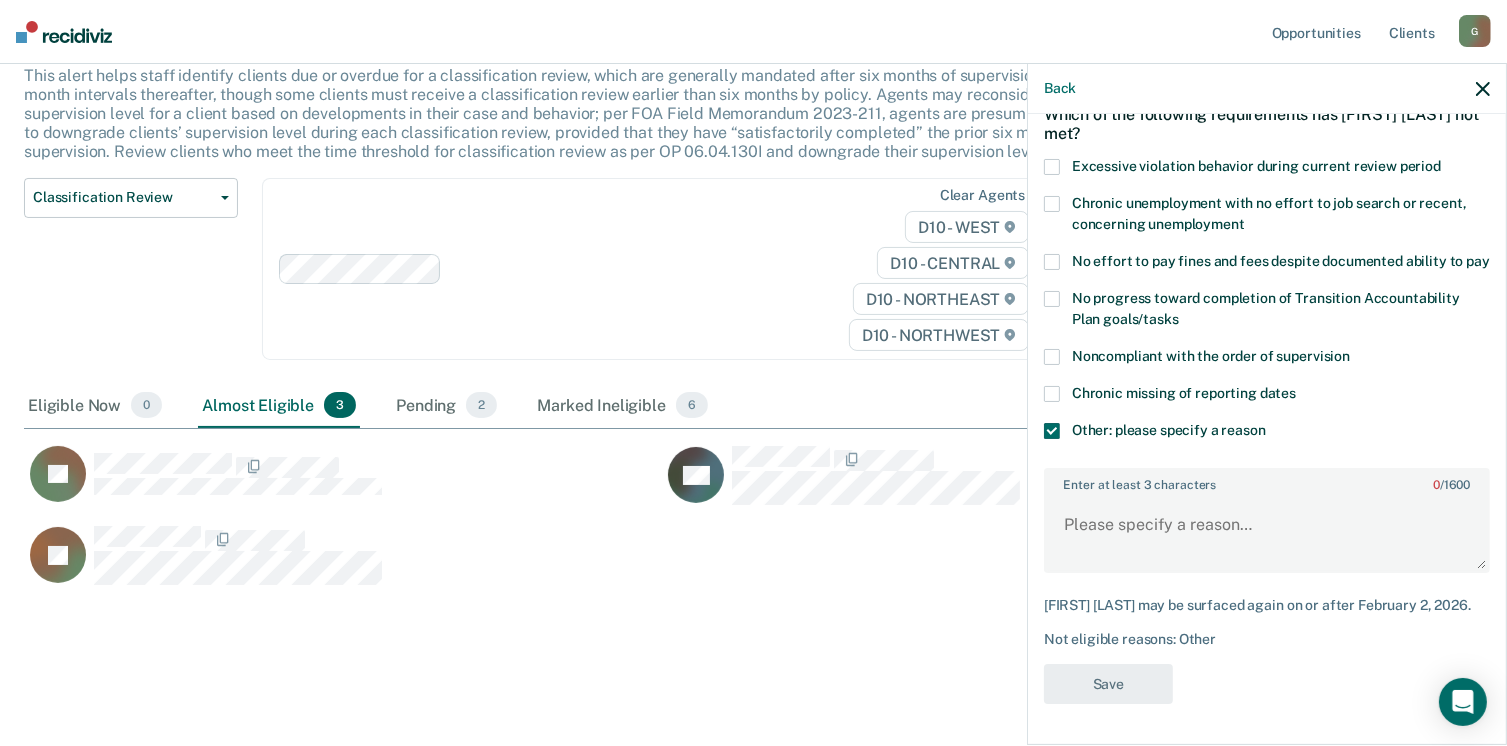 scroll, scrollTop: 123, scrollLeft: 0, axis: vertical 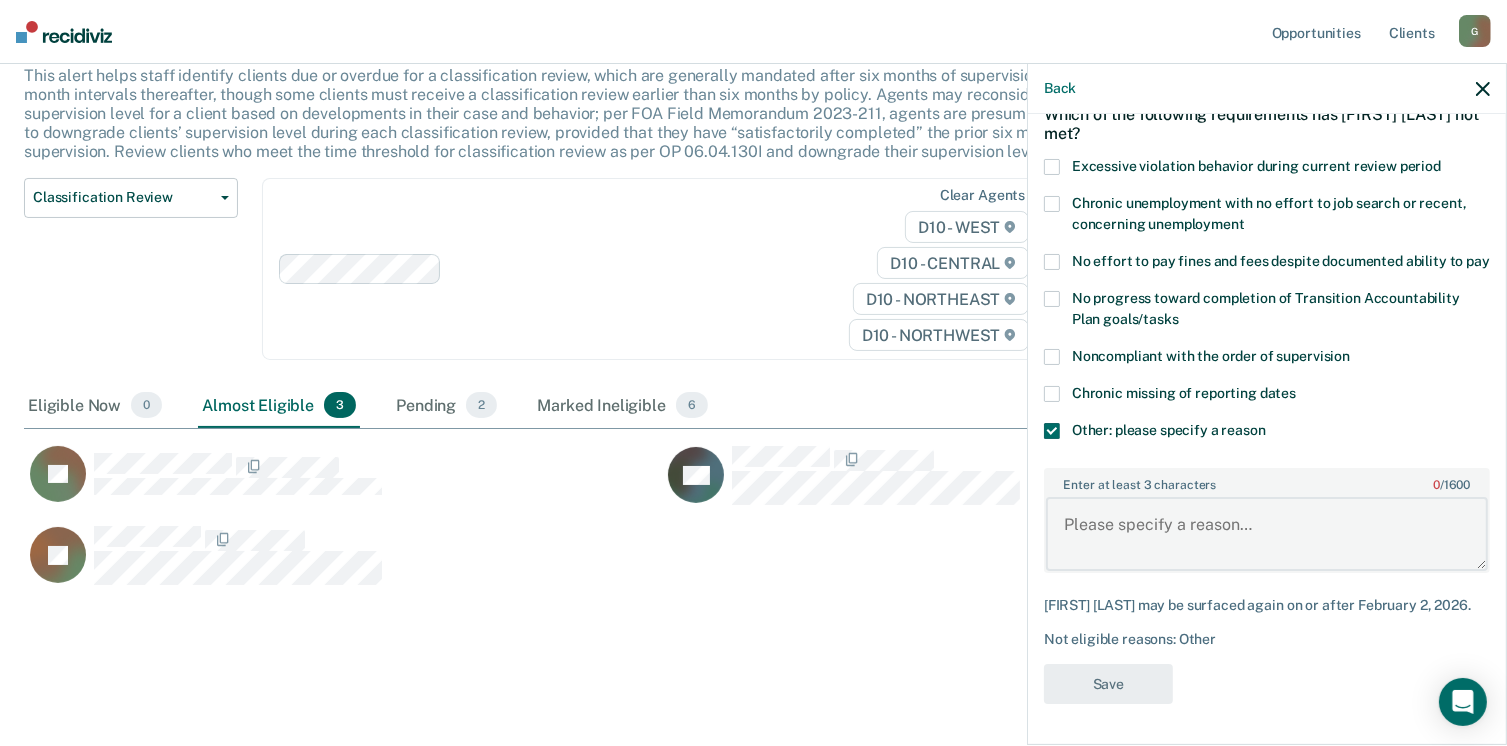 click on "Enter at least 3 characters 0  /  1600" at bounding box center (1267, 534) 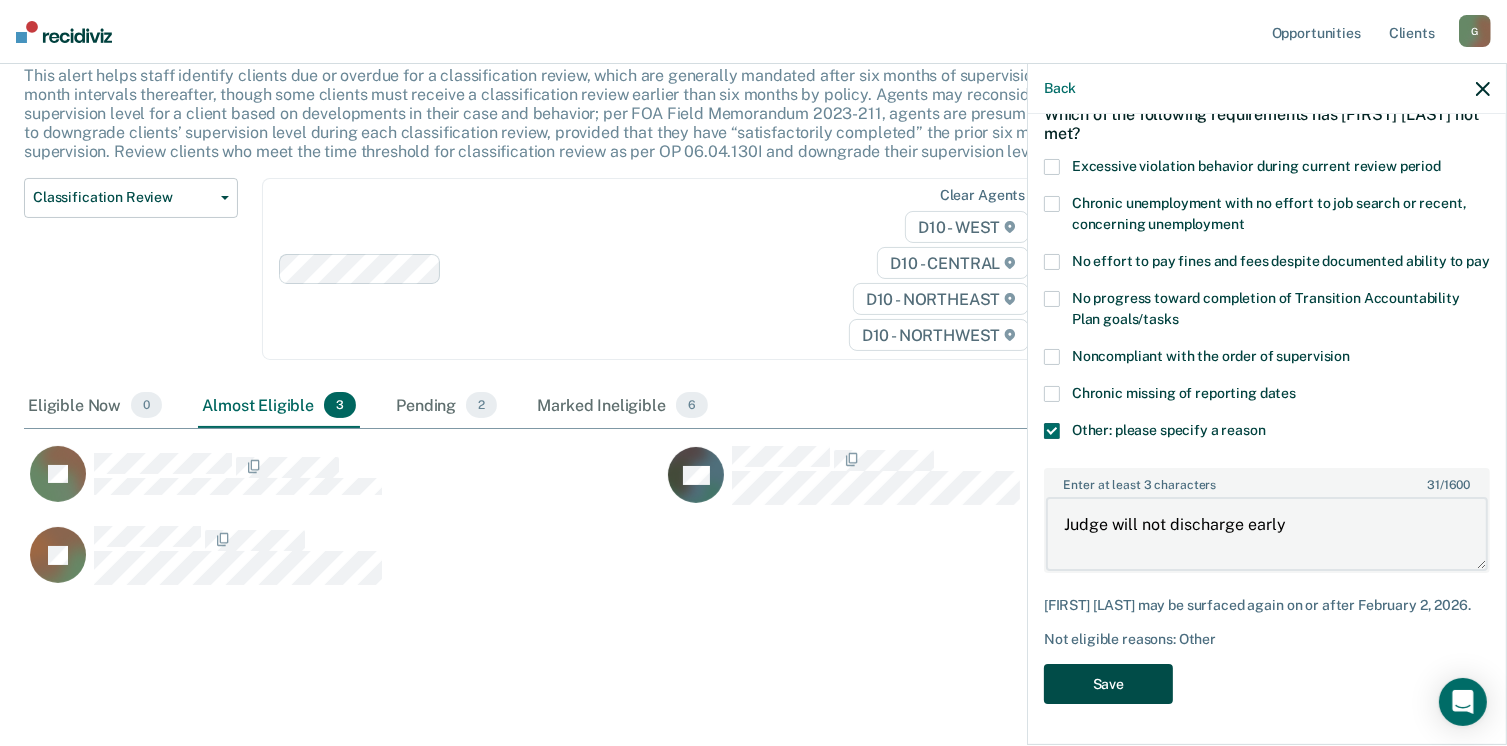 type on "Judge will not discharge early" 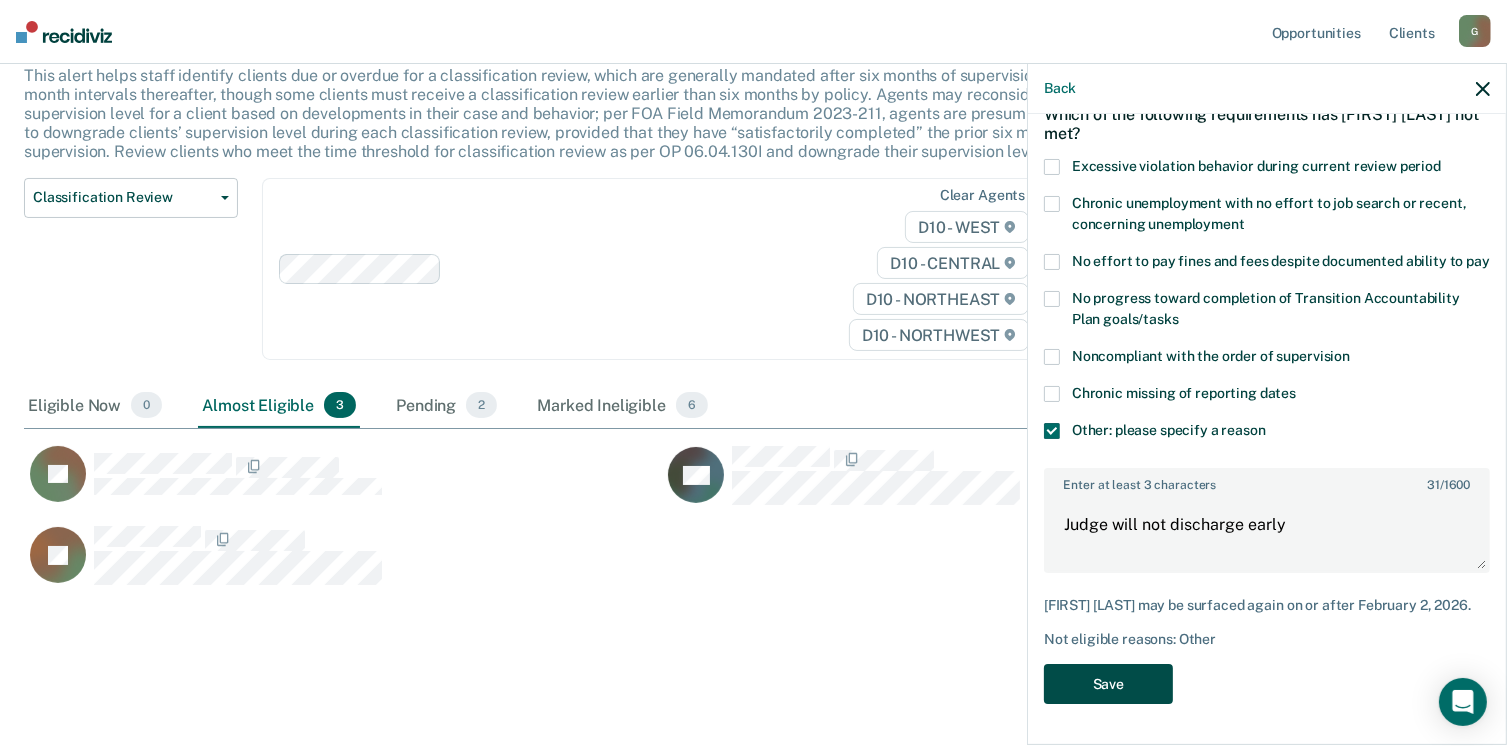 click on "Save" at bounding box center (1108, 684) 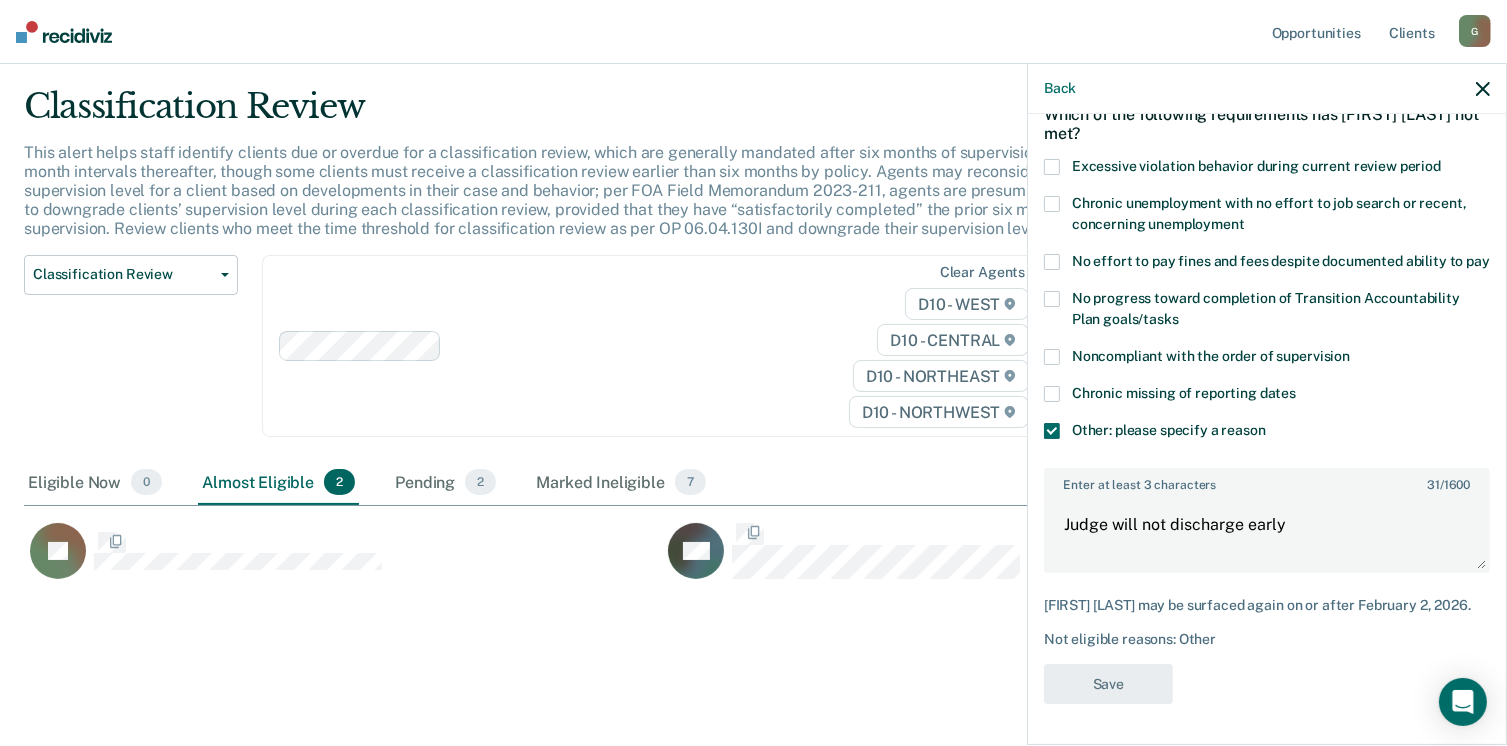 scroll, scrollTop: 49, scrollLeft: 0, axis: vertical 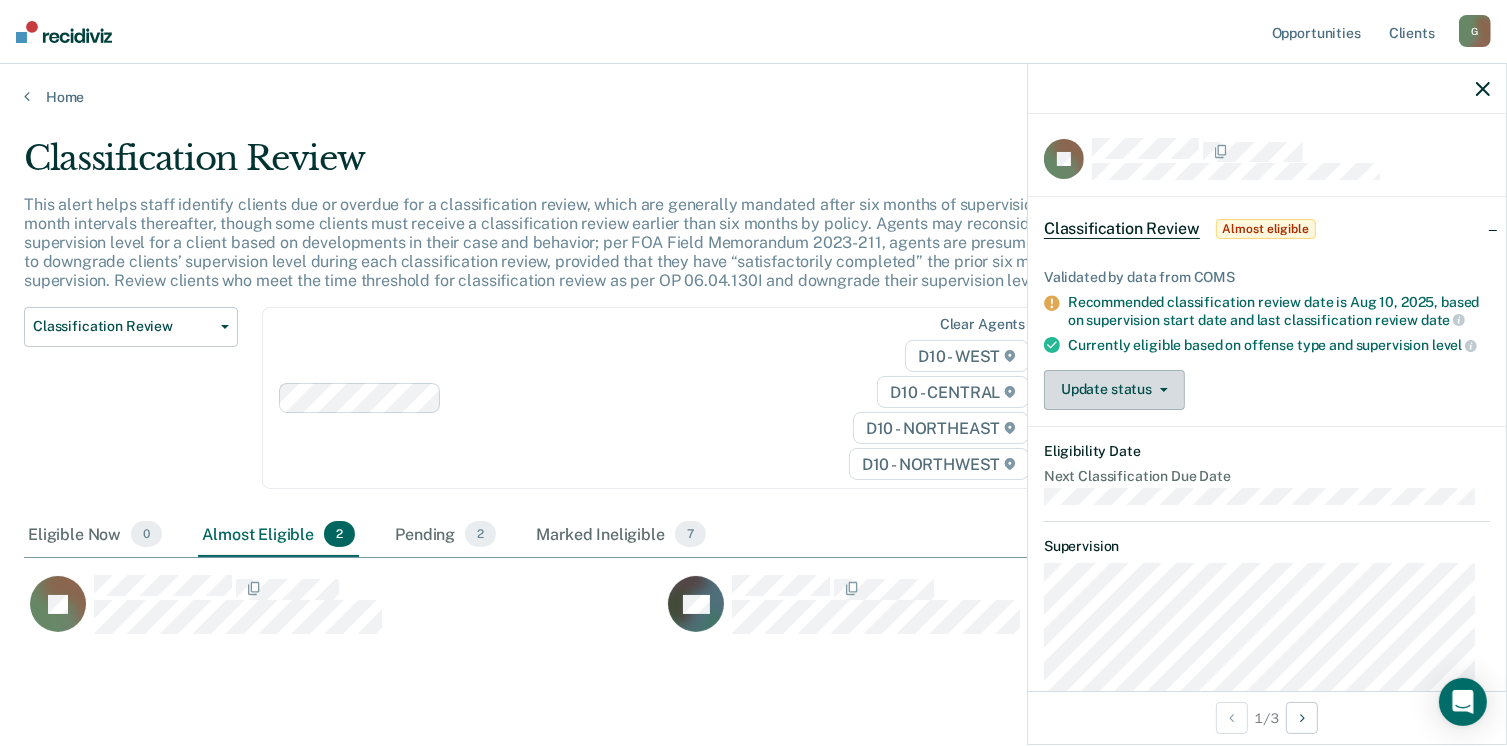 click on "Update status" at bounding box center [1114, 390] 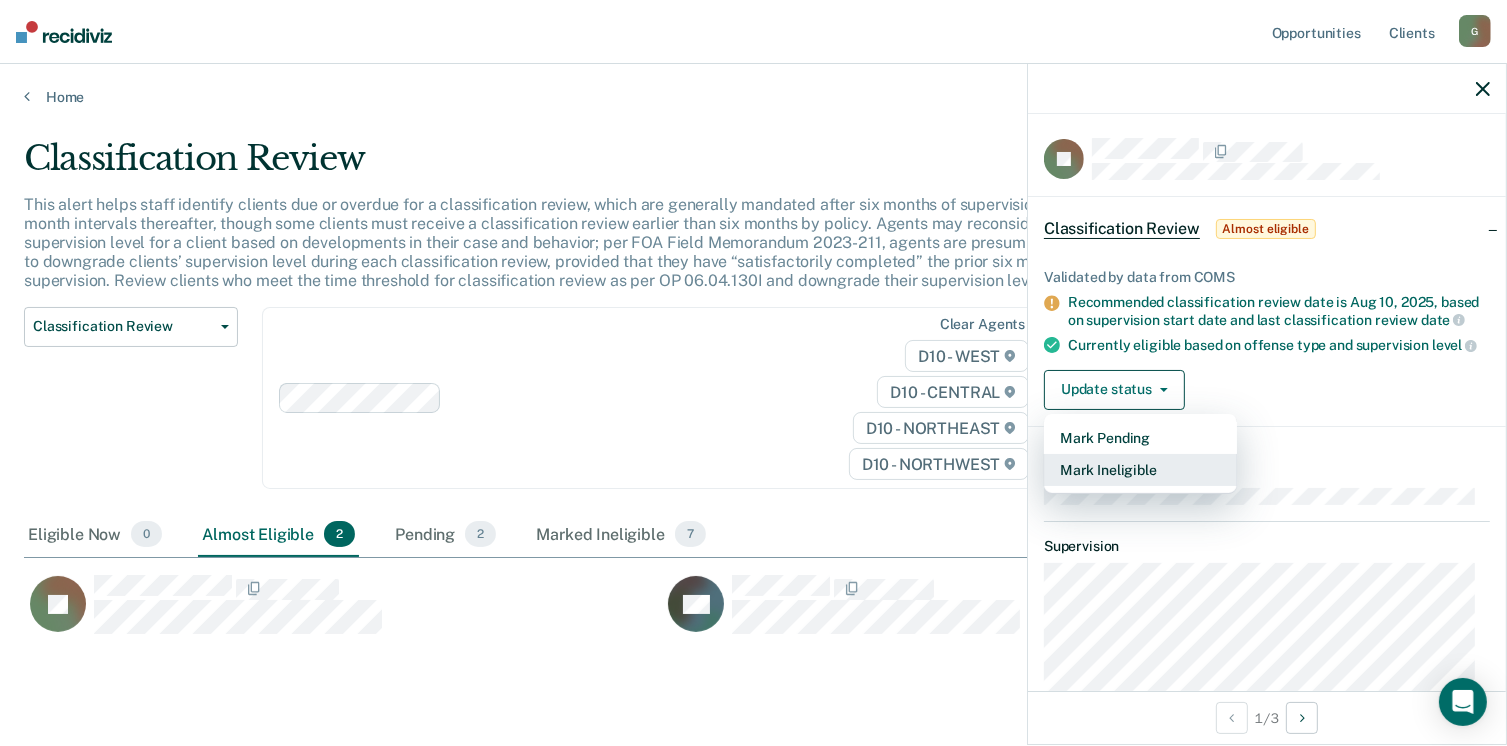 click on "Mark Ineligible" at bounding box center [1140, 470] 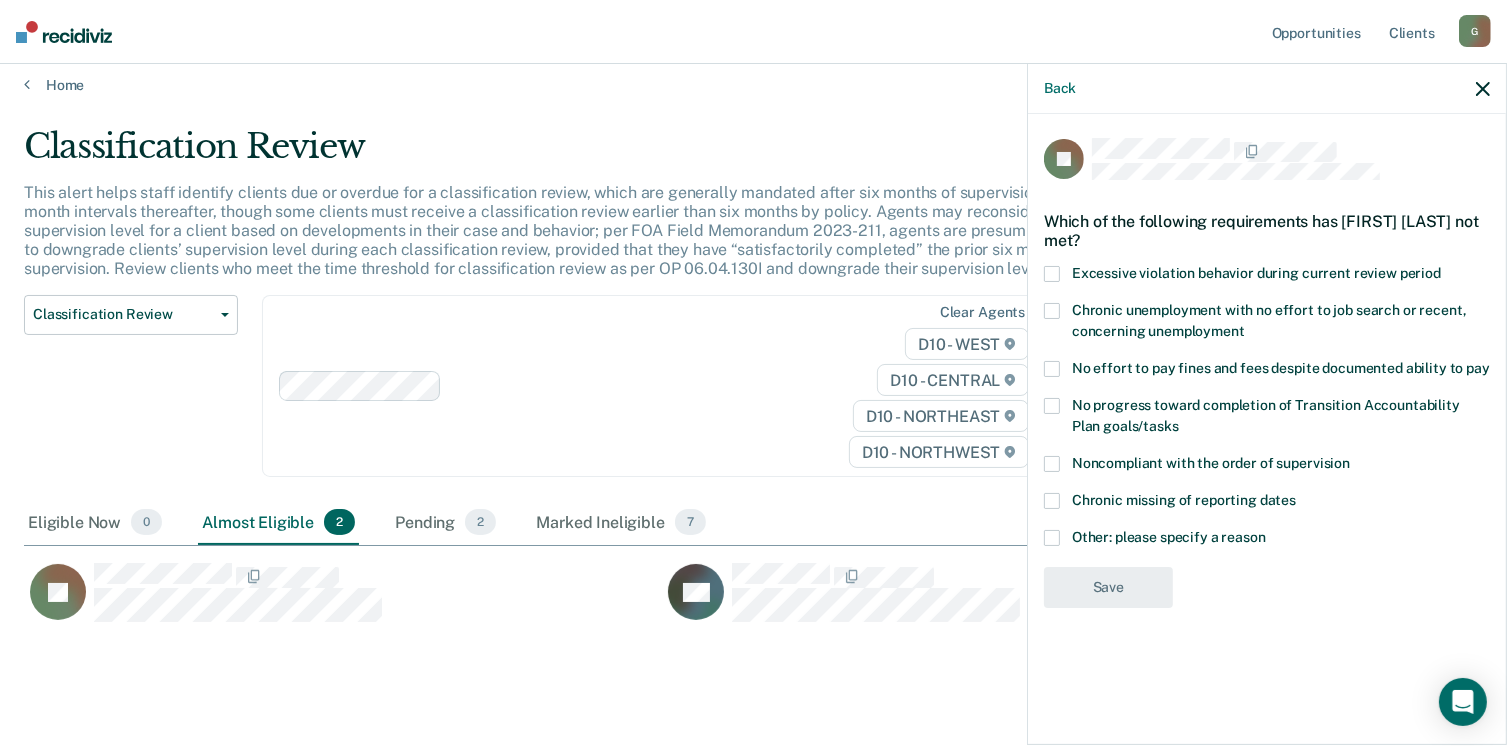 scroll, scrollTop: 49, scrollLeft: 0, axis: vertical 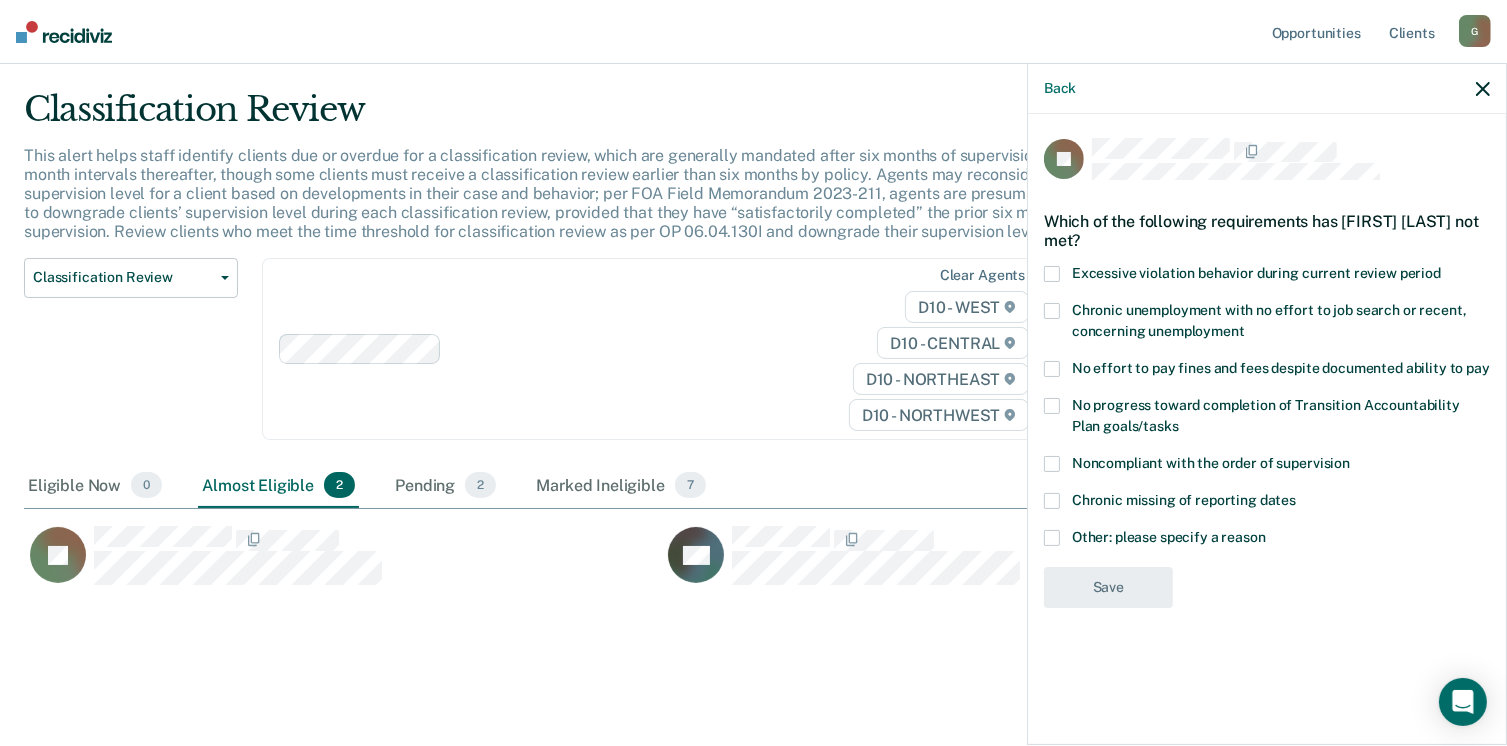 click on "Noncompliant with the order of supervision" at bounding box center [1267, 466] 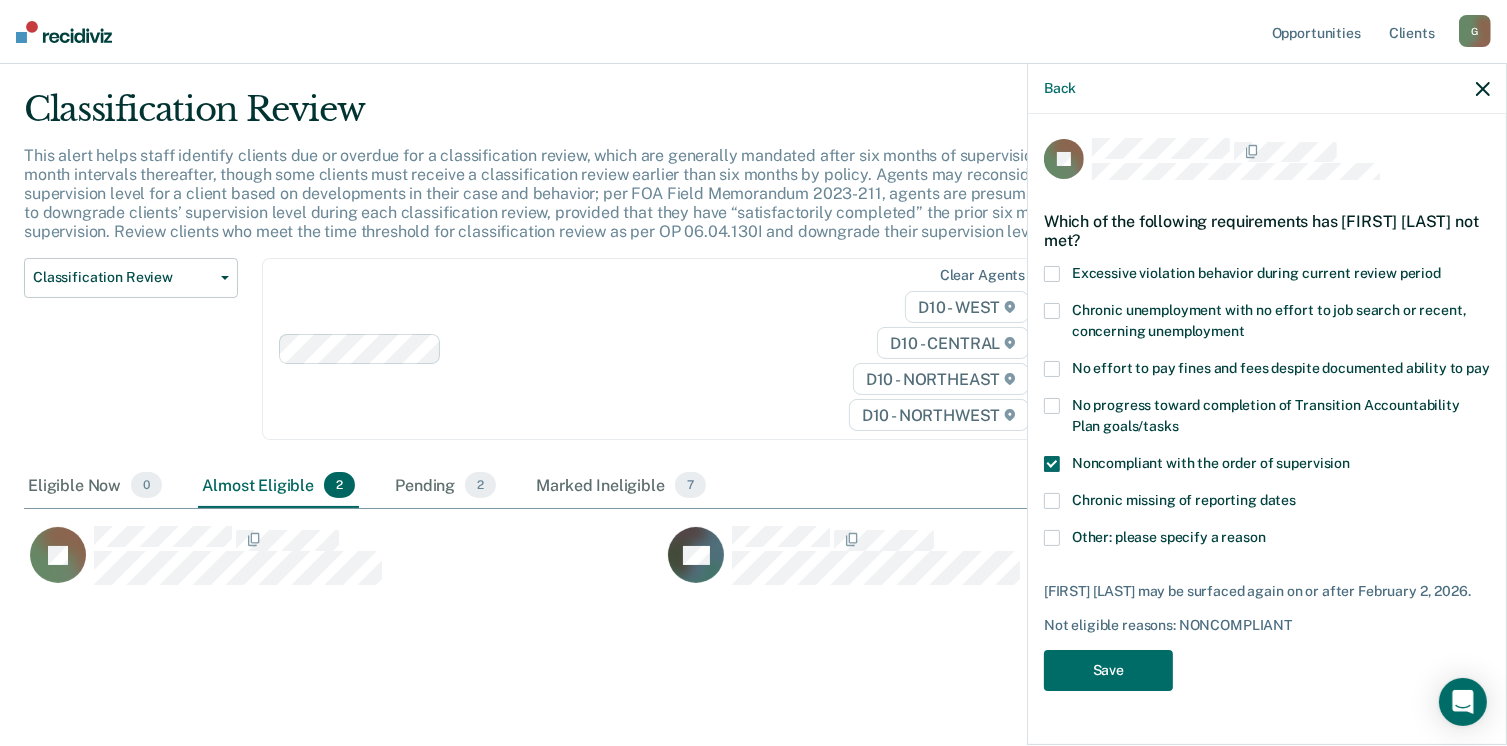 click at bounding box center (1052, 538) 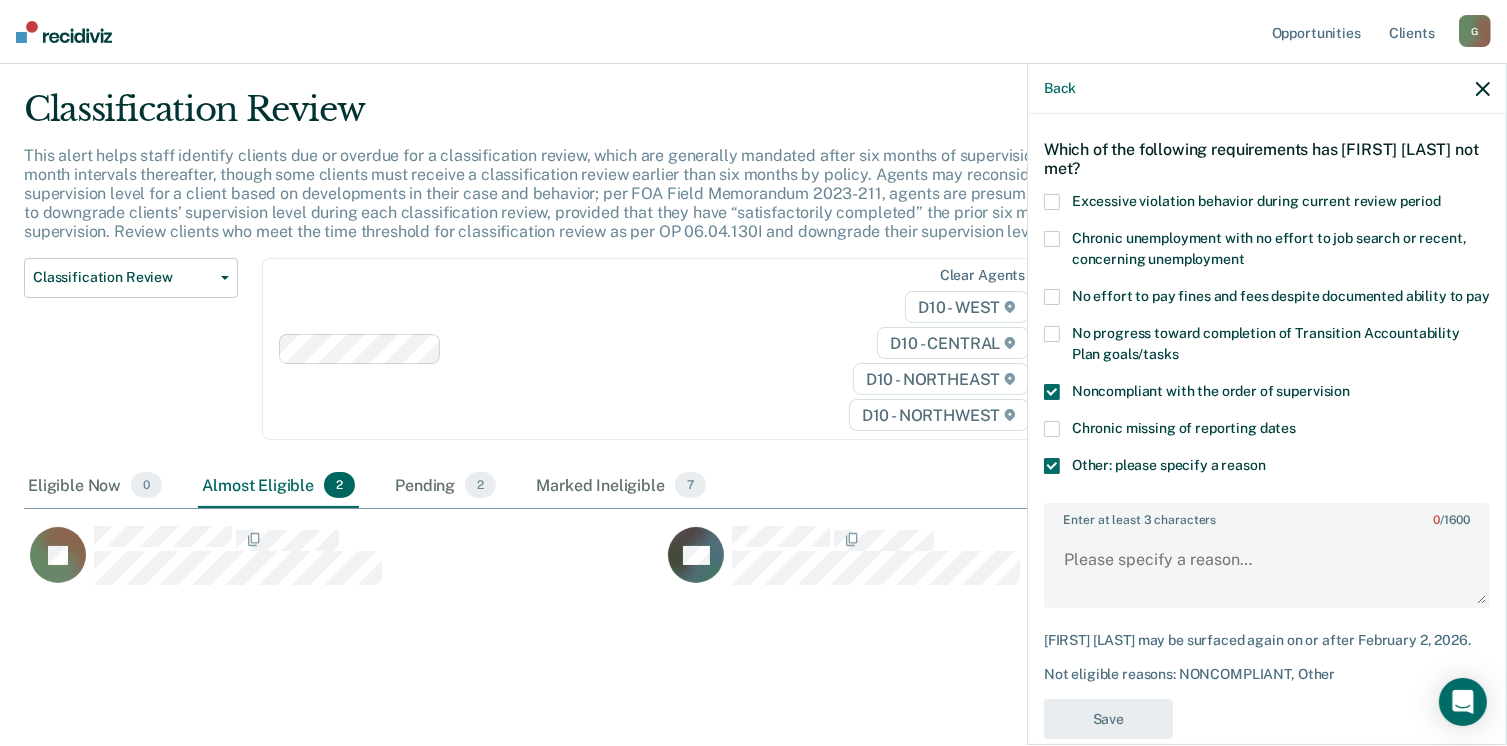 scroll, scrollTop: 140, scrollLeft: 0, axis: vertical 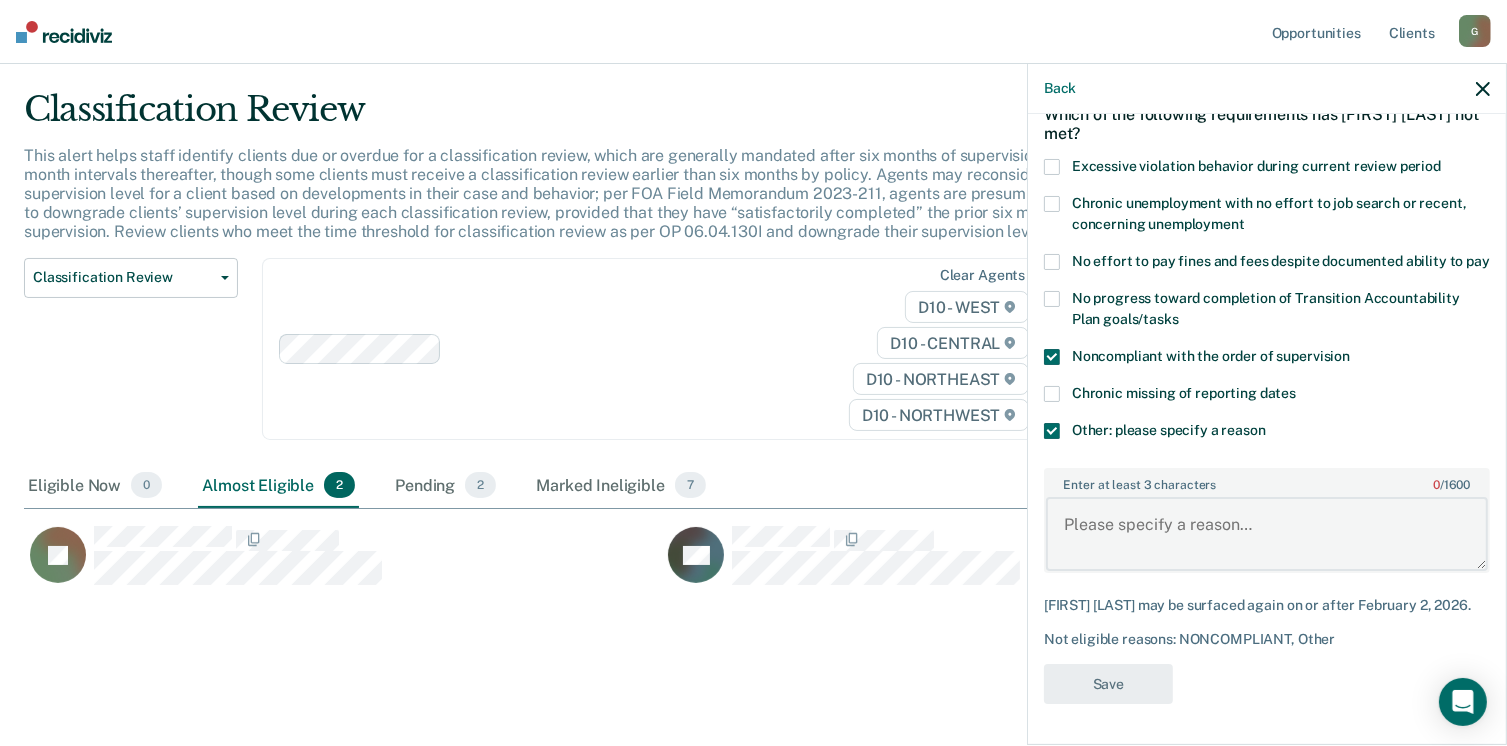 click on "Enter at least 3 characters 0  /  1600" at bounding box center [1267, 534] 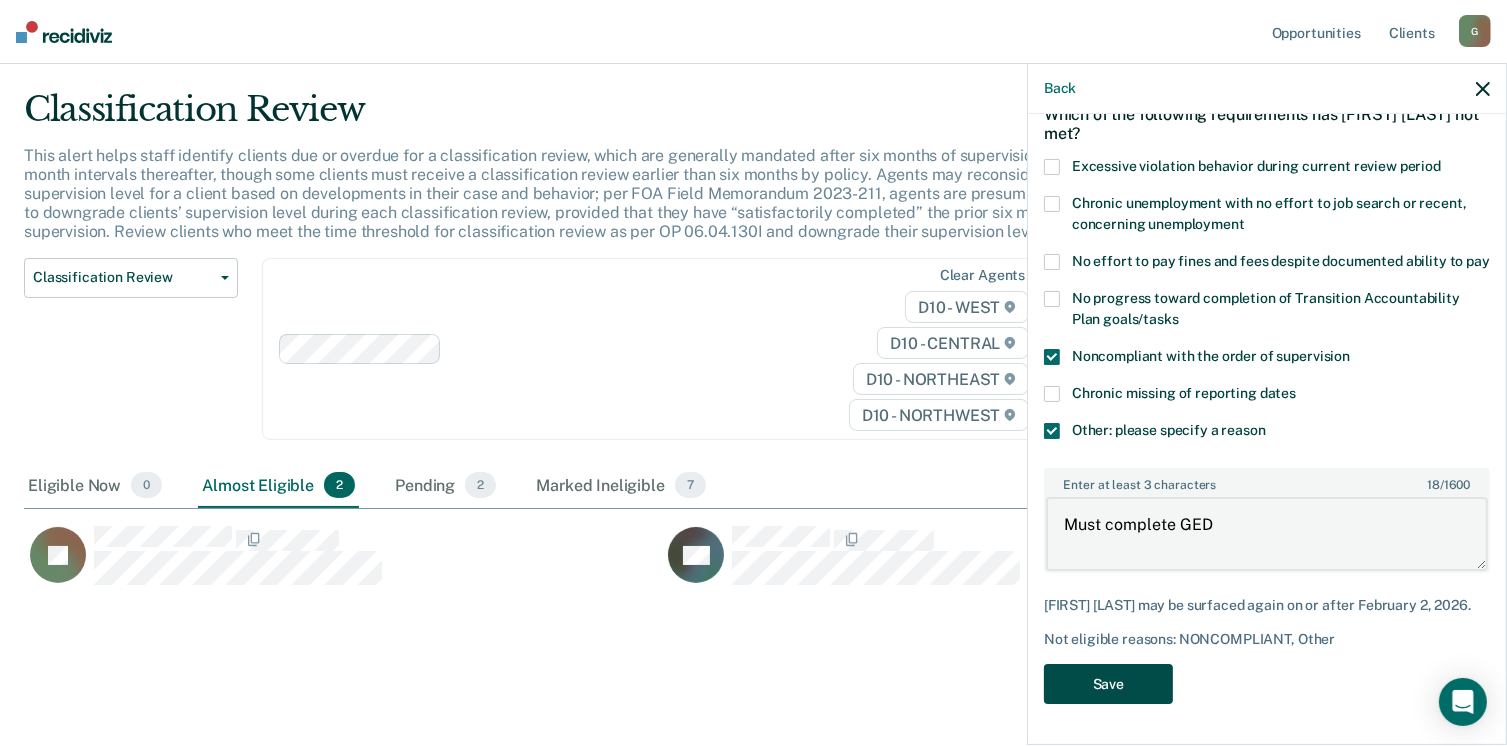 type on "Must complete GED" 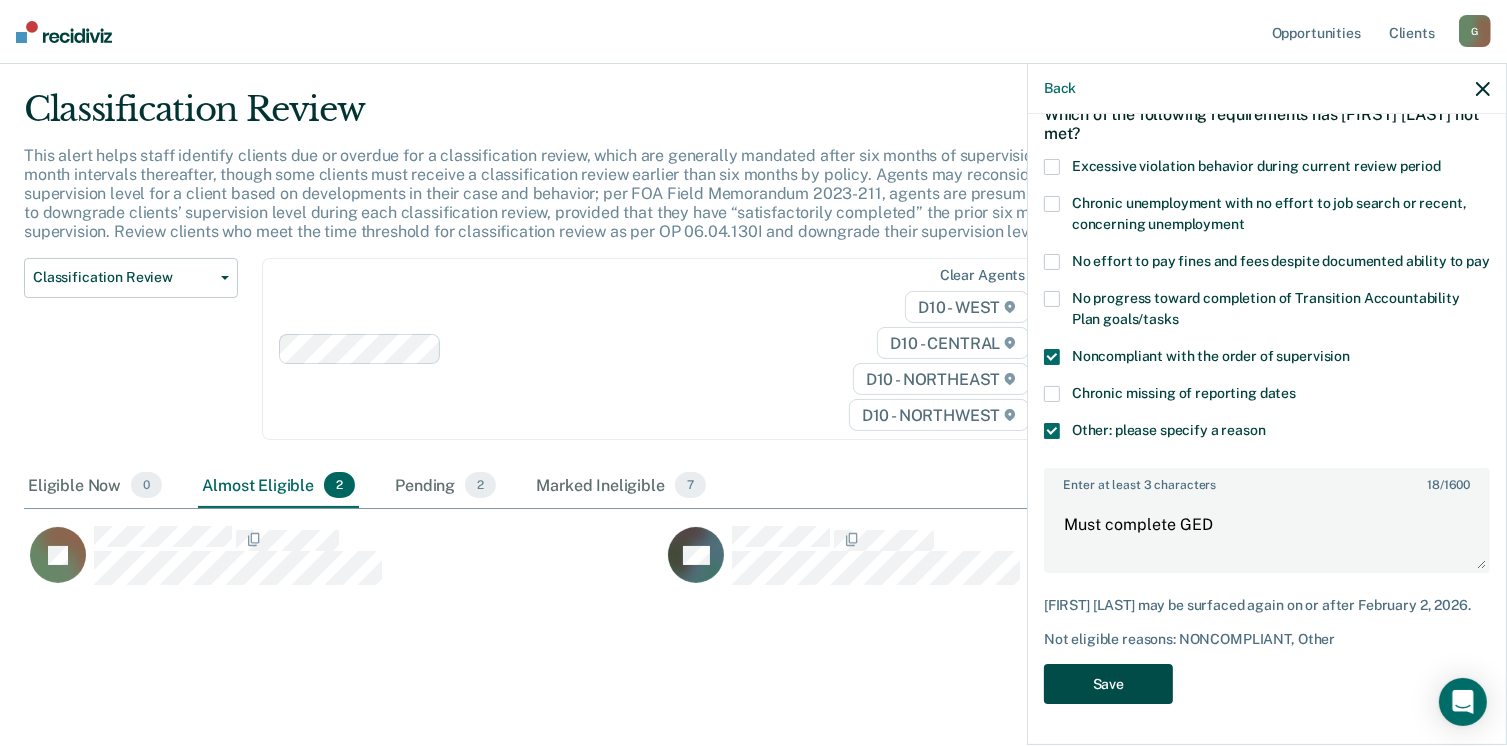 click on "Save" at bounding box center [1108, 684] 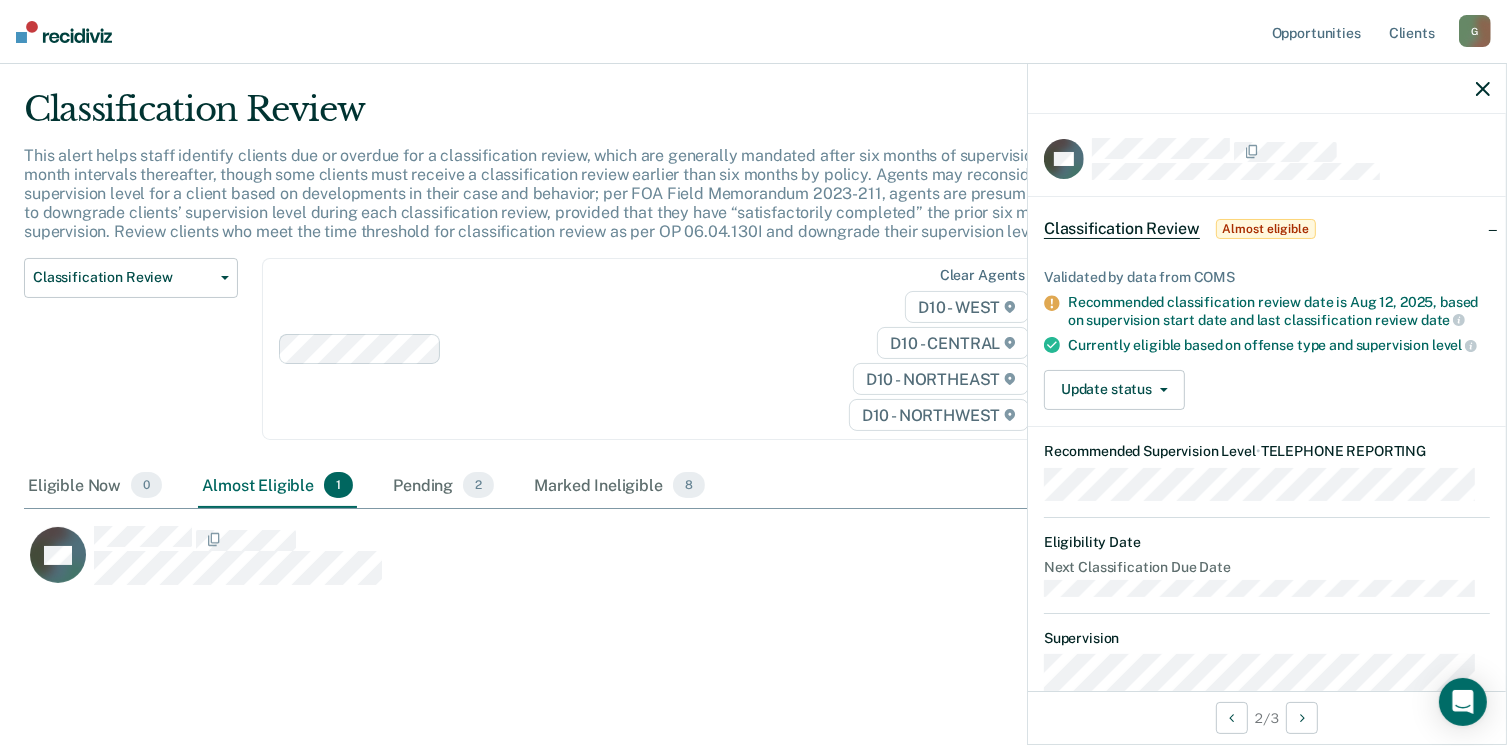 scroll, scrollTop: 100, scrollLeft: 0, axis: vertical 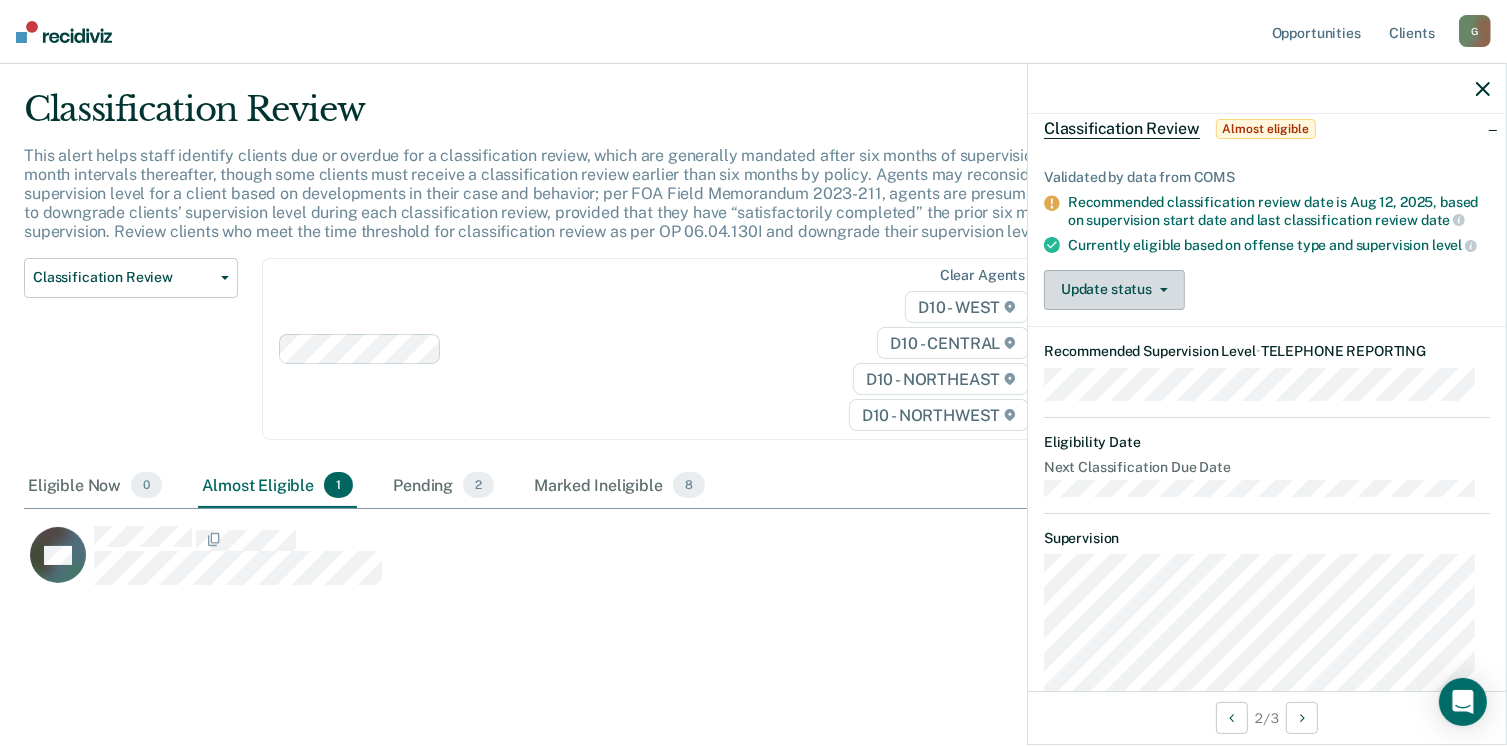 click on "Update status" at bounding box center [1114, 290] 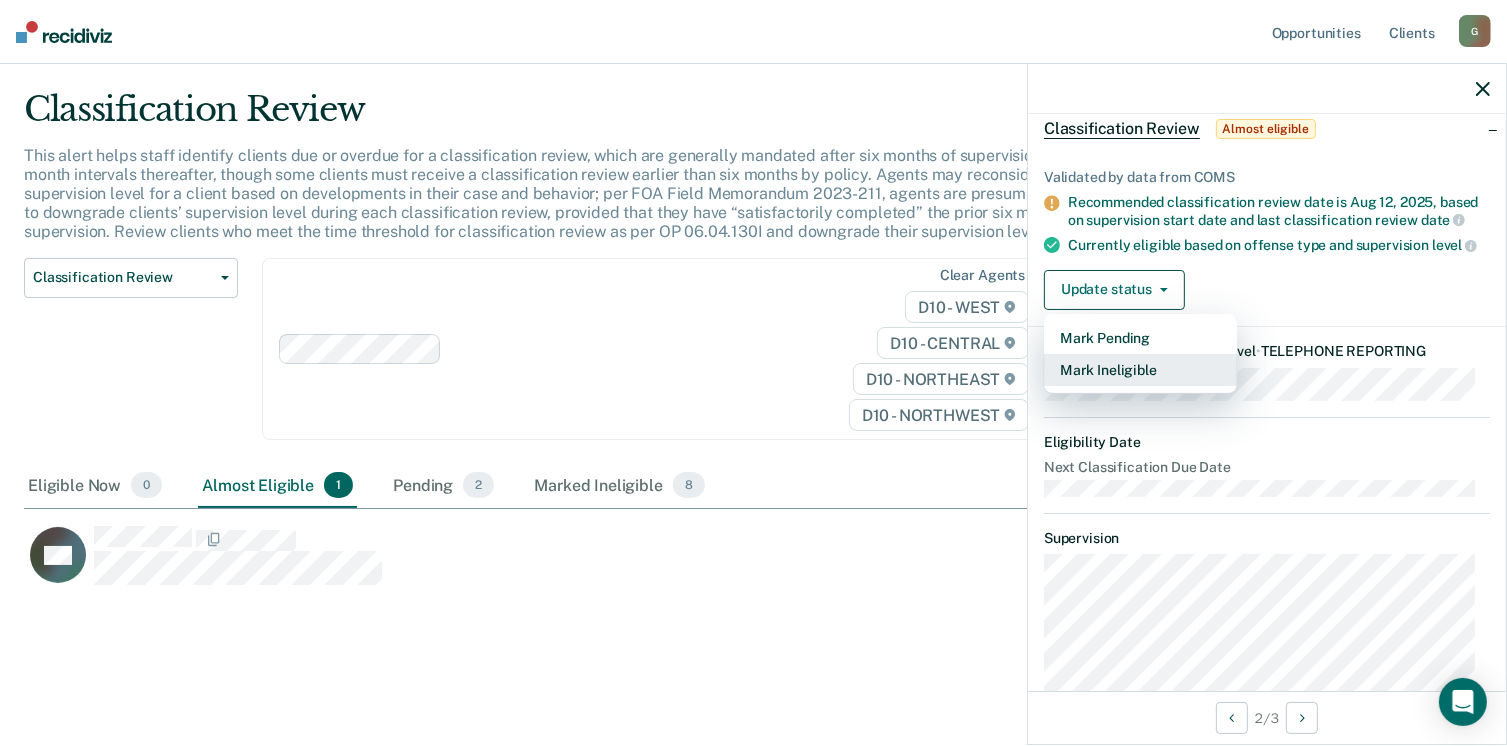 click on "Mark Ineligible" at bounding box center (1140, 370) 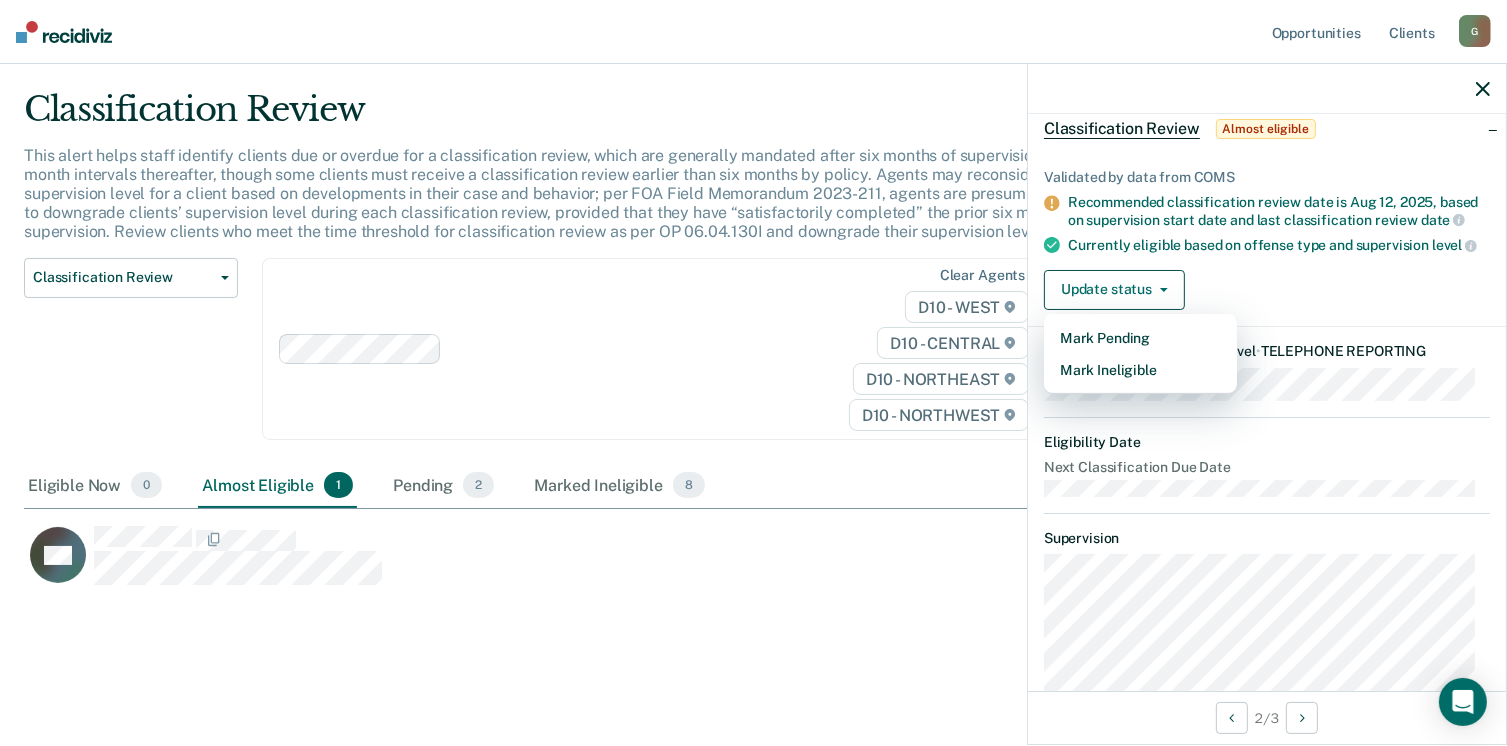 scroll, scrollTop: 0, scrollLeft: 0, axis: both 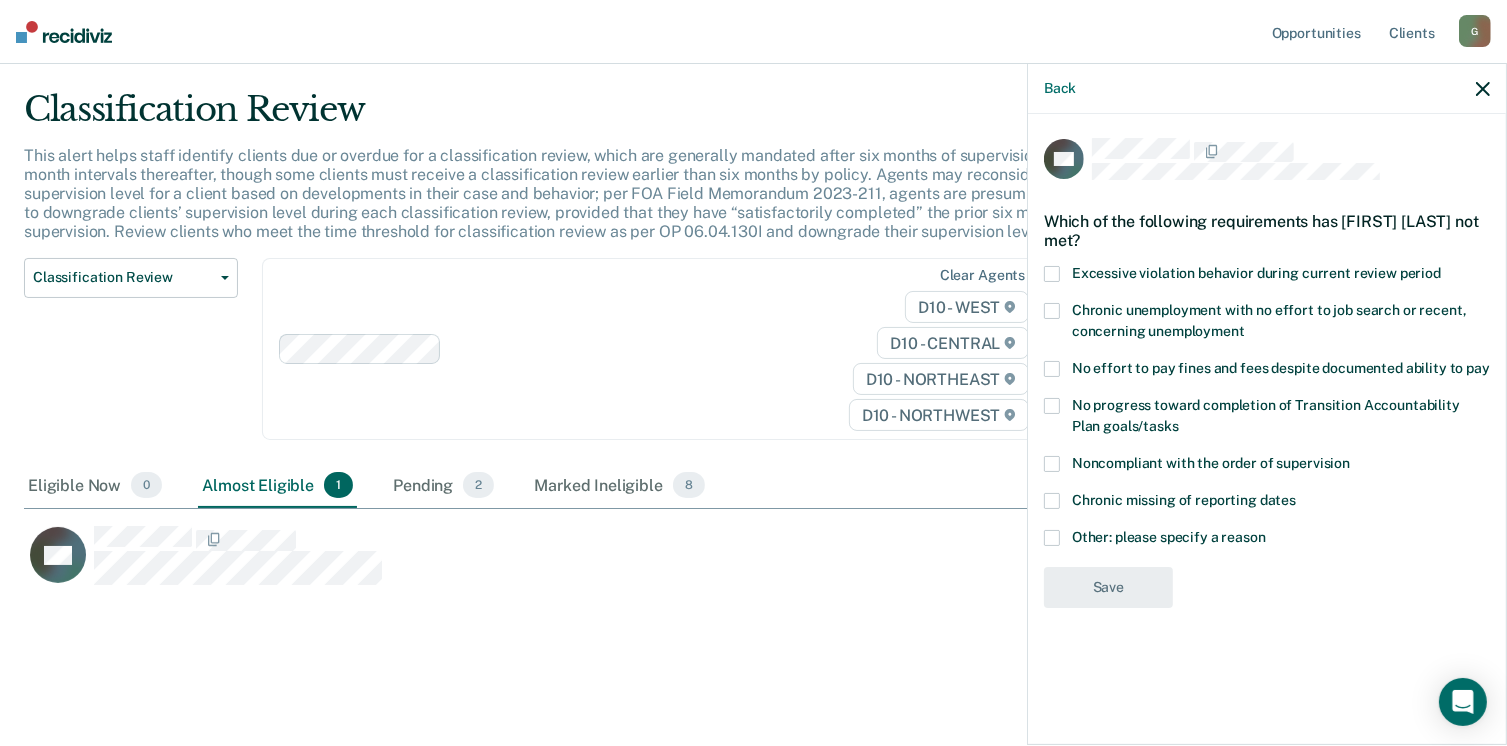 click at bounding box center [1052, 538] 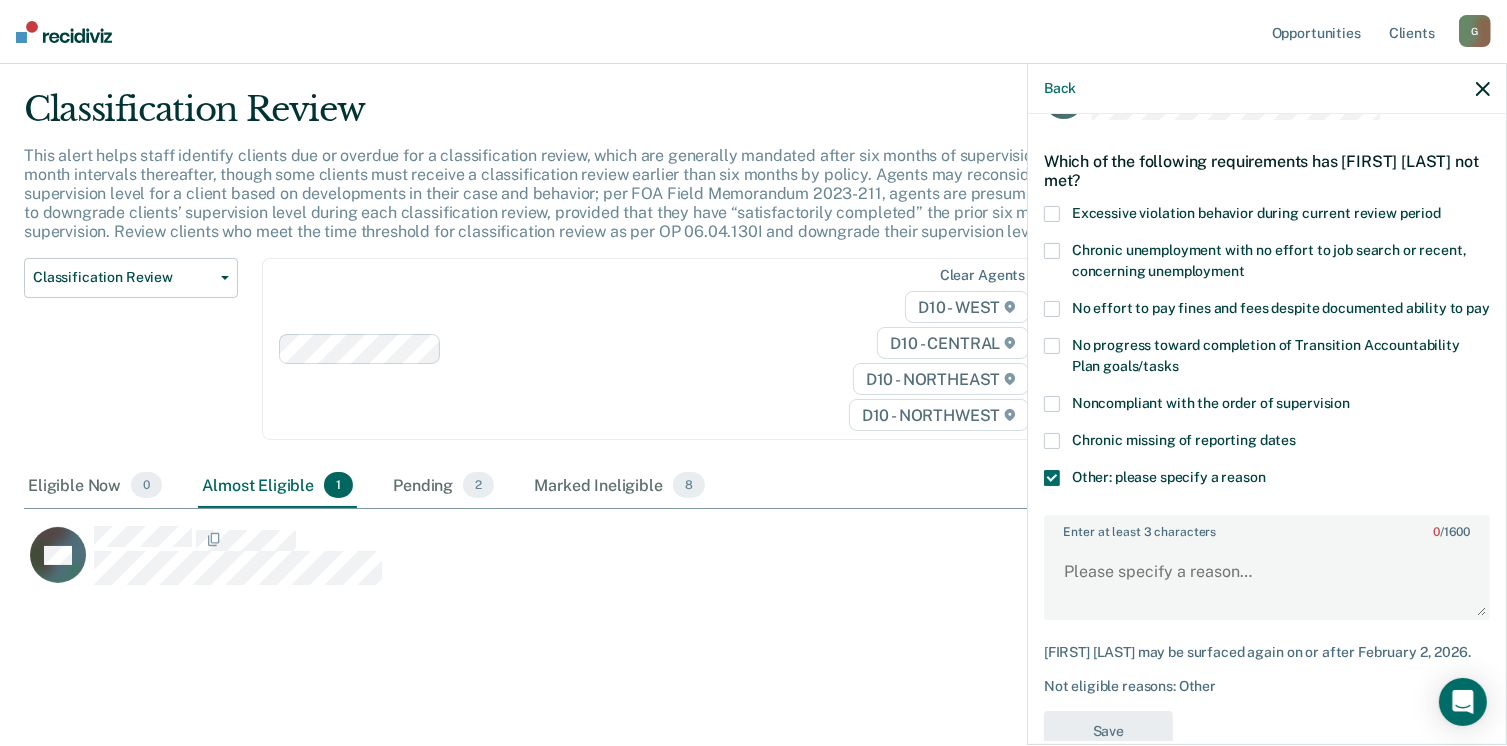 scroll, scrollTop: 123, scrollLeft: 0, axis: vertical 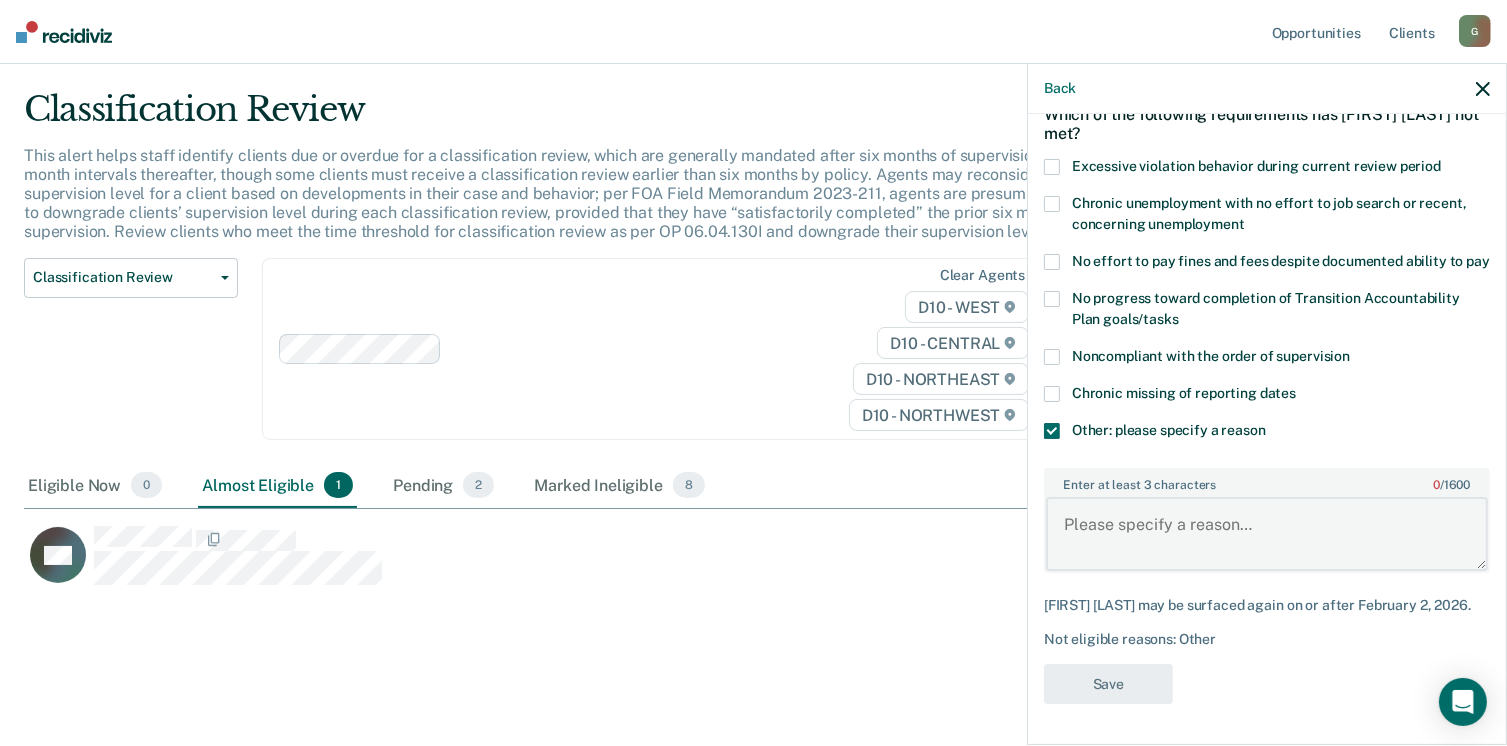 click on "Enter at least 3 characters 0  /  1600" at bounding box center [1267, 534] 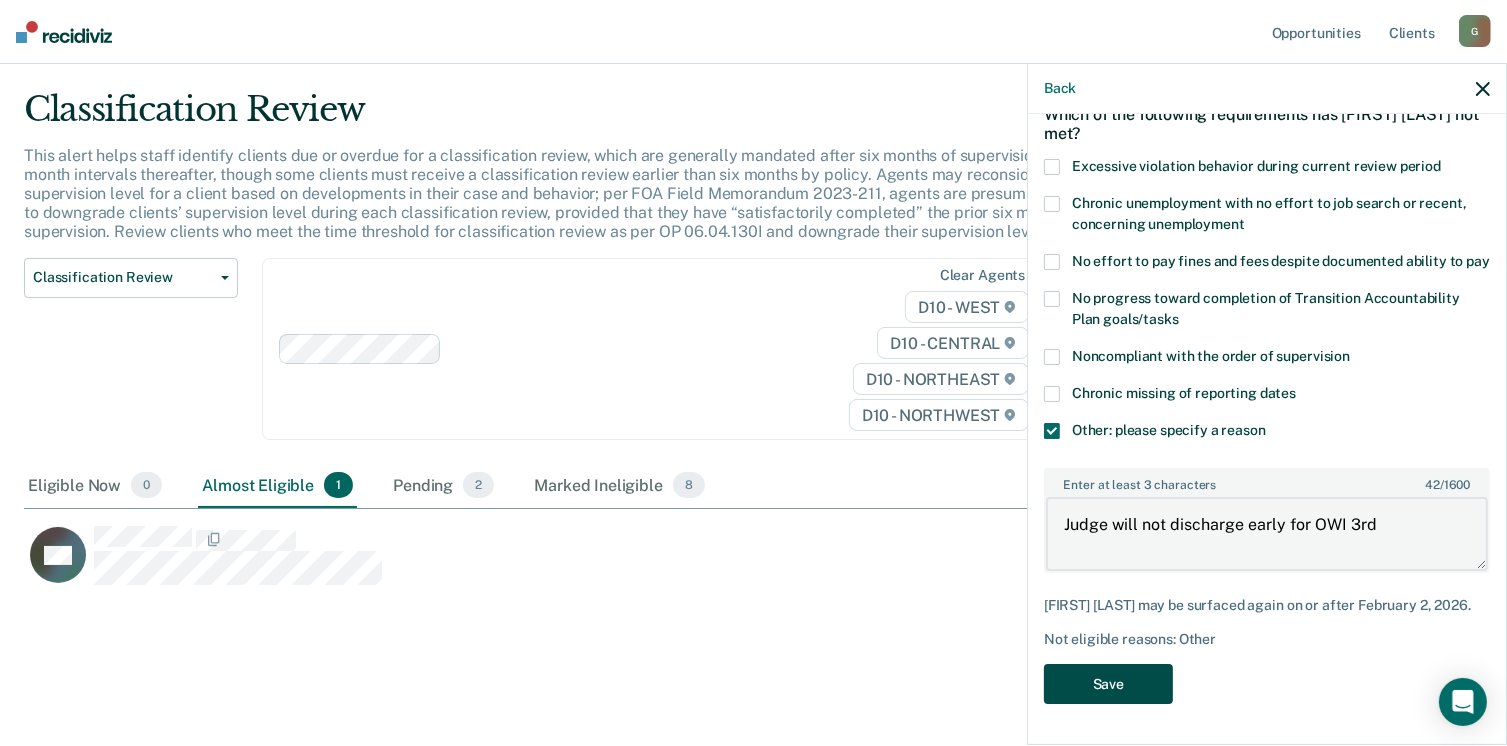 type on "Judge will not discharge early for OWI 3rd" 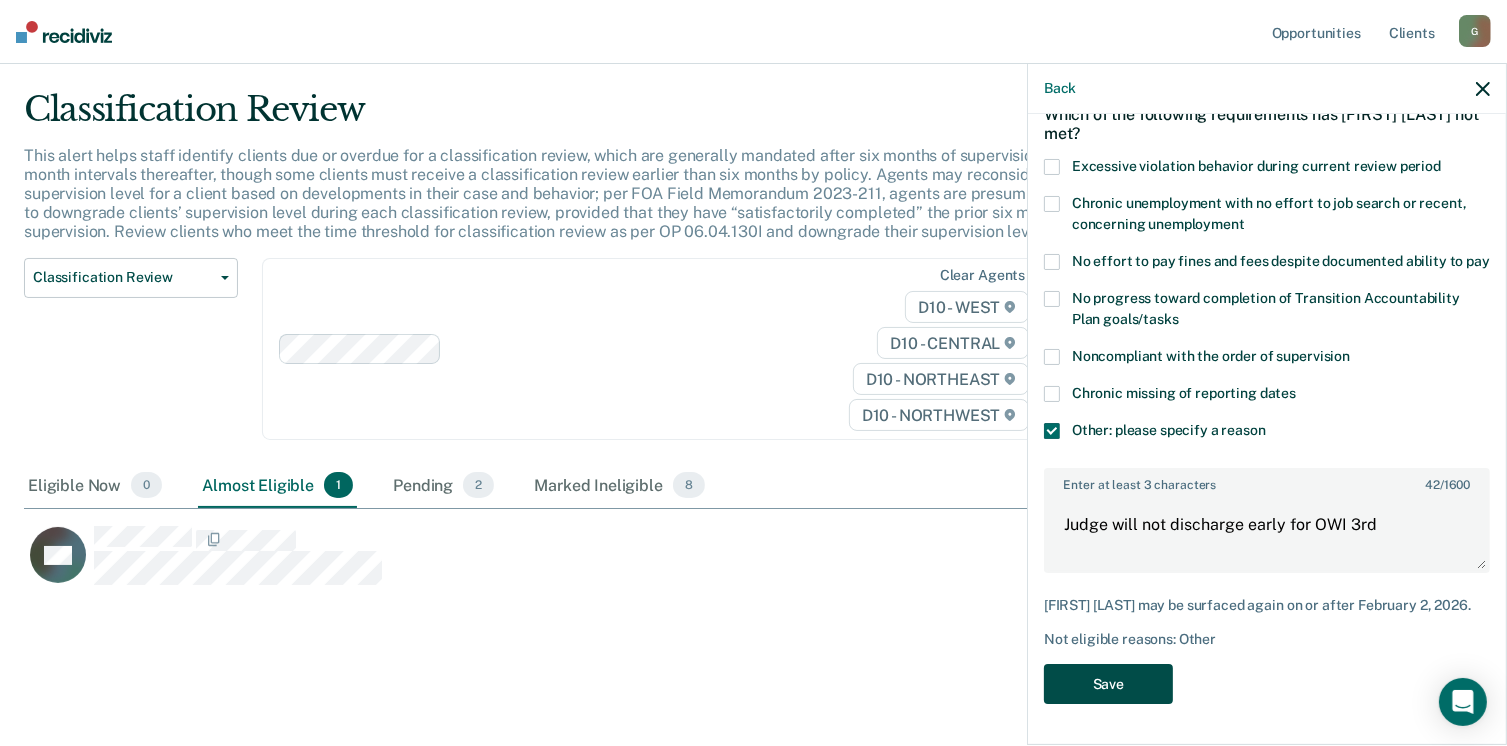 click on "Save" at bounding box center [1108, 684] 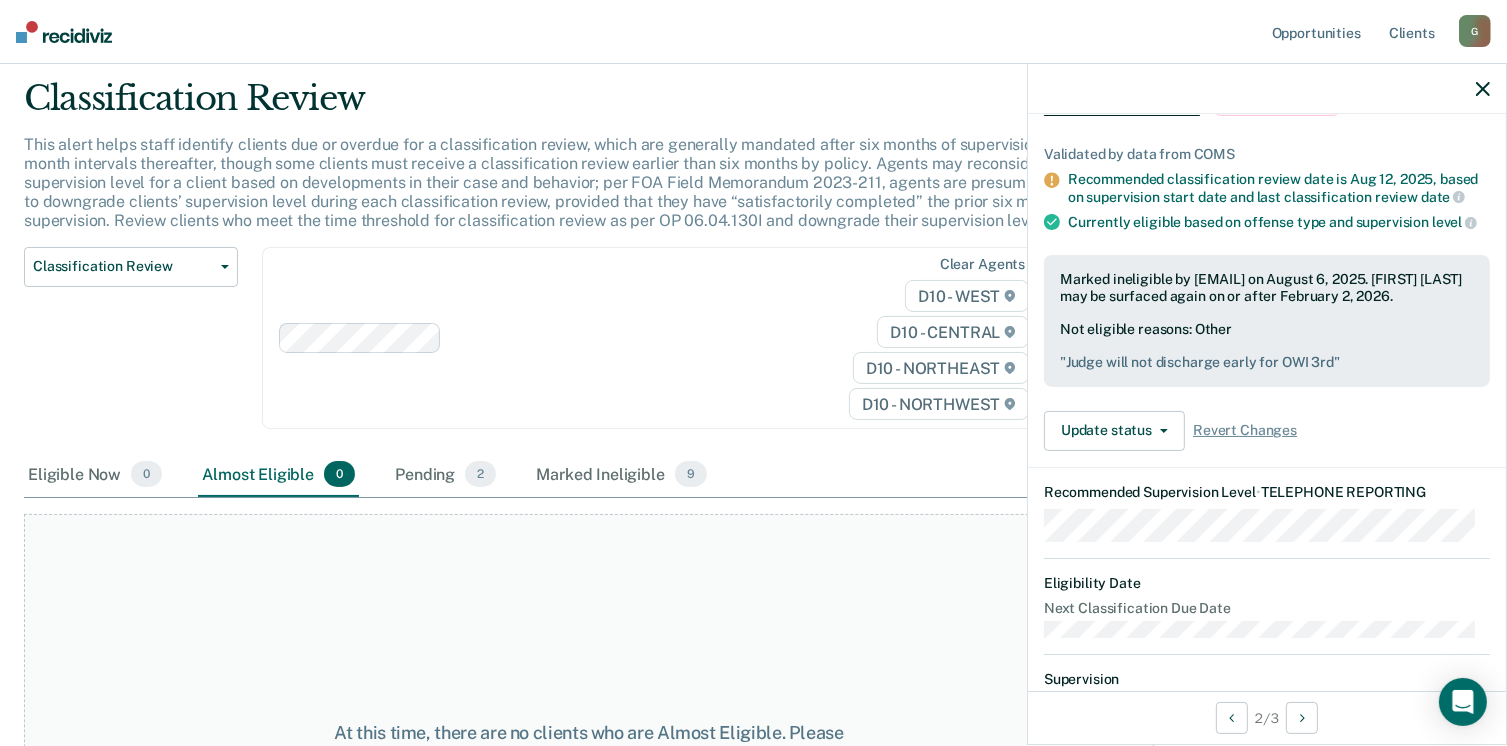 scroll, scrollTop: 49, scrollLeft: 0, axis: vertical 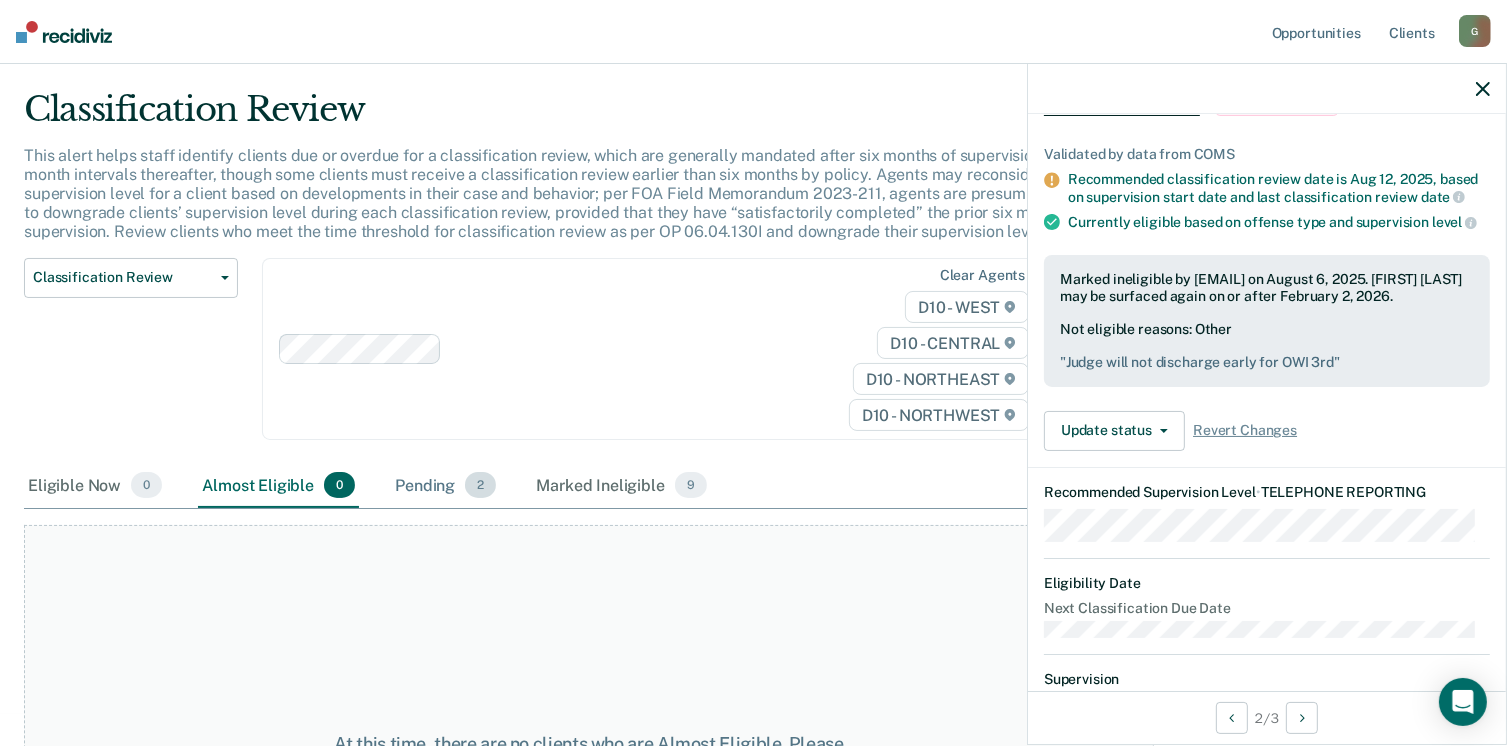 click on "Pending 2" at bounding box center (445, 486) 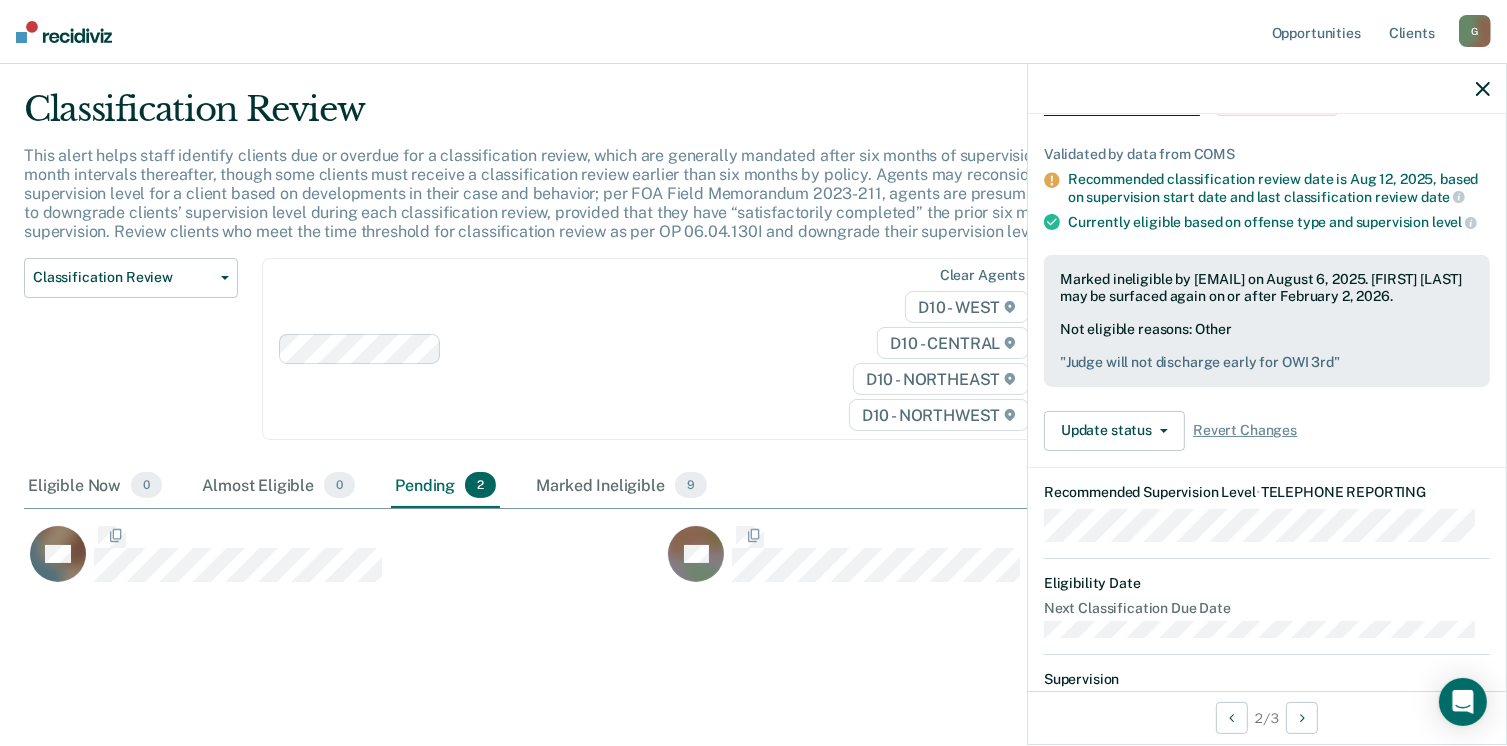 scroll, scrollTop: 0, scrollLeft: 0, axis: both 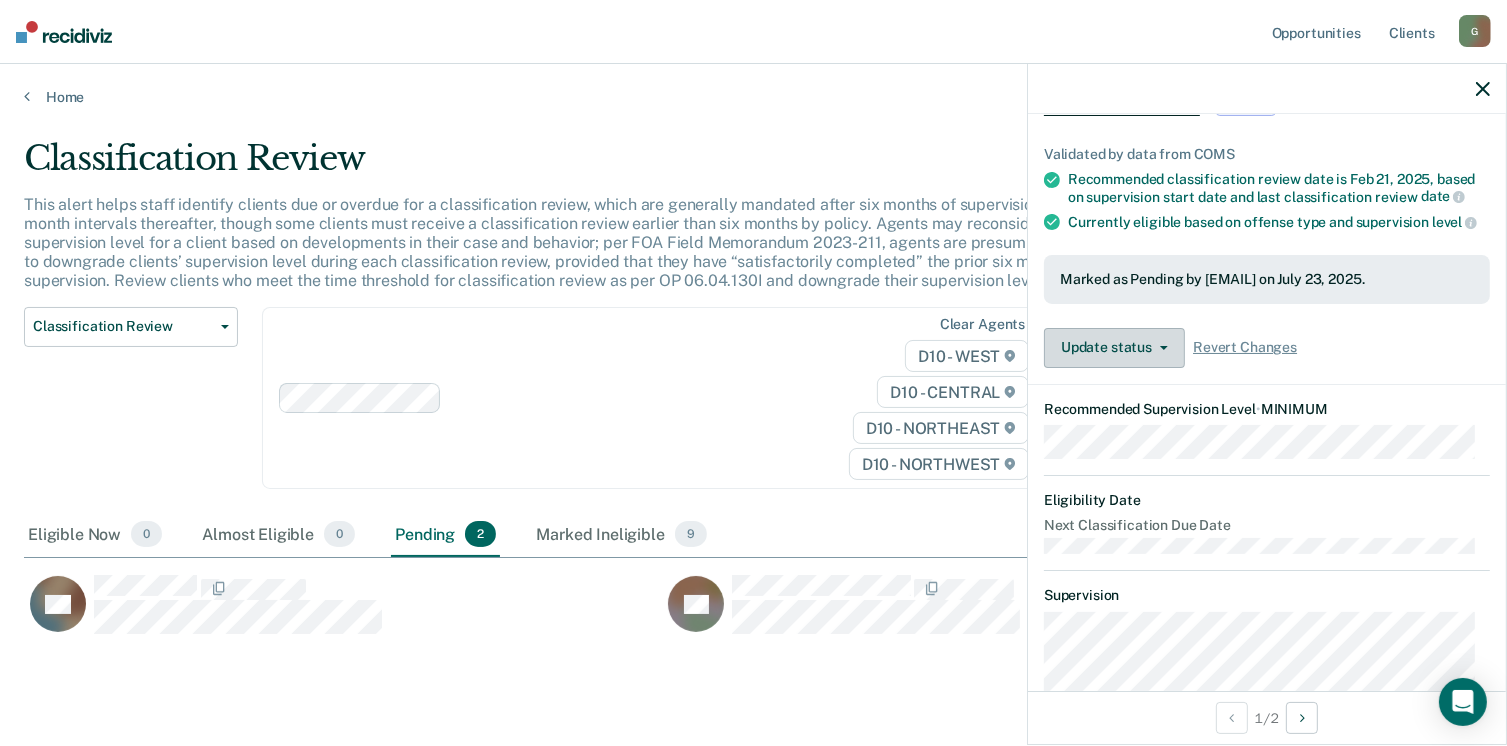 click on "Update status" at bounding box center (1114, 348) 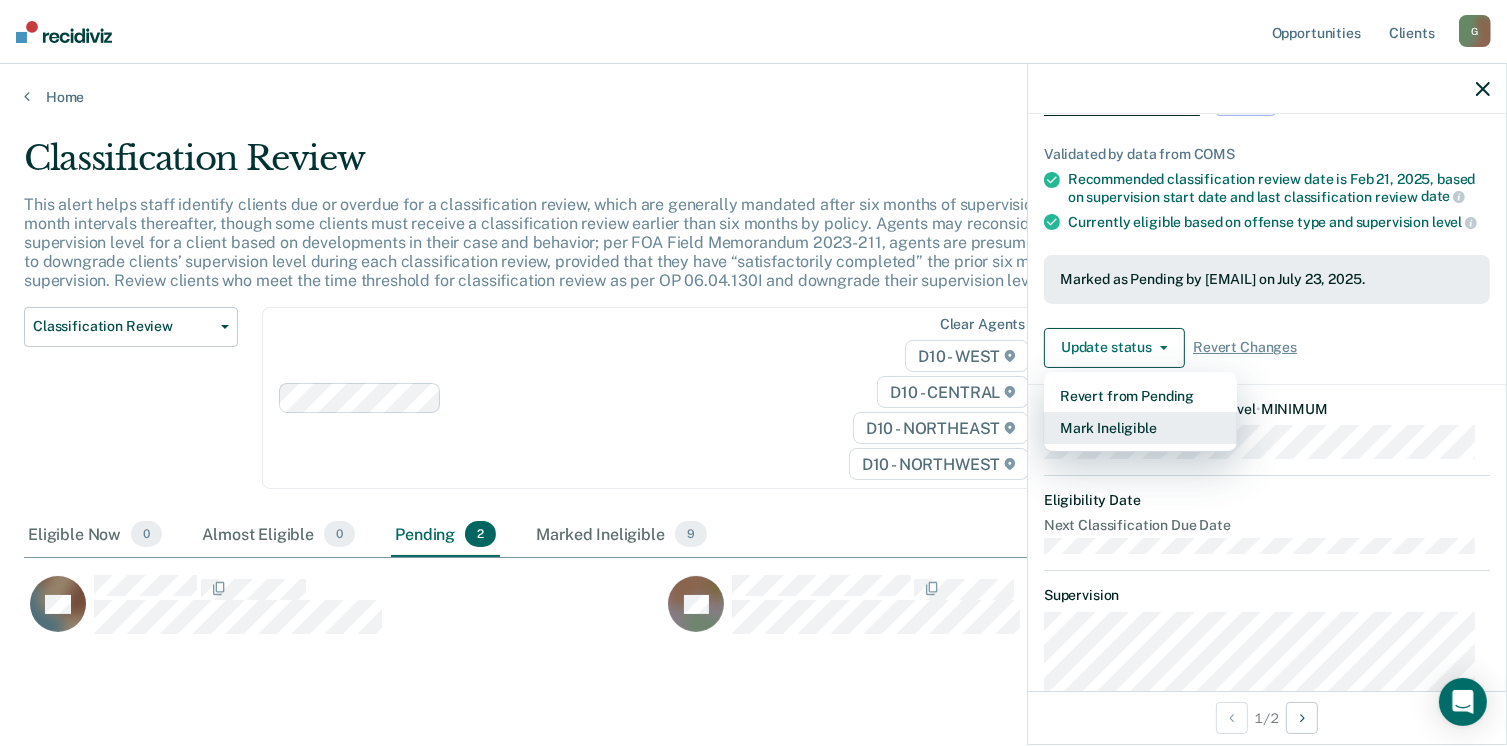 click on "Mark Ineligible" at bounding box center (1140, 428) 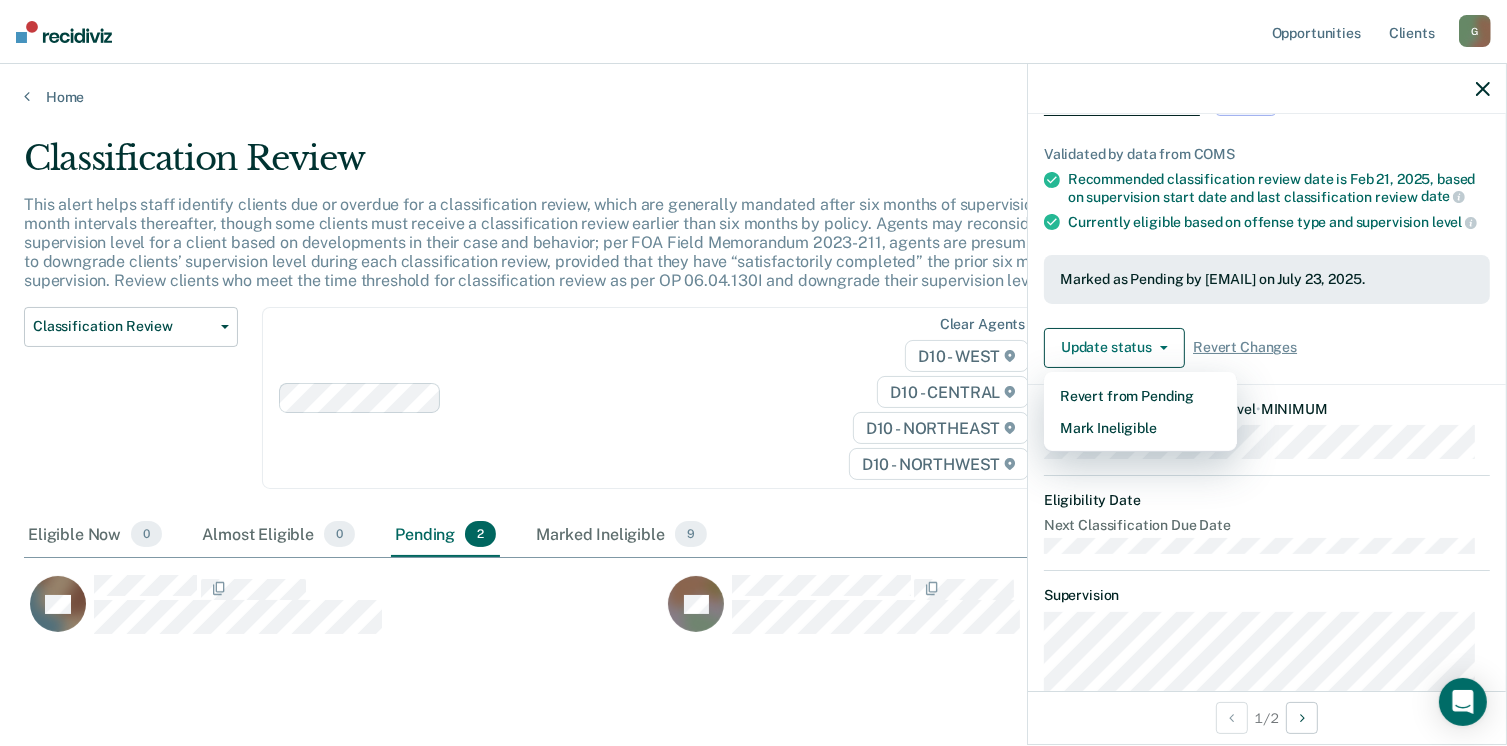 scroll, scrollTop: 0, scrollLeft: 0, axis: both 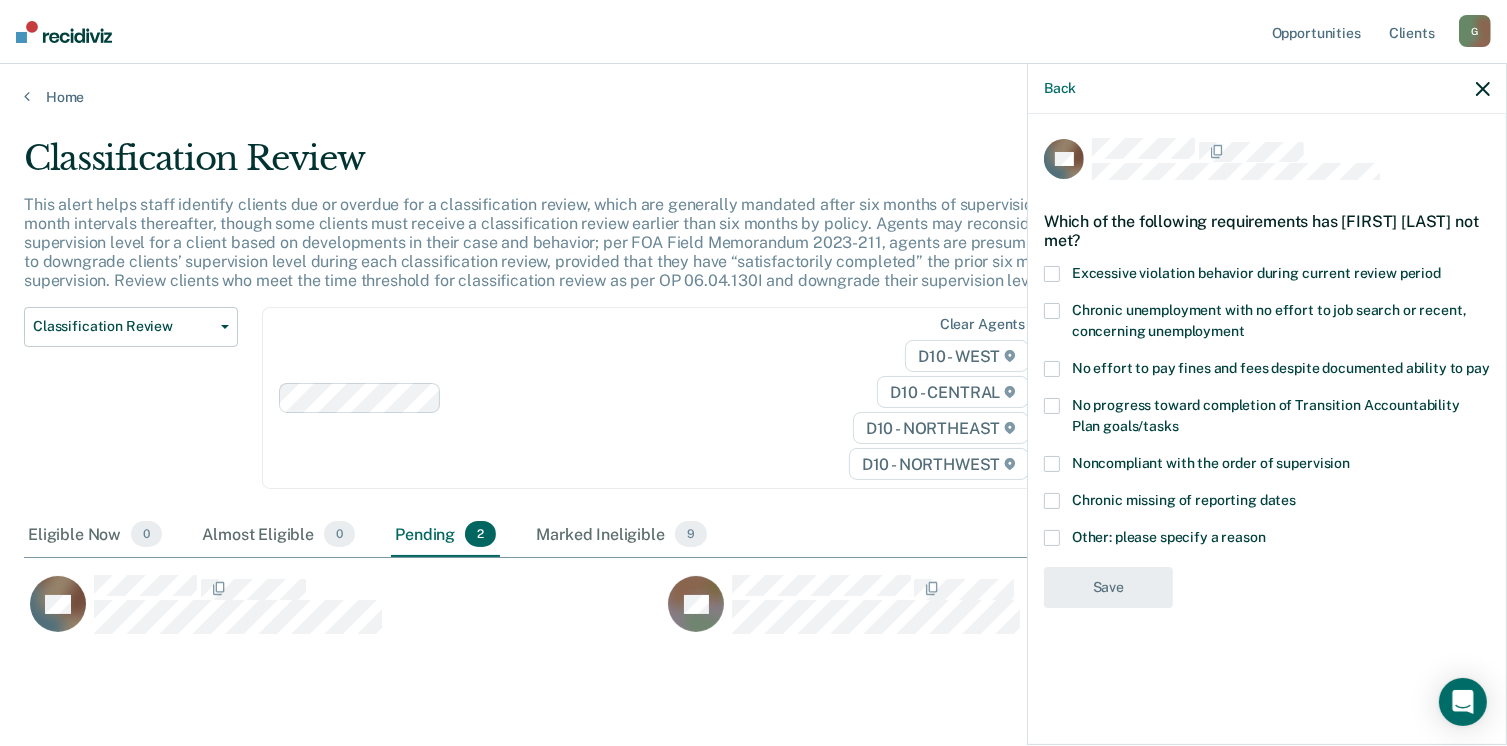 click at bounding box center [1052, 538] 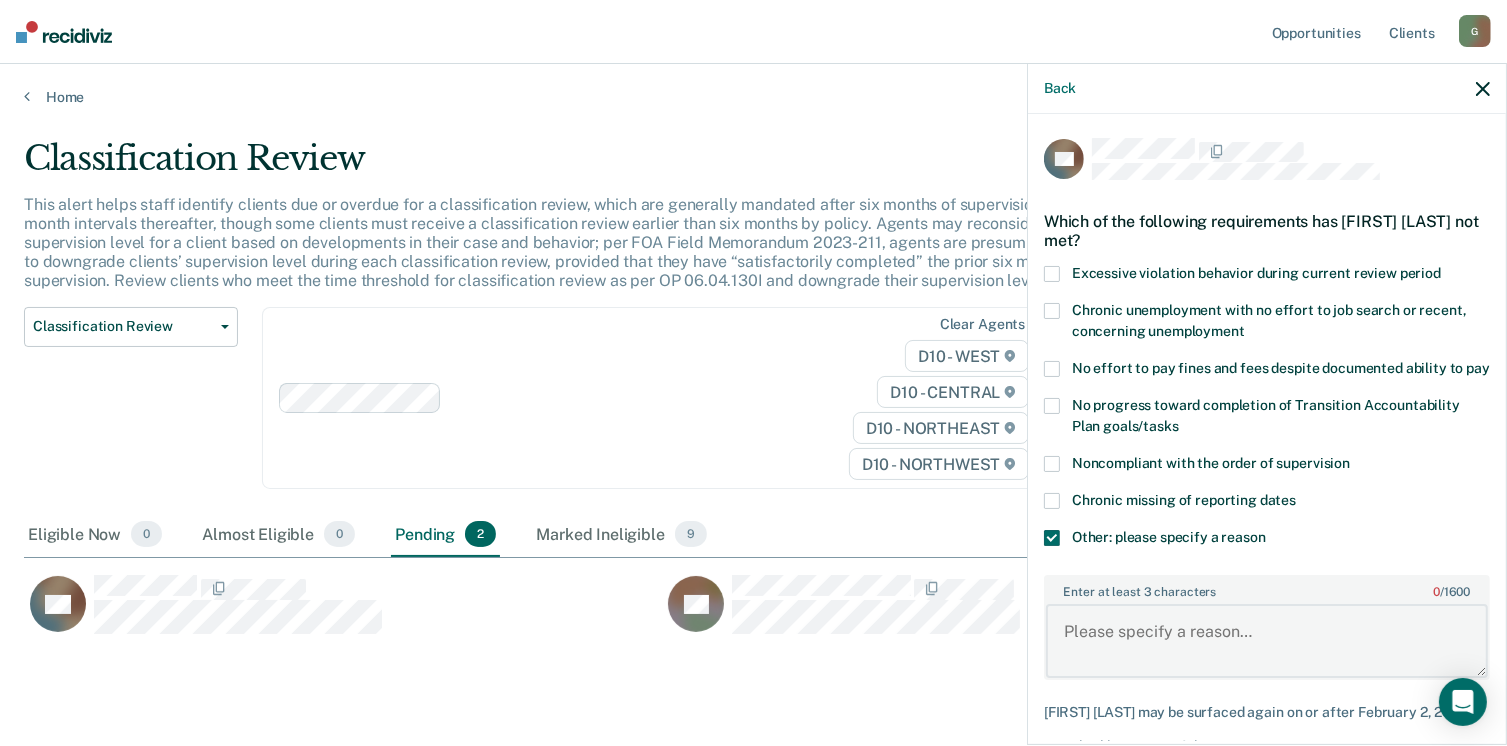 click on "Enter at least 3 characters 0  /  1600" at bounding box center [1267, 641] 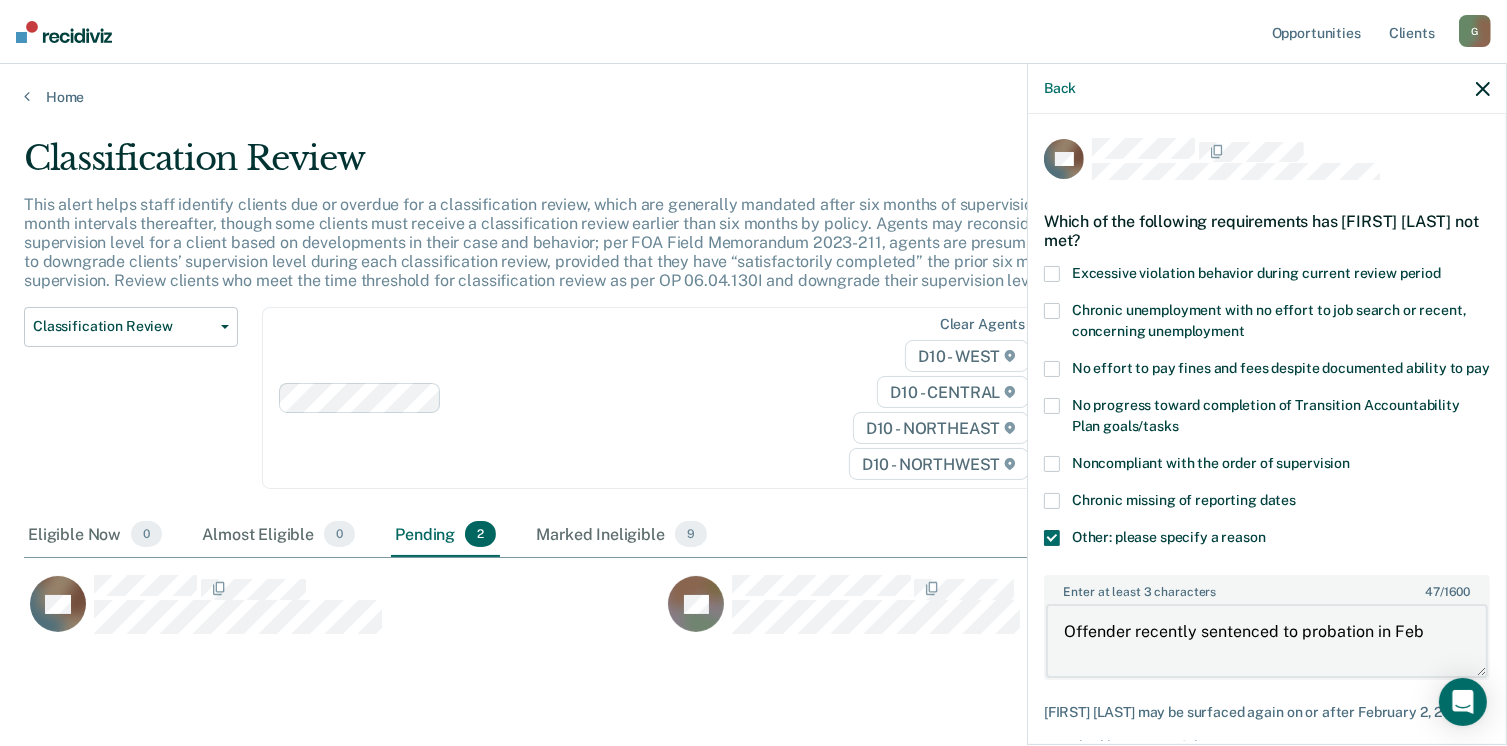 click on "Offender recently sentenced to probation in Feb" at bounding box center [1267, 641] 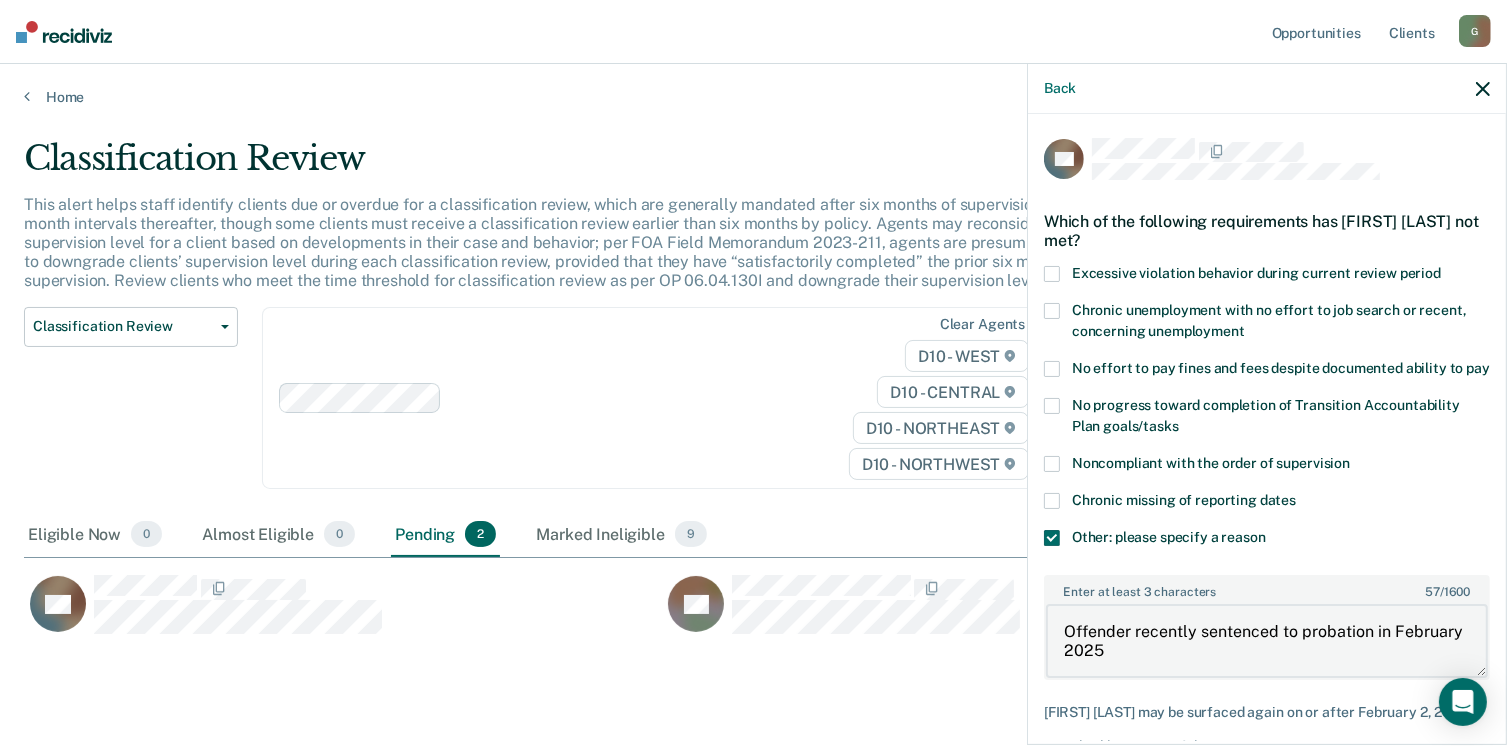 scroll, scrollTop: 49, scrollLeft: 0, axis: vertical 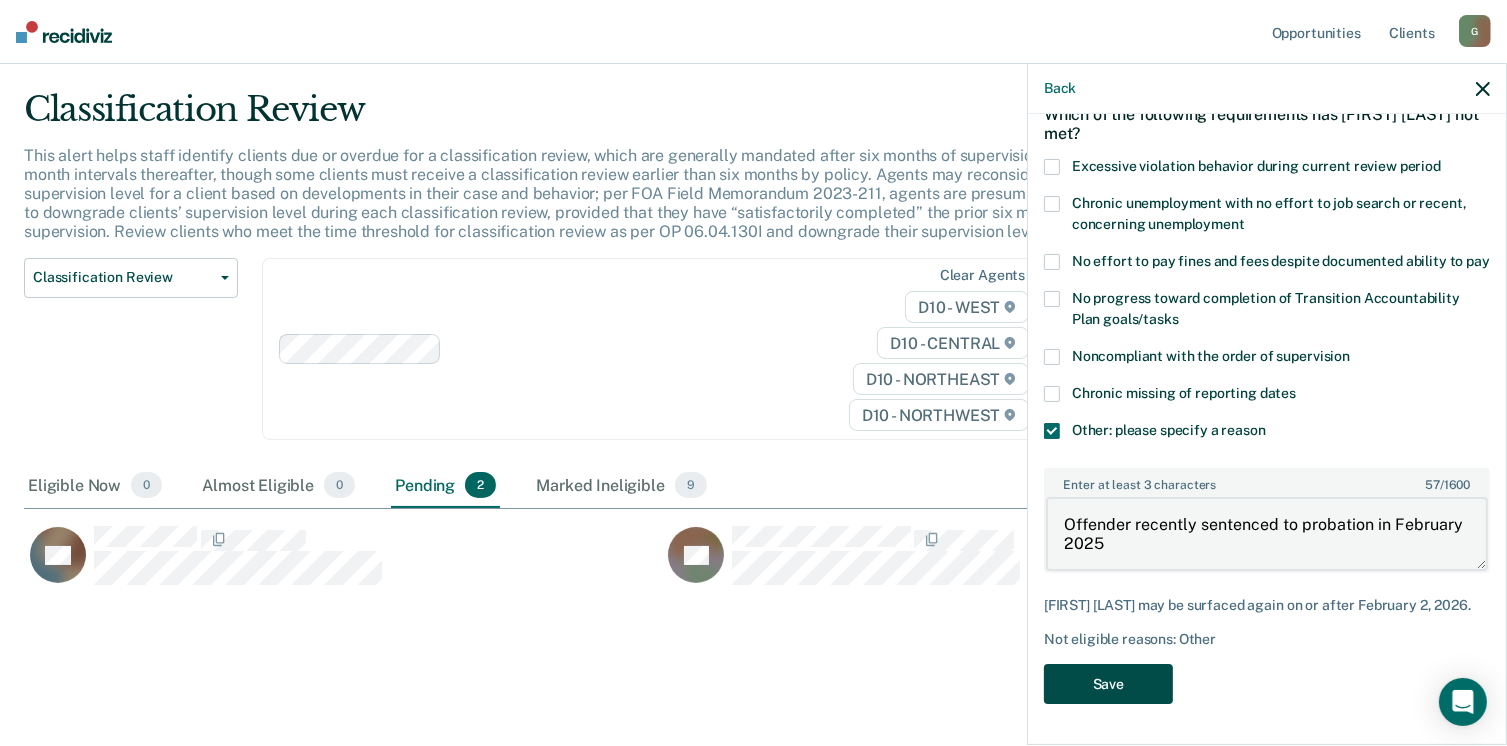 type on "Offender recently sentenced to probation in February 2025" 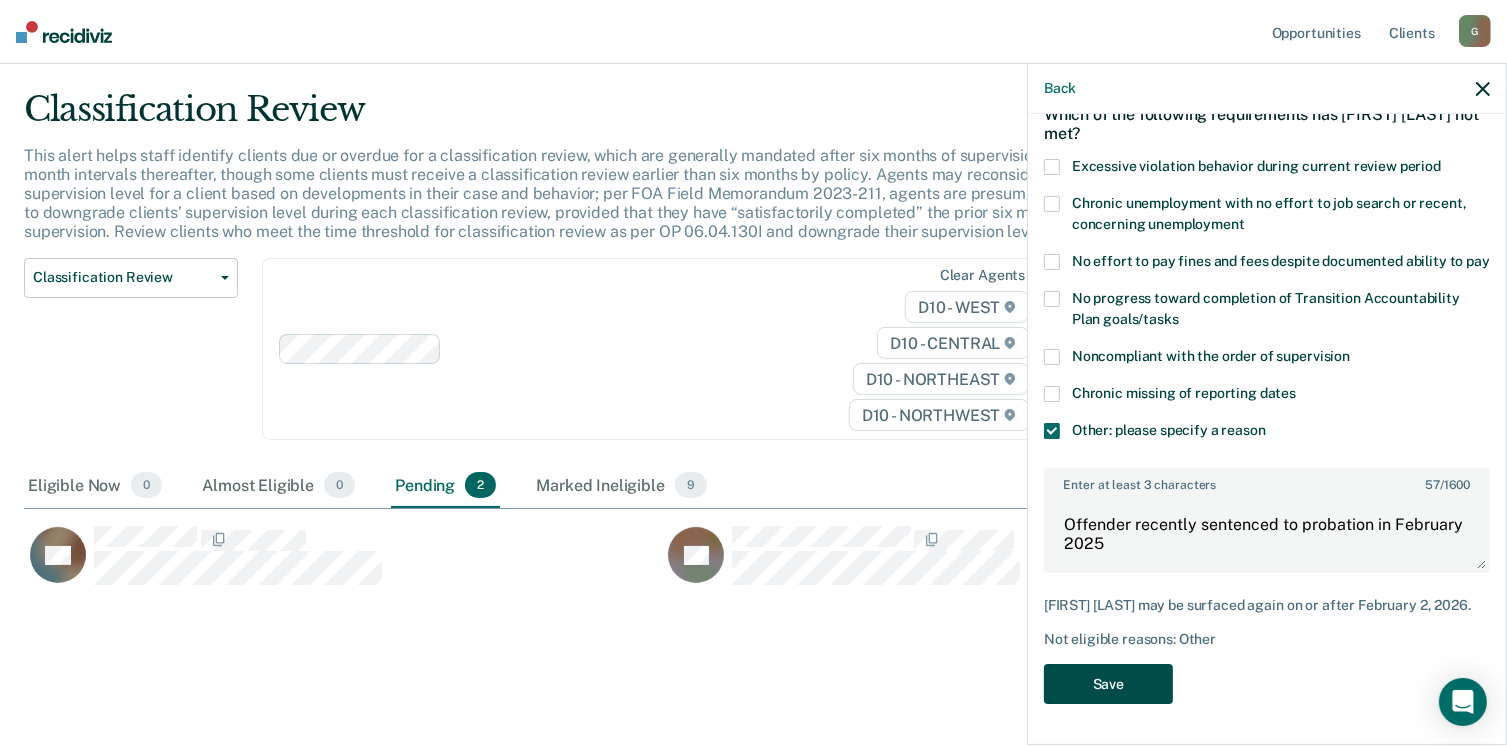 click on "Save" at bounding box center [1108, 684] 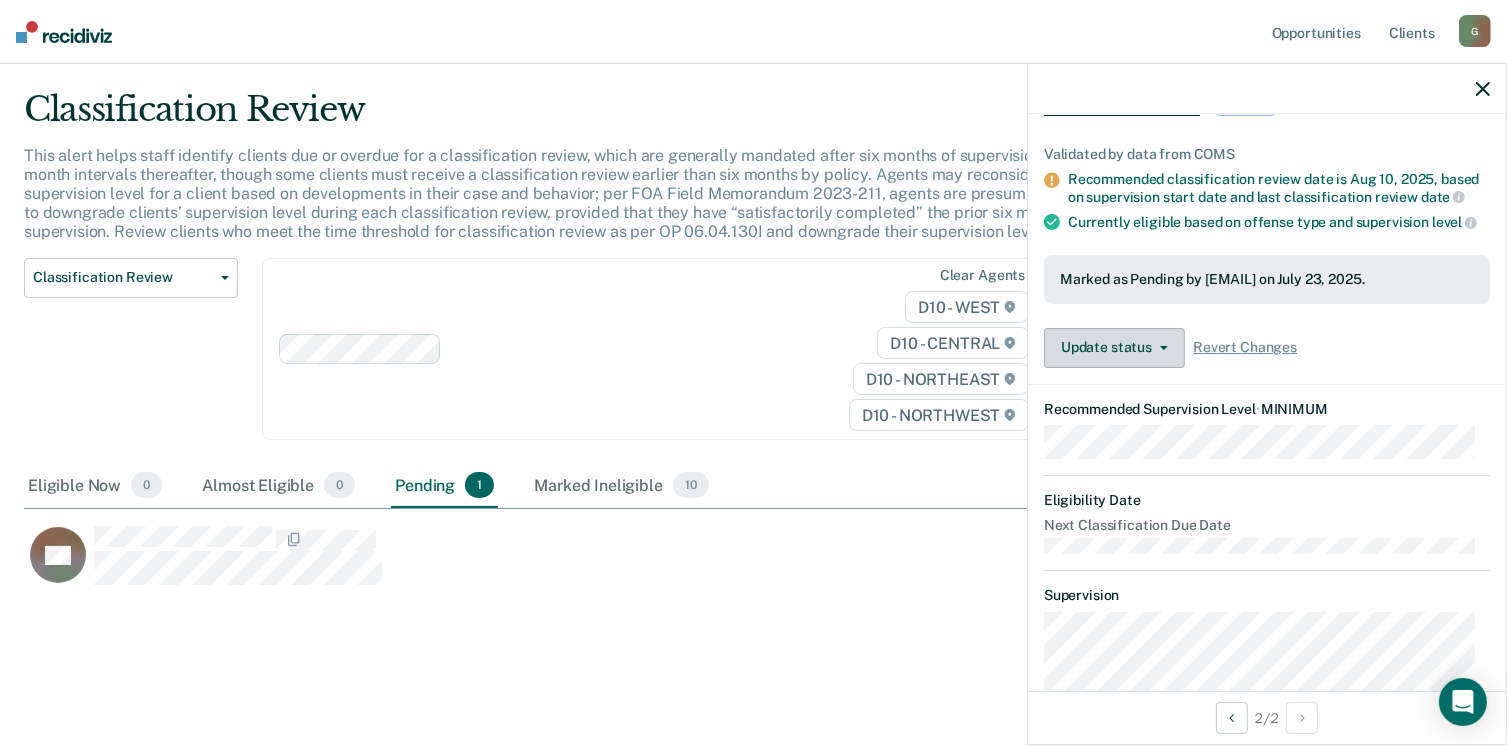 click on "Update status" at bounding box center [1114, 348] 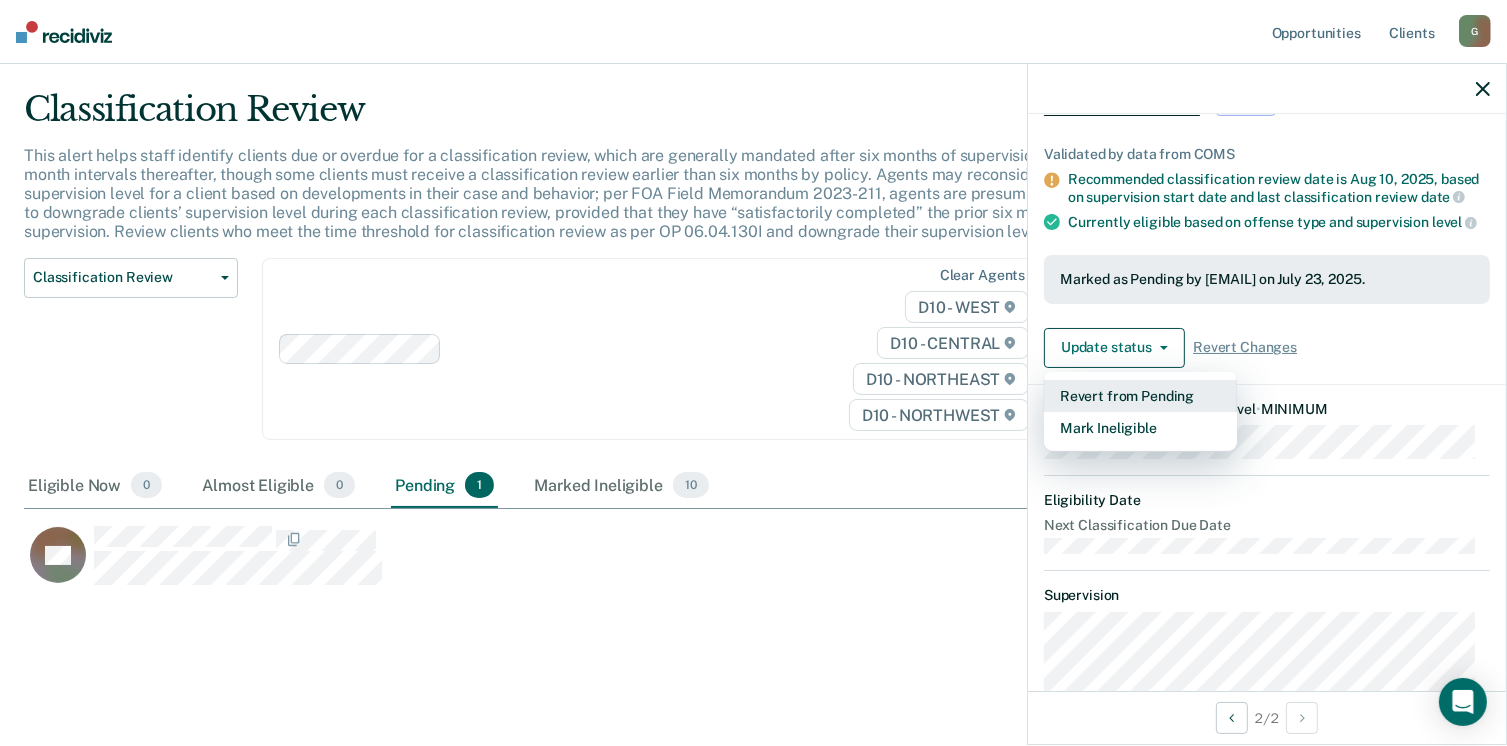 click on "Revert from Pending" at bounding box center [1140, 396] 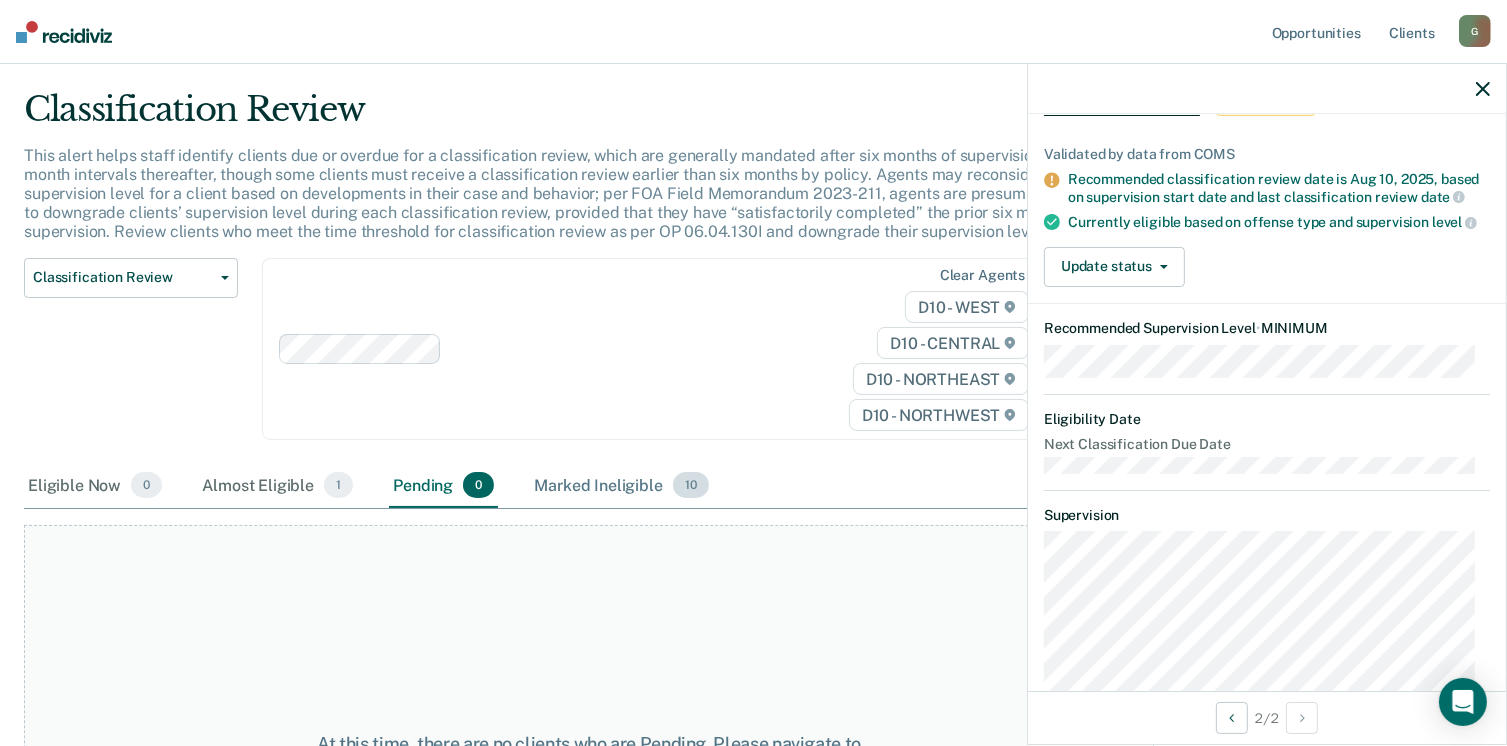 click on "Marked Ineligible 10" at bounding box center [621, 486] 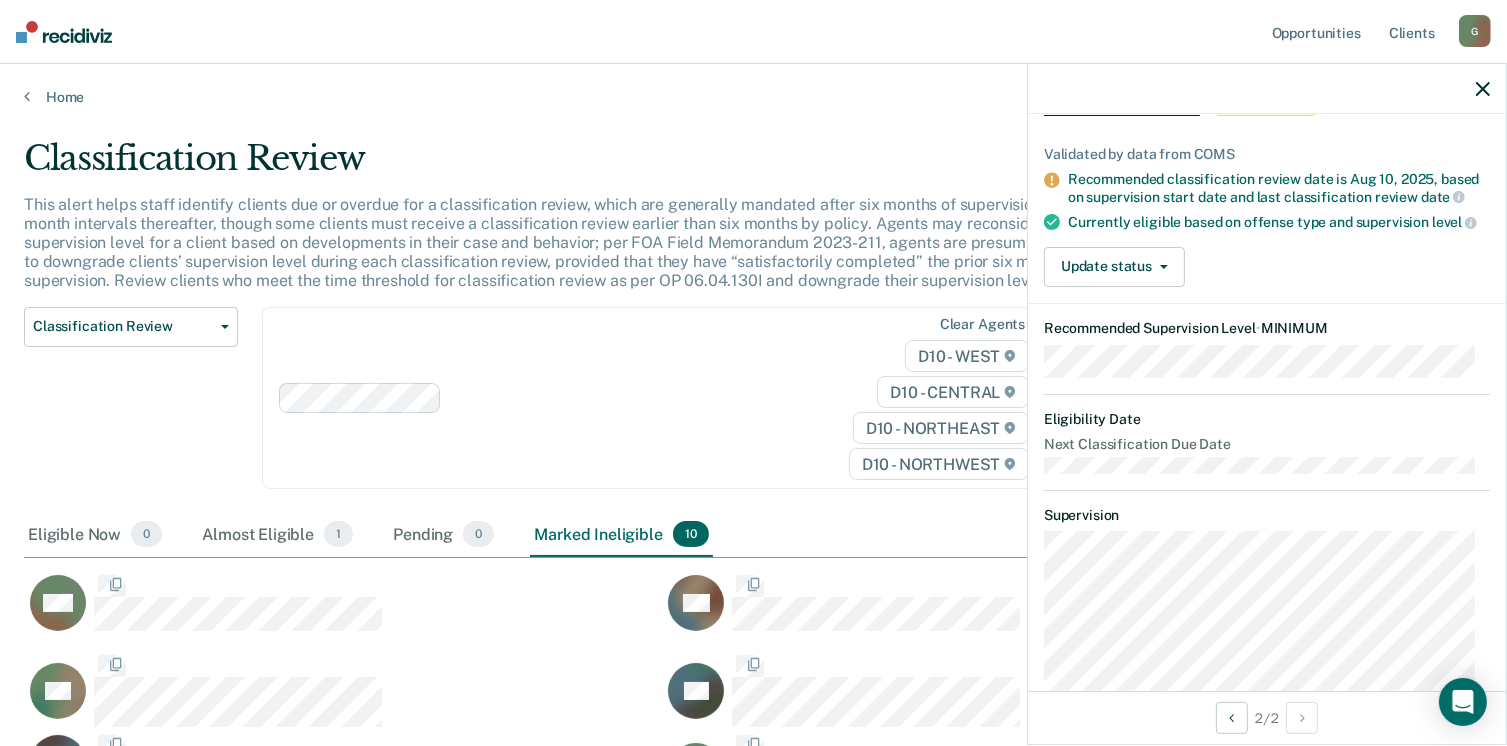 scroll, scrollTop: 16, scrollLeft: 16, axis: both 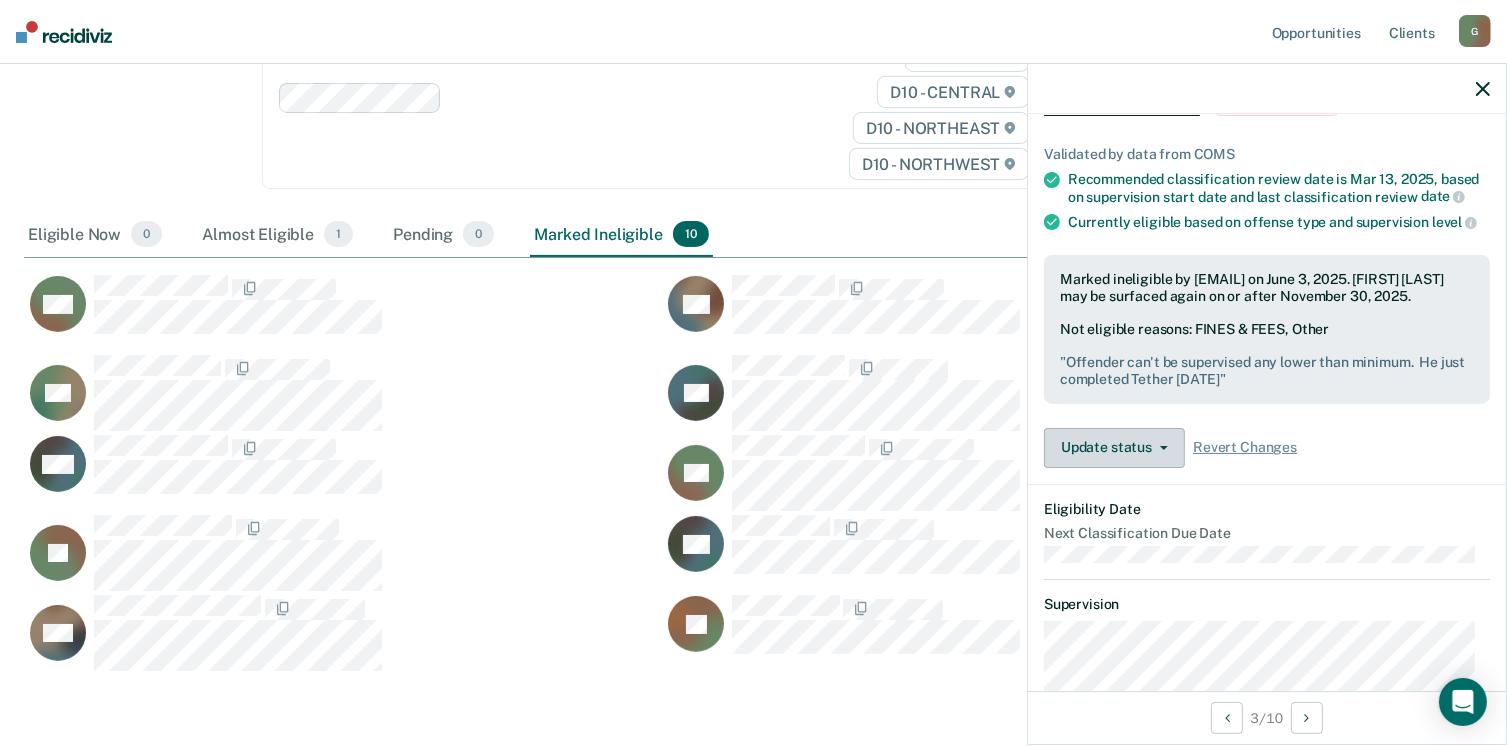 click on "Update status" at bounding box center (1114, 448) 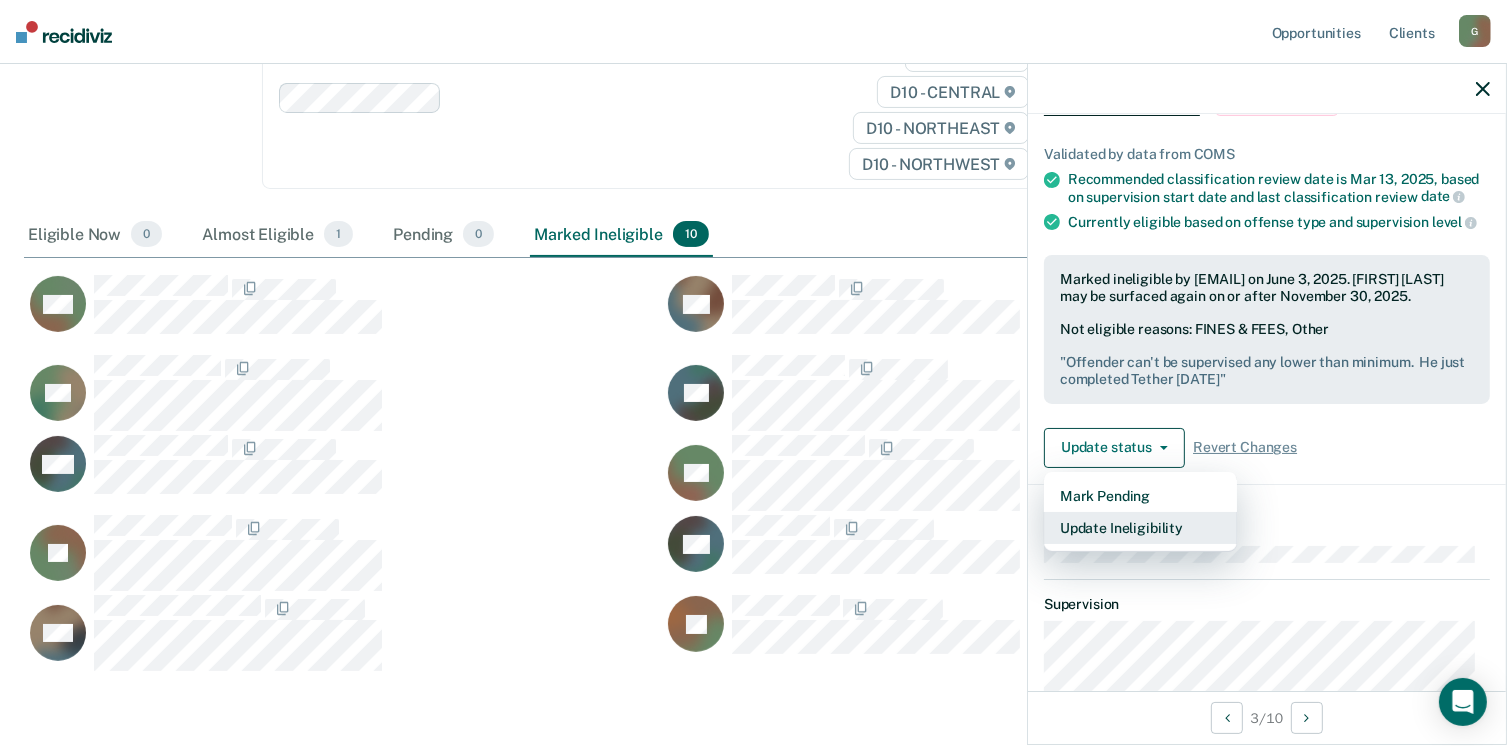click on "Update Ineligibility" at bounding box center (1140, 528) 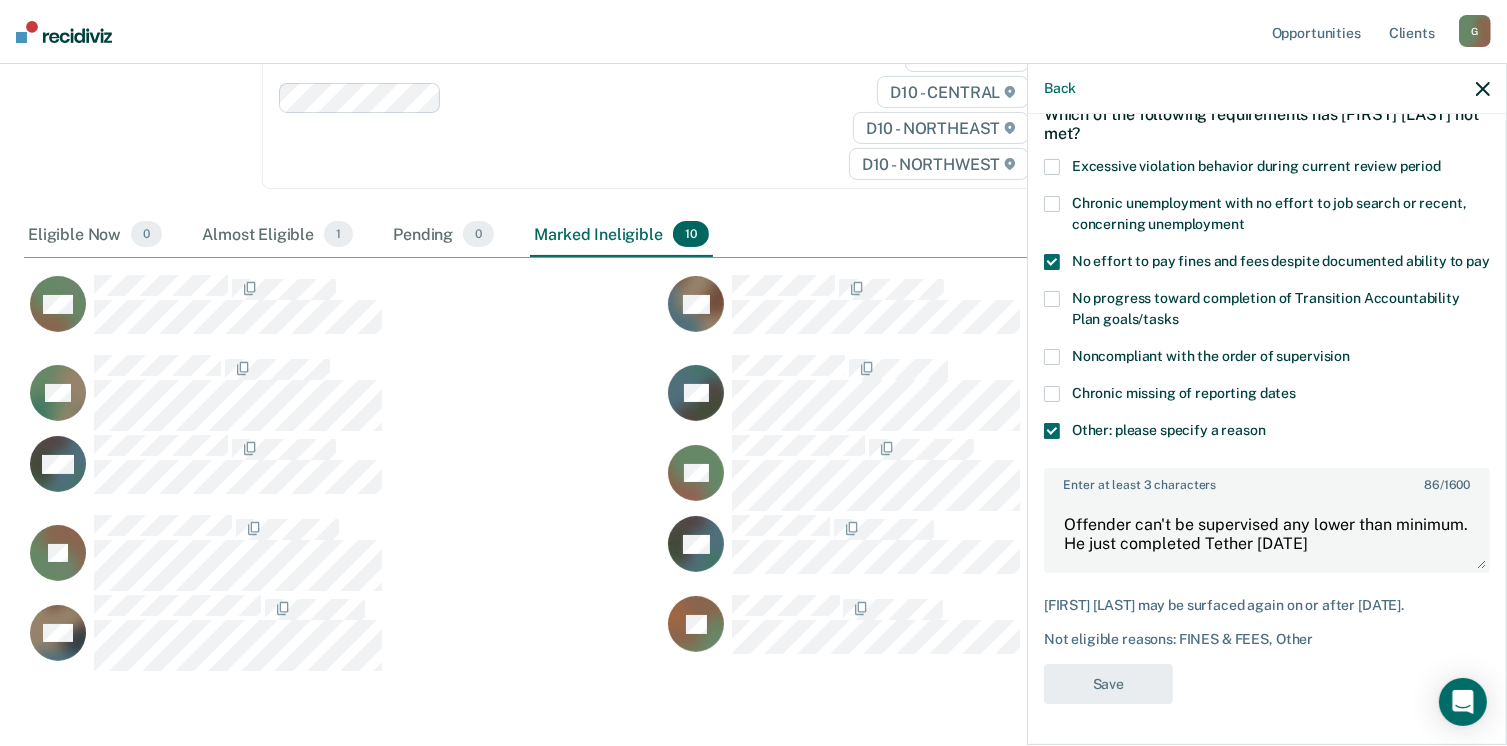 scroll, scrollTop: 140, scrollLeft: 0, axis: vertical 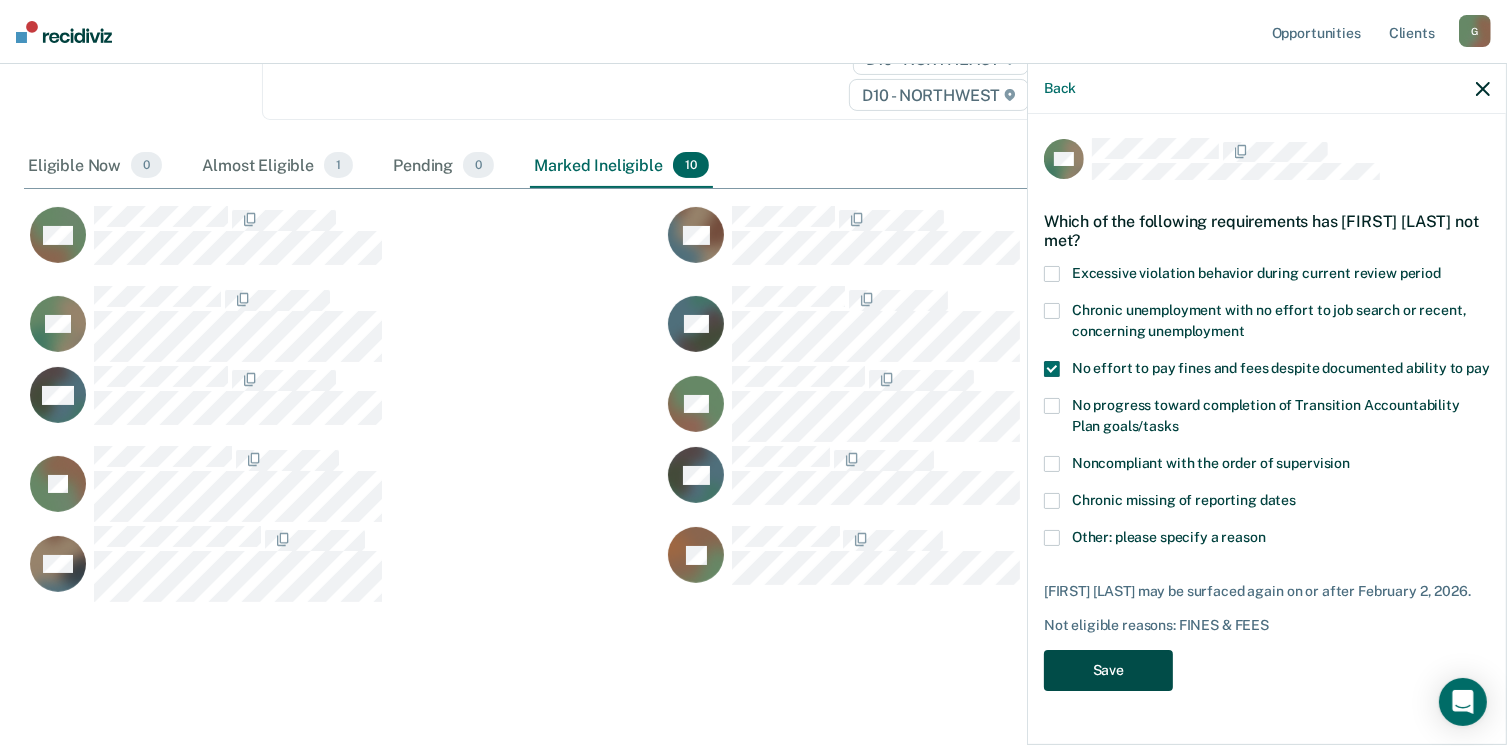 click on "Save" at bounding box center [1108, 670] 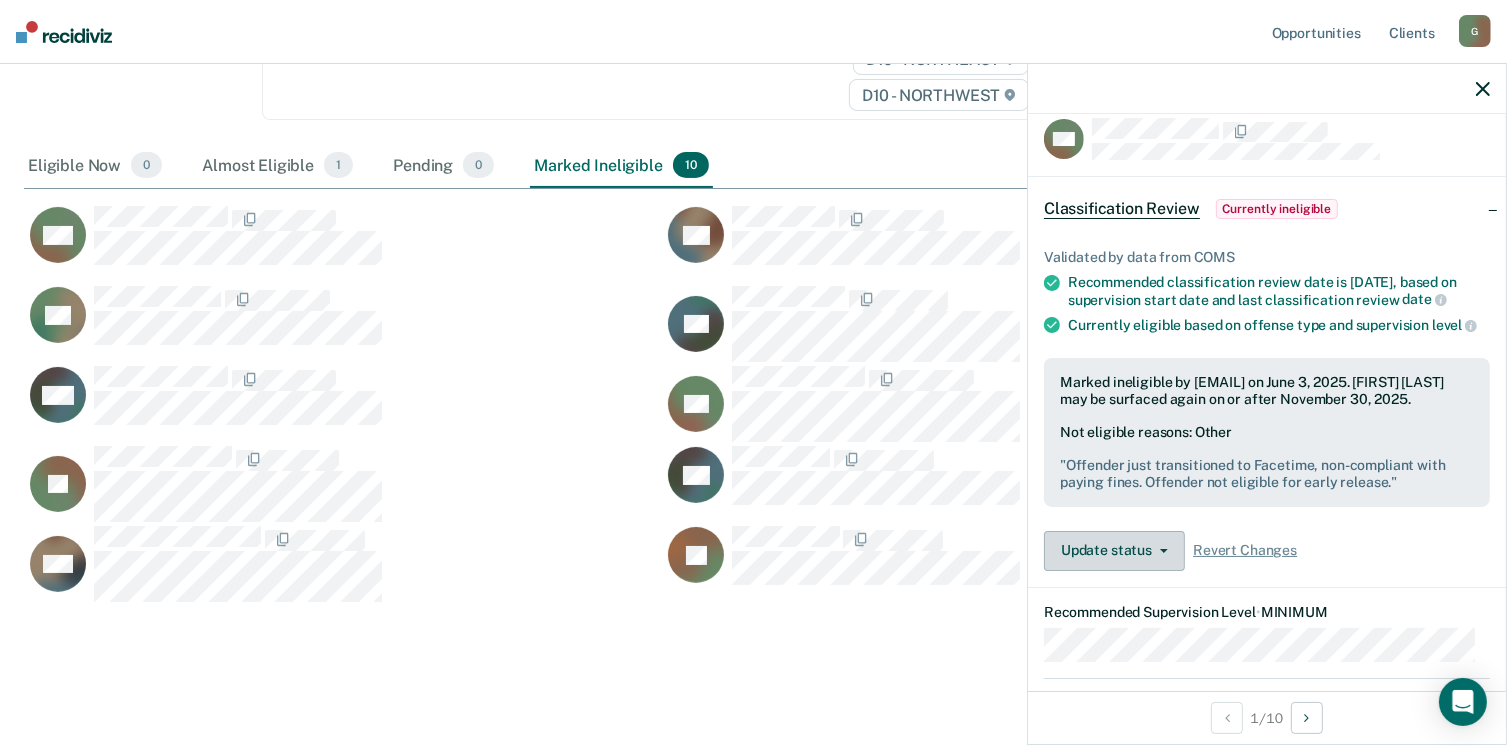 click on "Update status" at bounding box center [1114, 551] 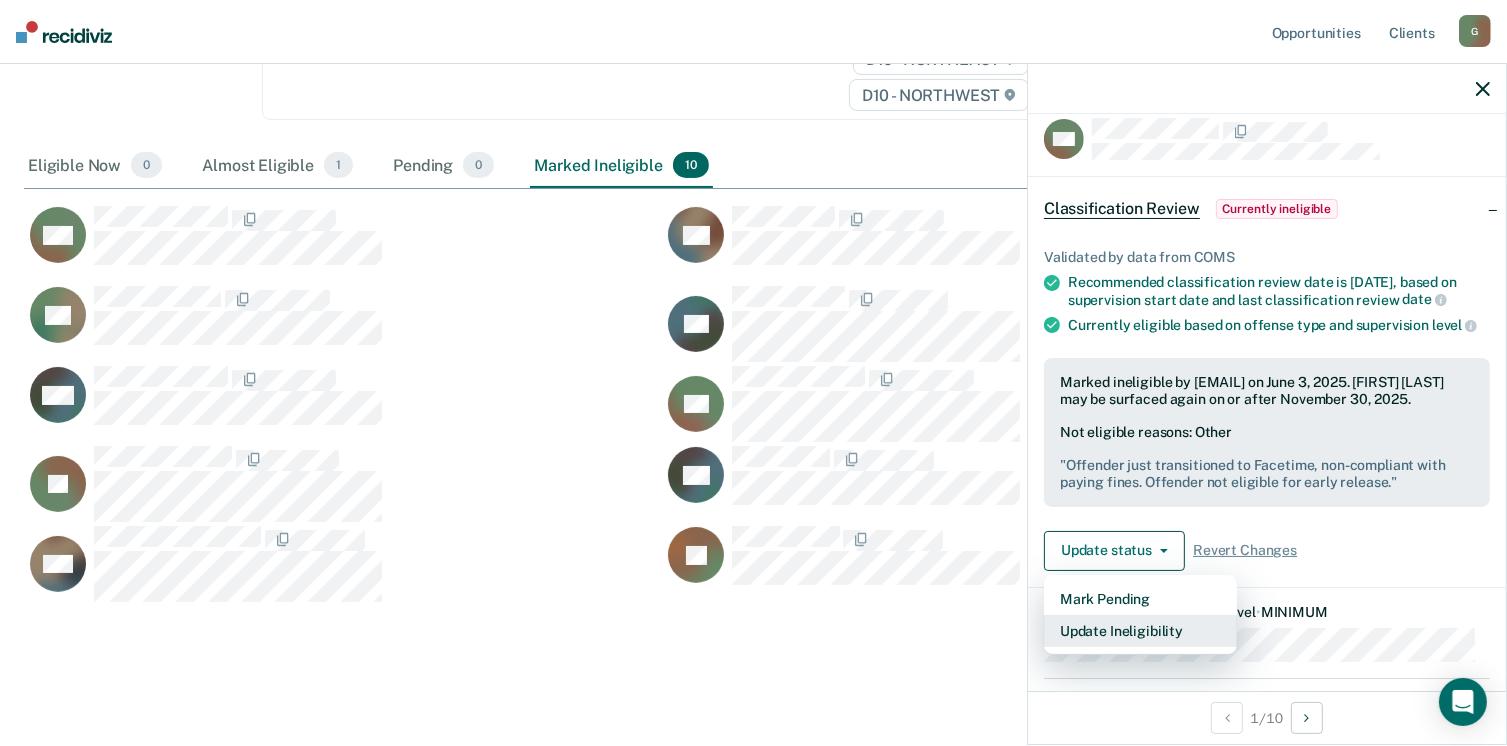 click on "Update Ineligibility" at bounding box center [1140, 631] 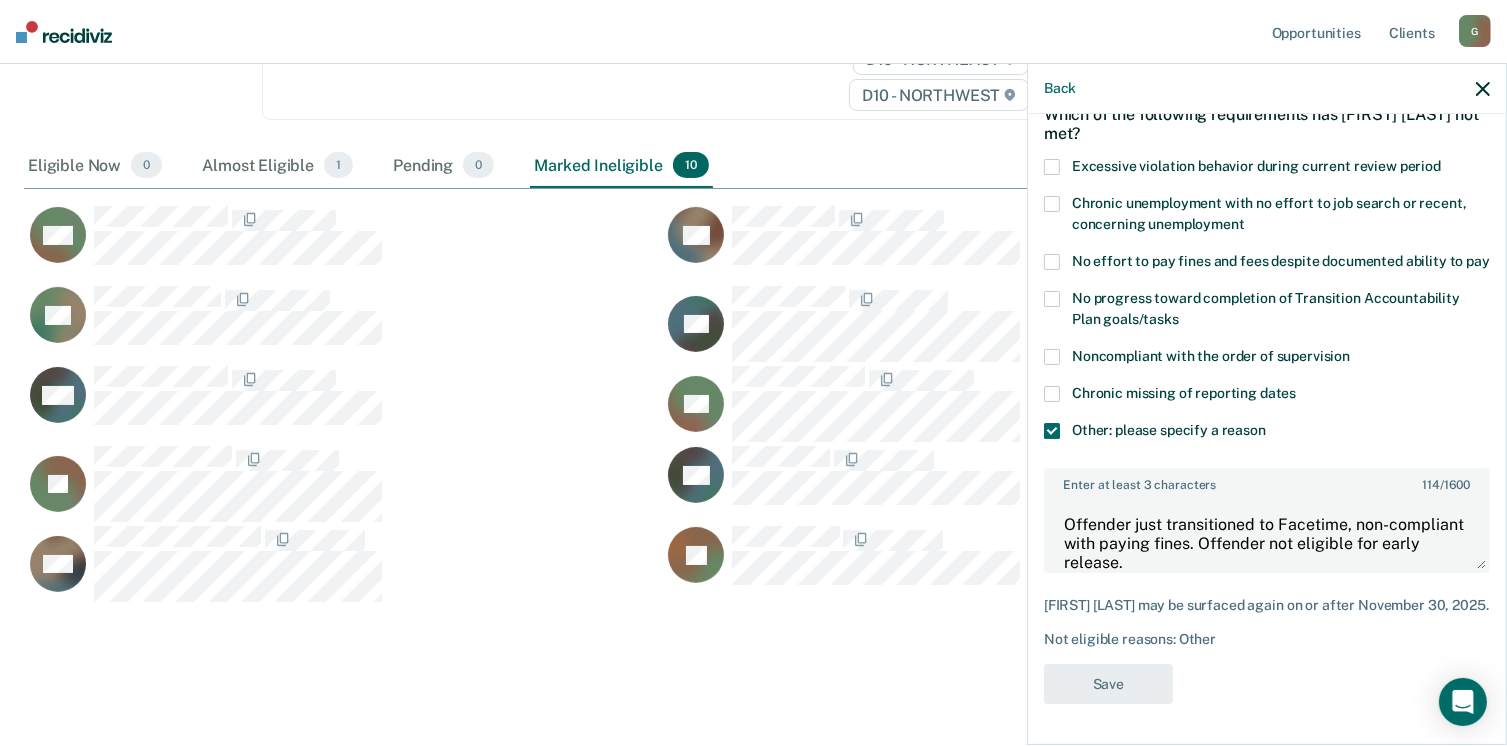 scroll, scrollTop: 140, scrollLeft: 0, axis: vertical 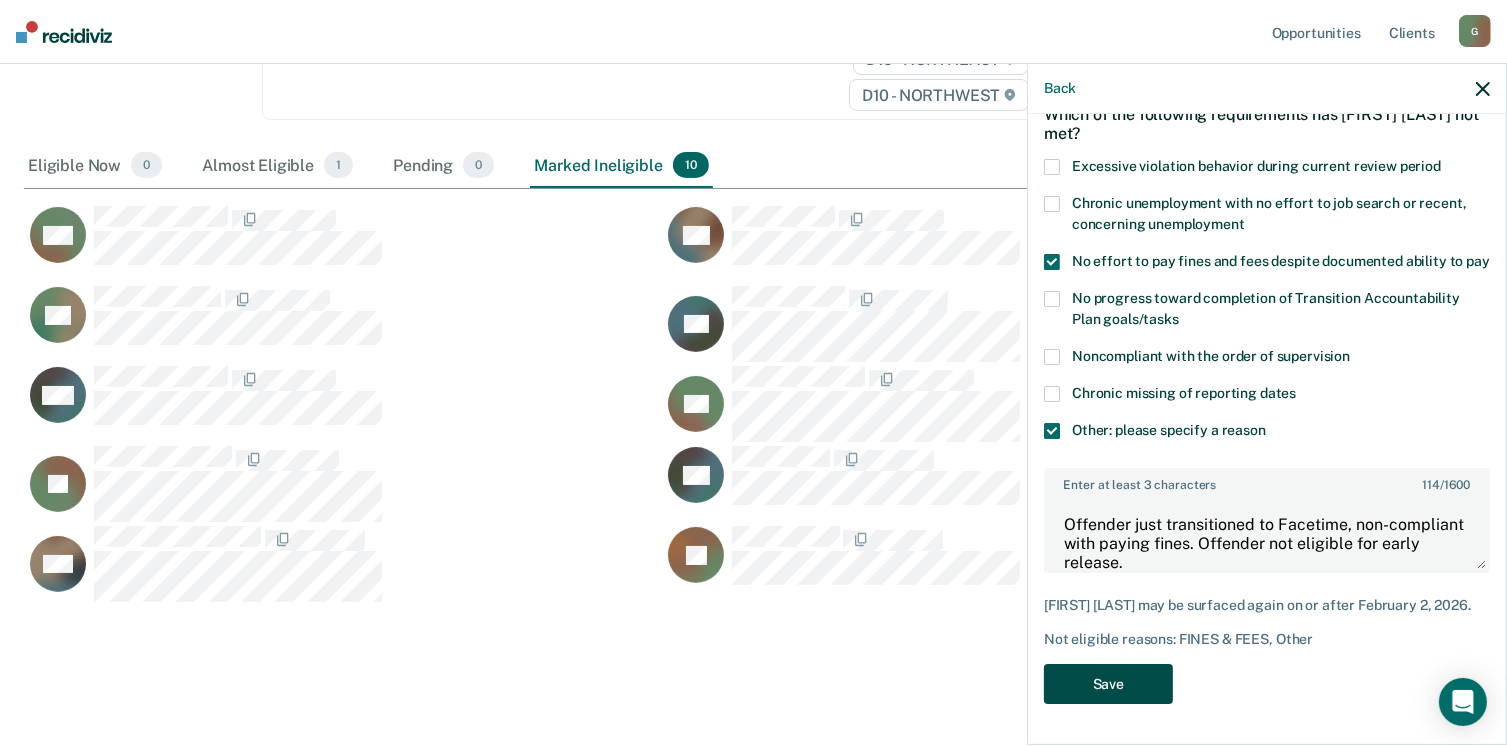 click on "Save" at bounding box center [1108, 684] 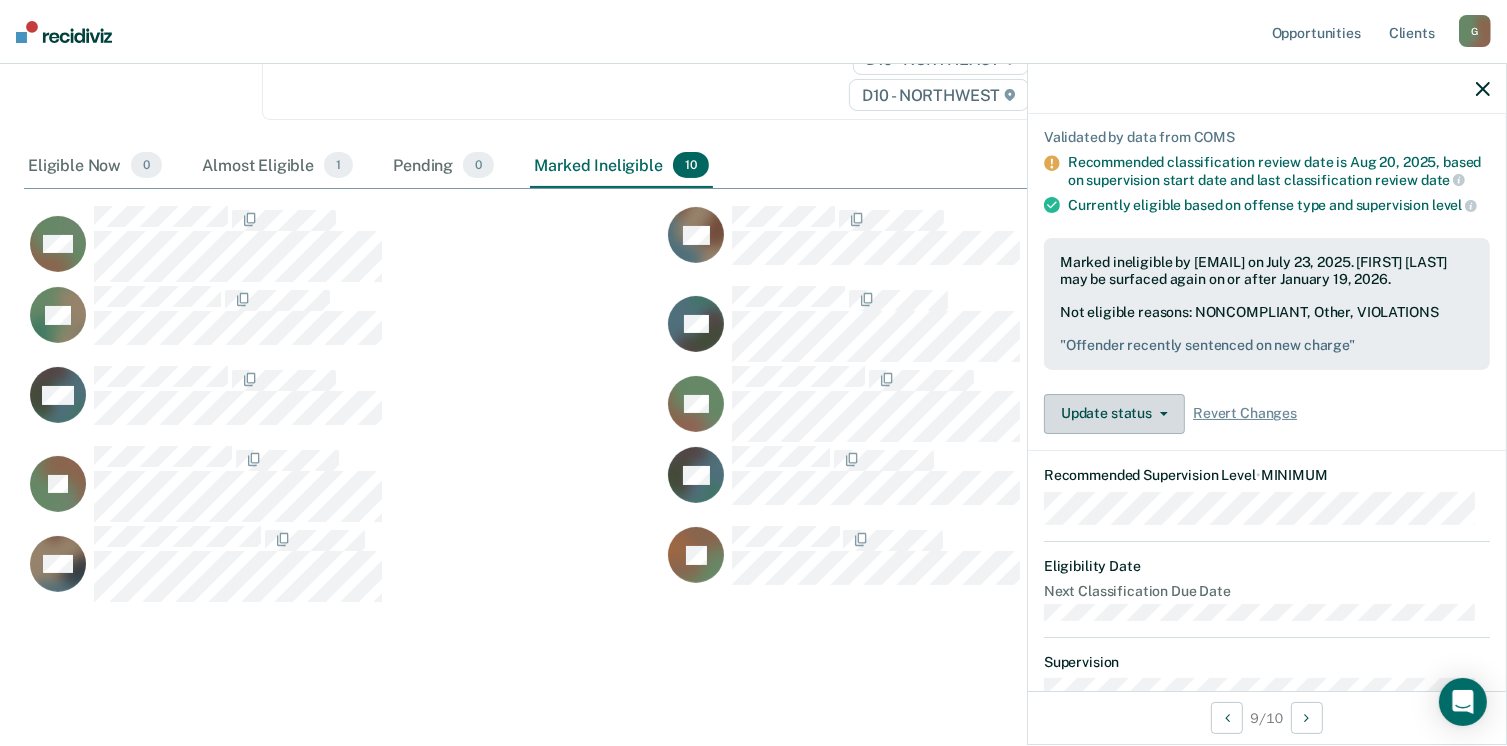 click on "Update status" at bounding box center [1114, 414] 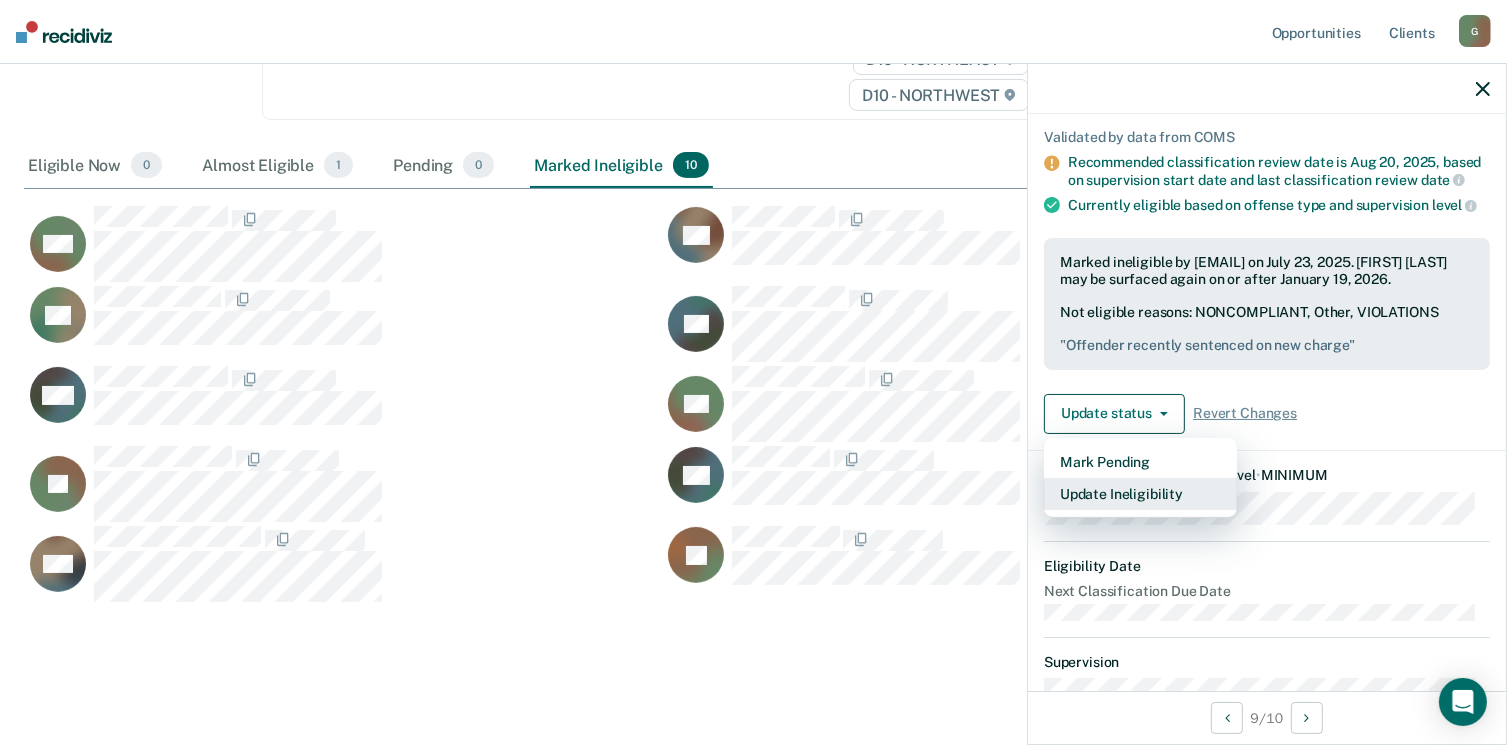 click on "Update Ineligibility" at bounding box center [1140, 494] 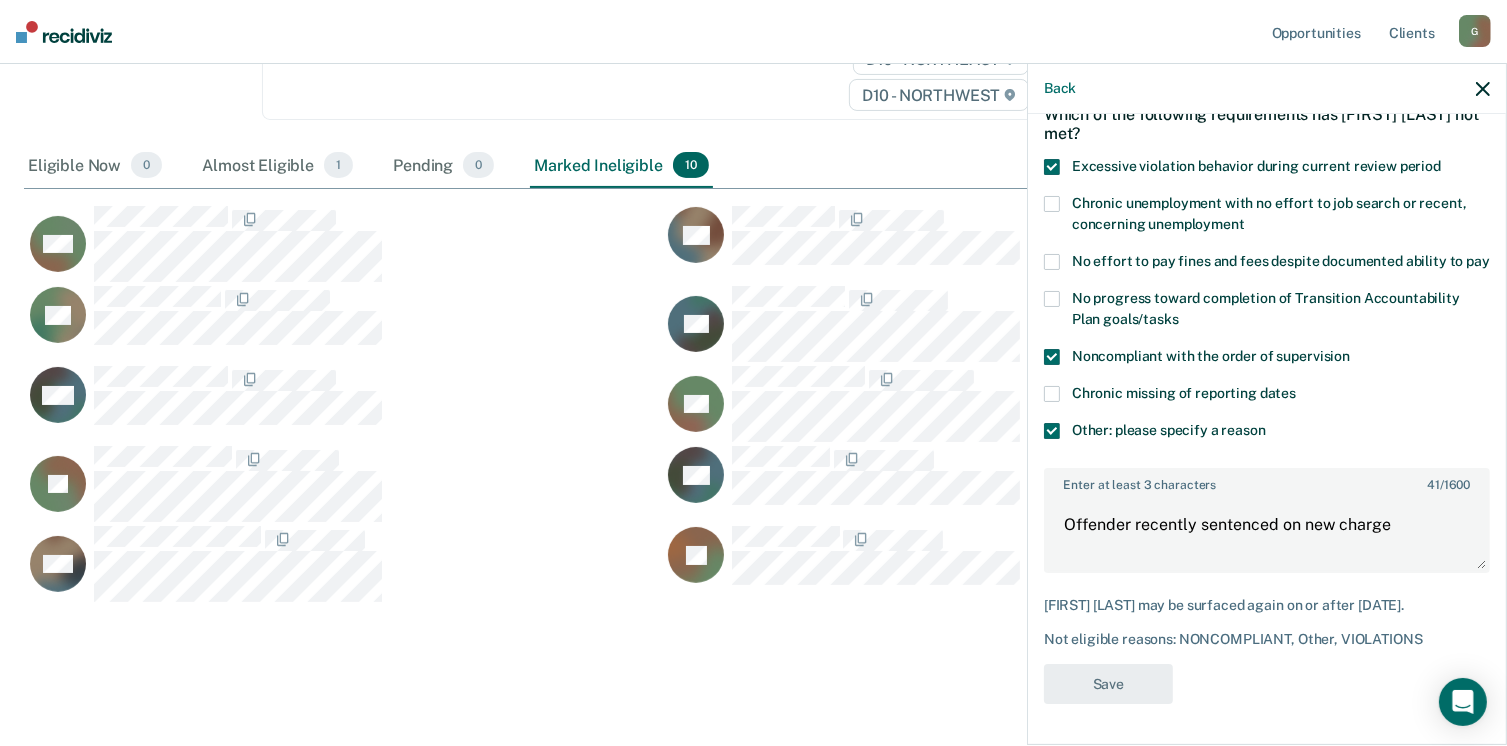 click at bounding box center [1052, 167] 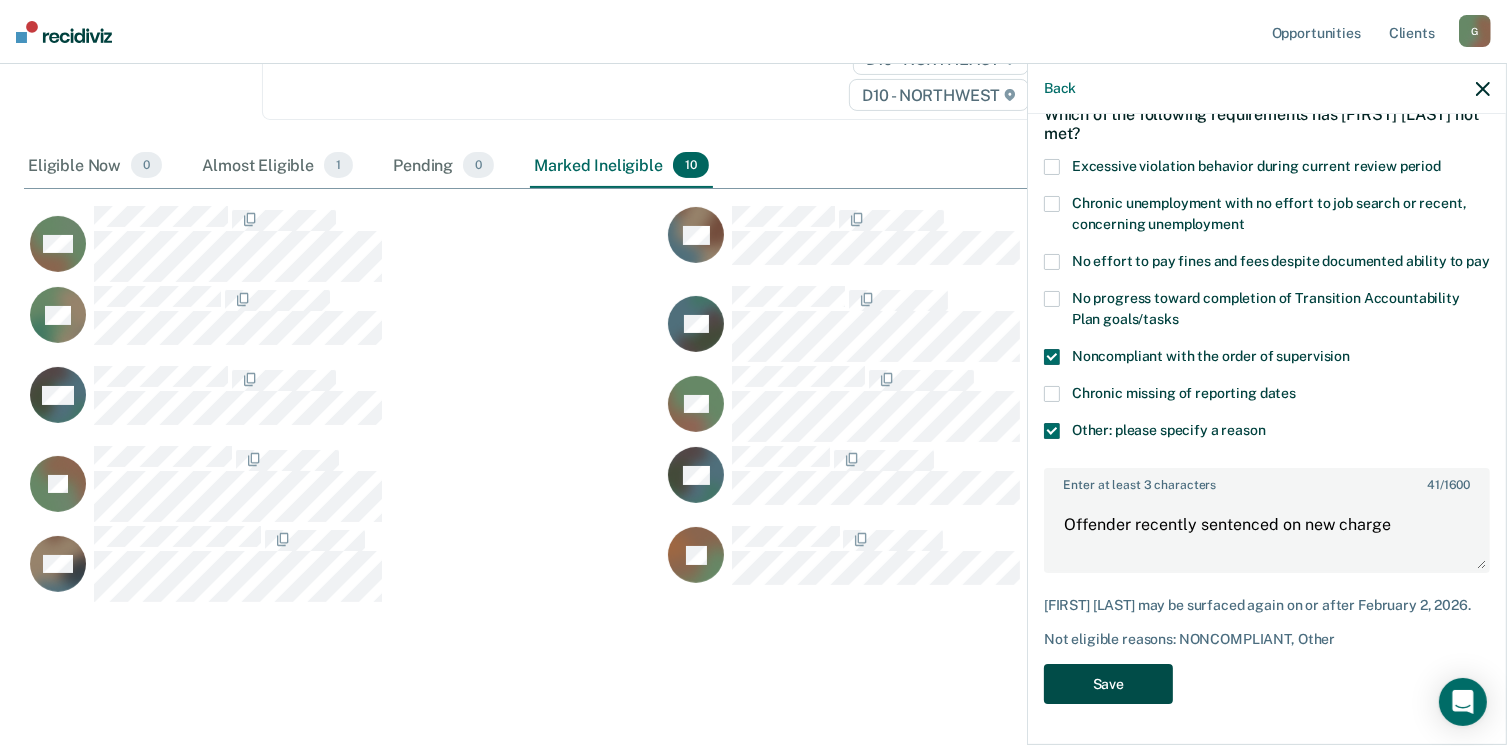 click on "Save" at bounding box center (1108, 684) 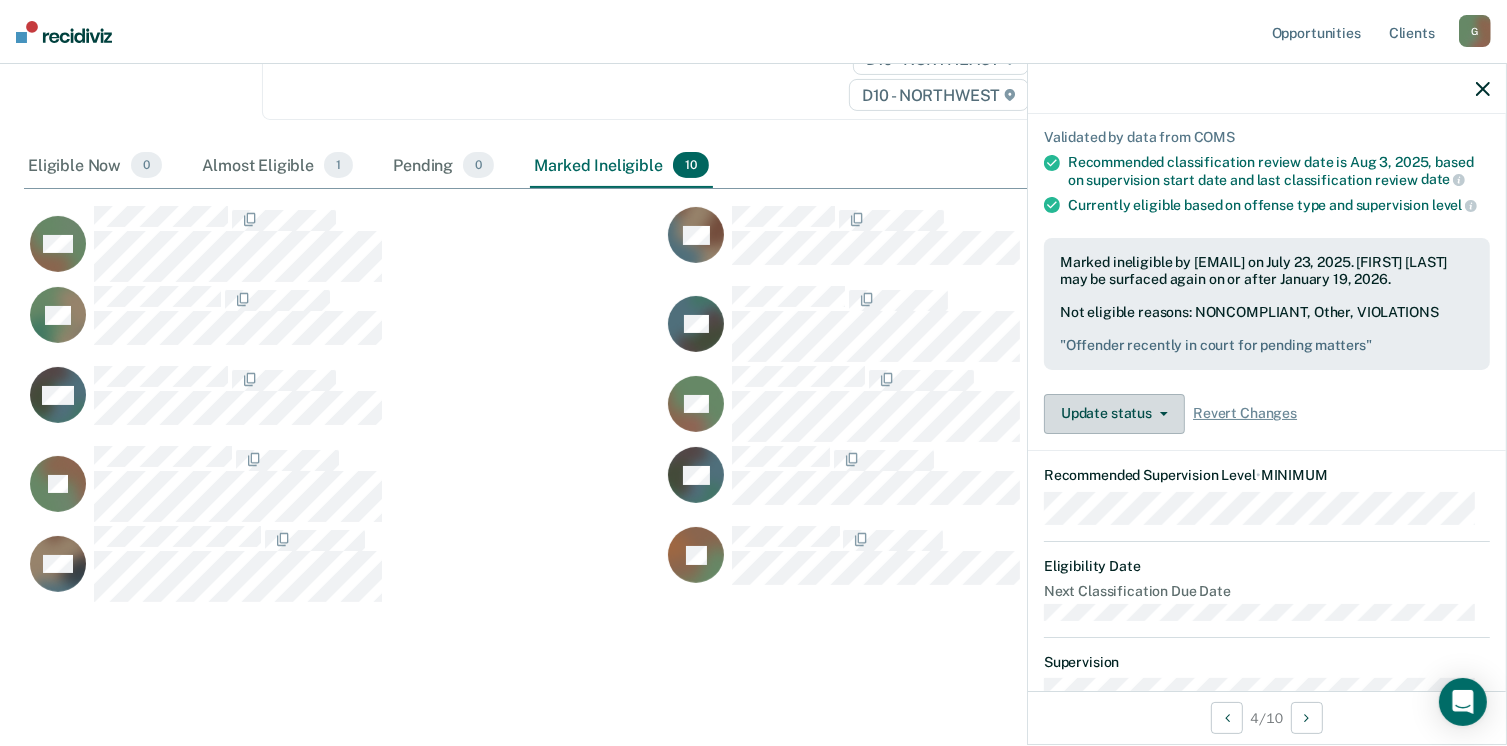 click on "Update status" at bounding box center [1114, 414] 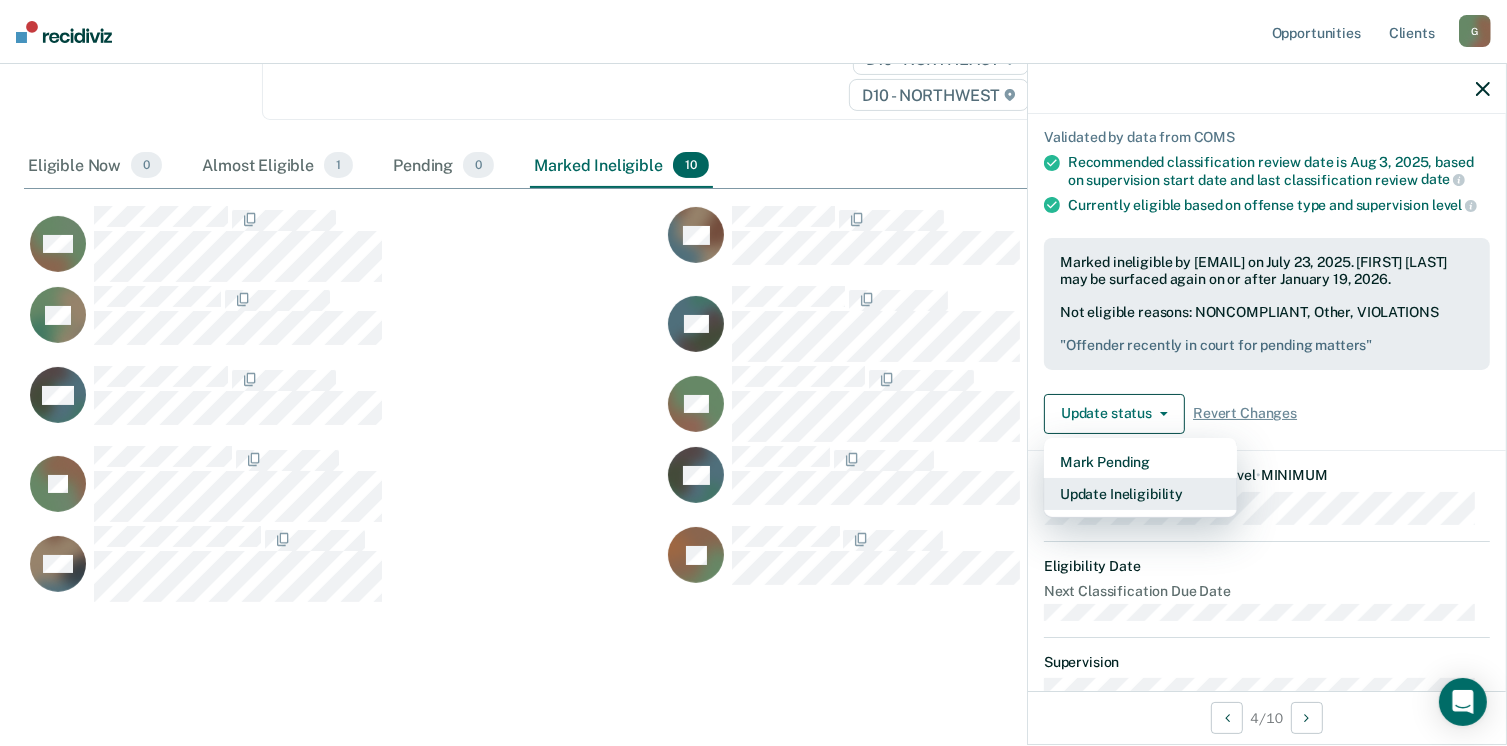 click on "Update Ineligibility" at bounding box center [1140, 494] 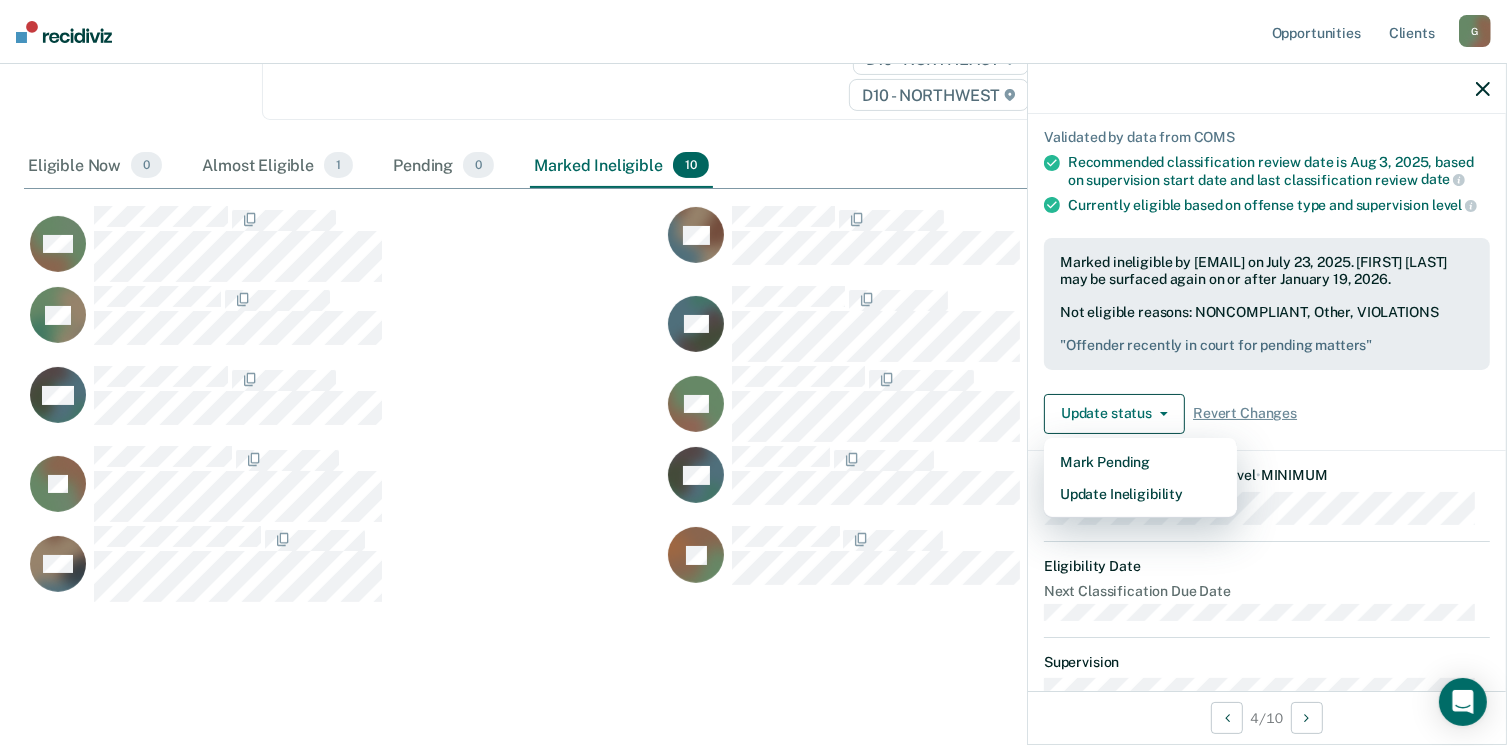 scroll, scrollTop: 123, scrollLeft: 0, axis: vertical 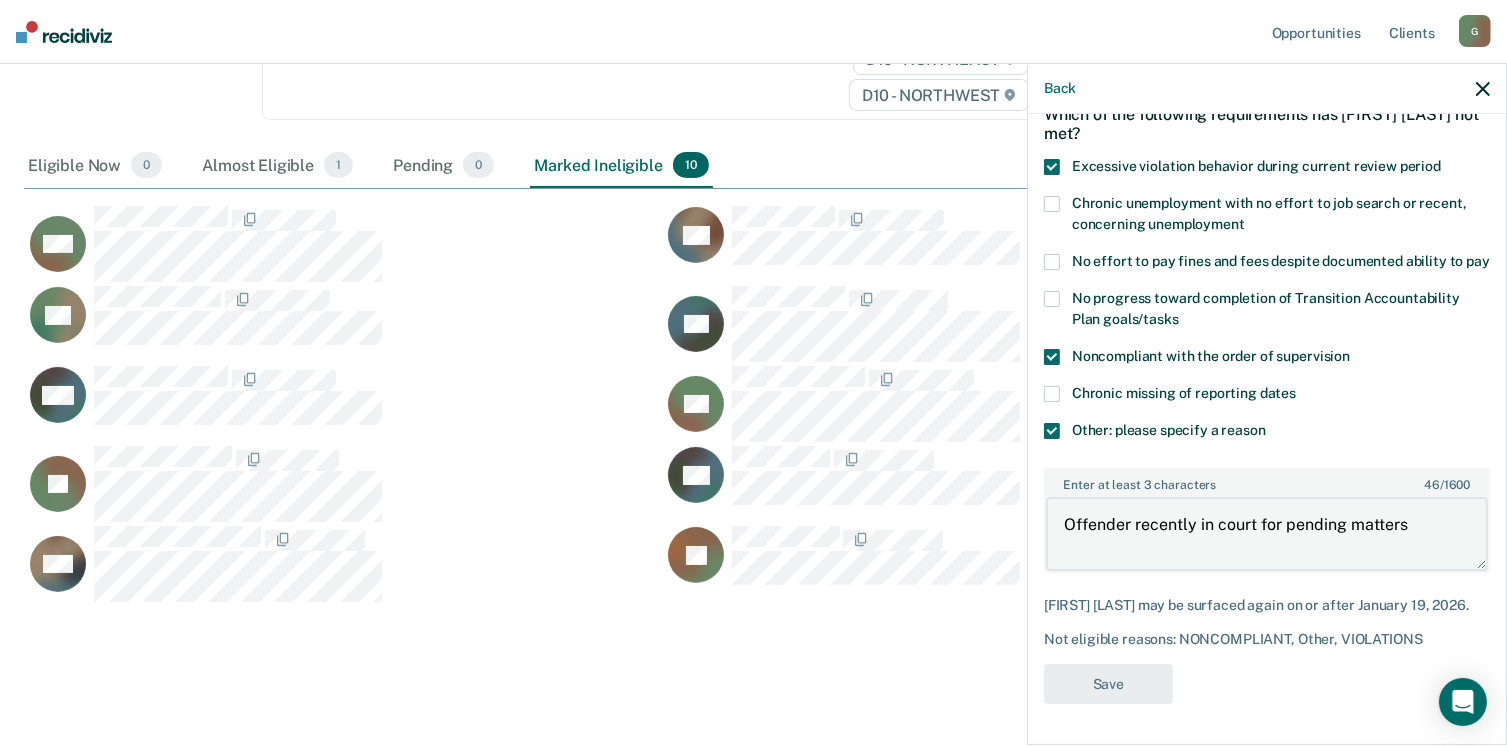 click on "Offender recently in court for pending matters" at bounding box center (1267, 534) 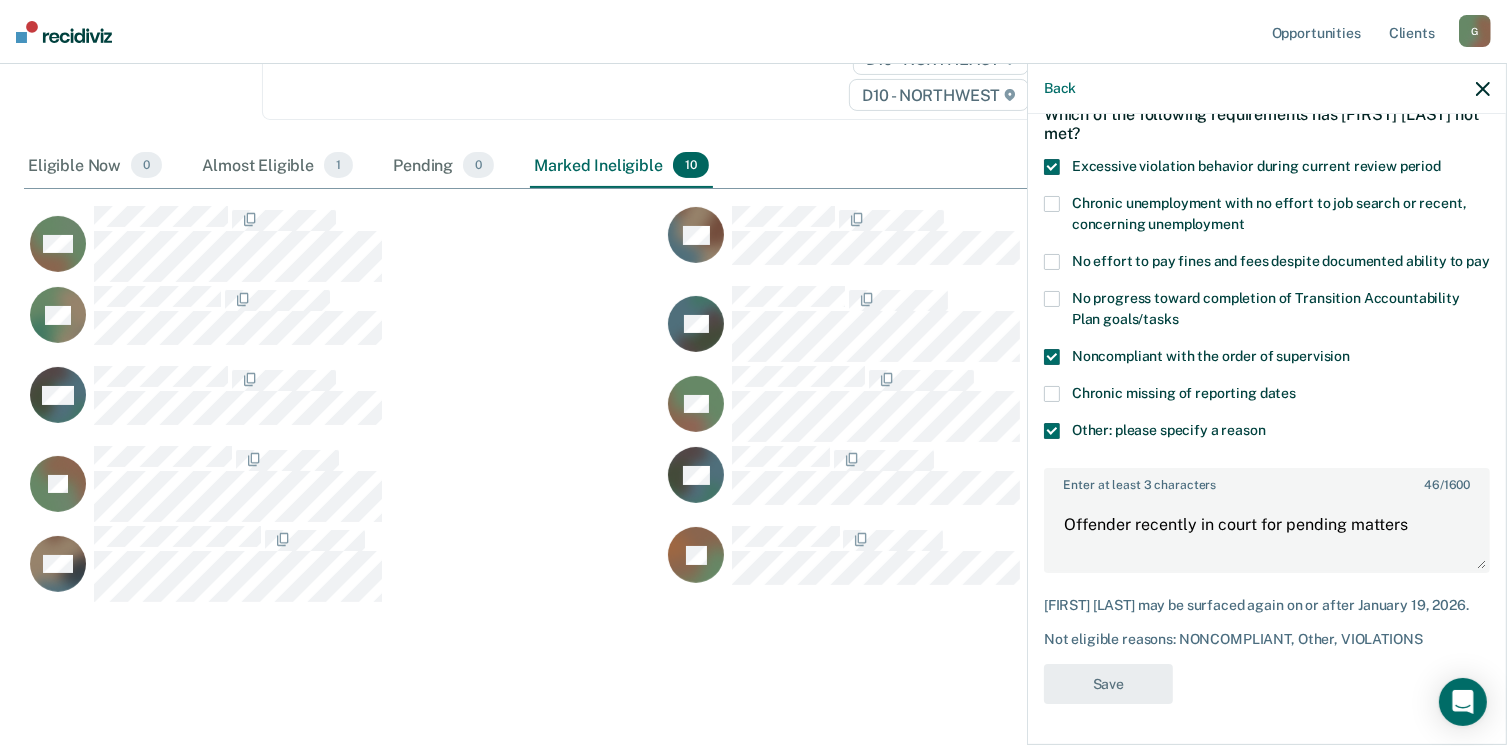 click on "Excessive violation behavior during current review period" at bounding box center [1267, 169] 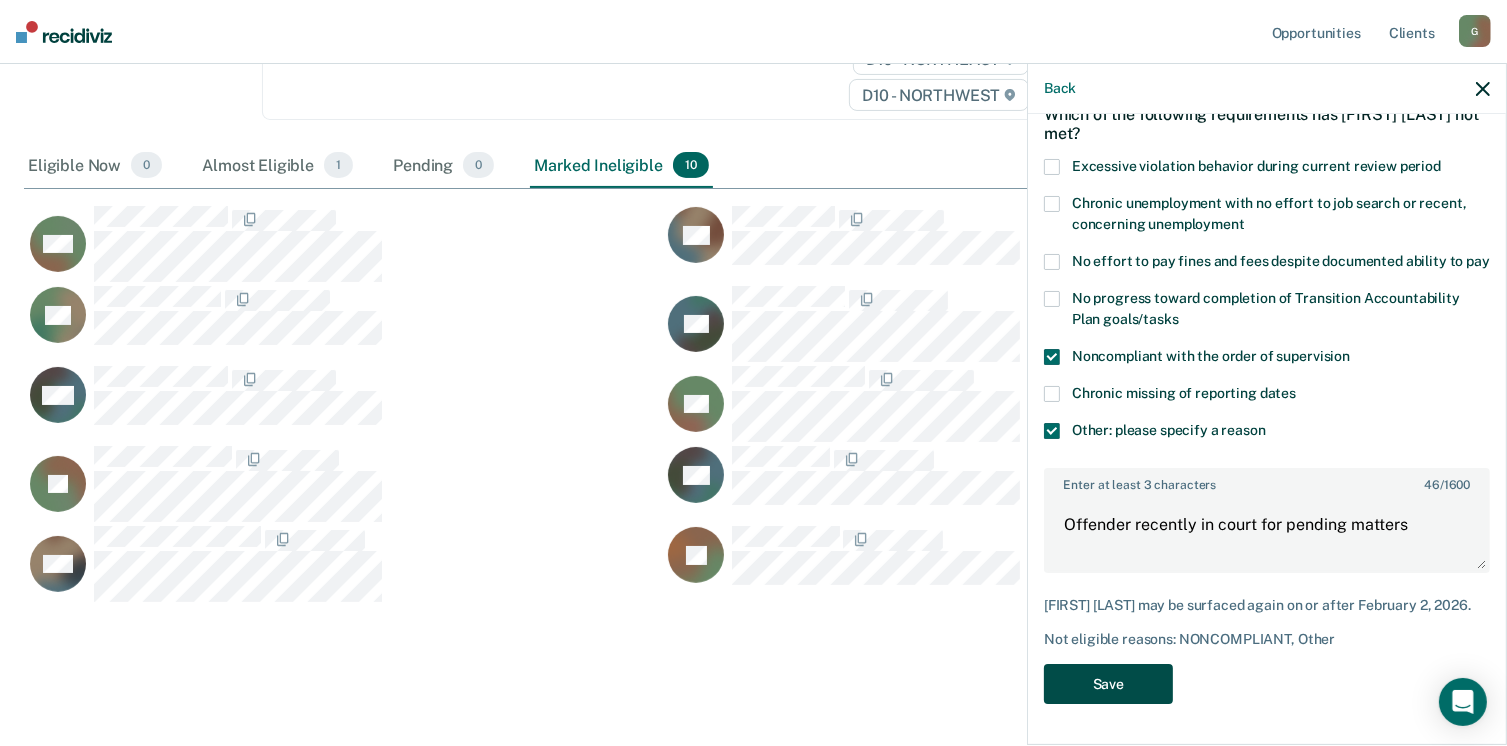 click on "Save" at bounding box center (1108, 684) 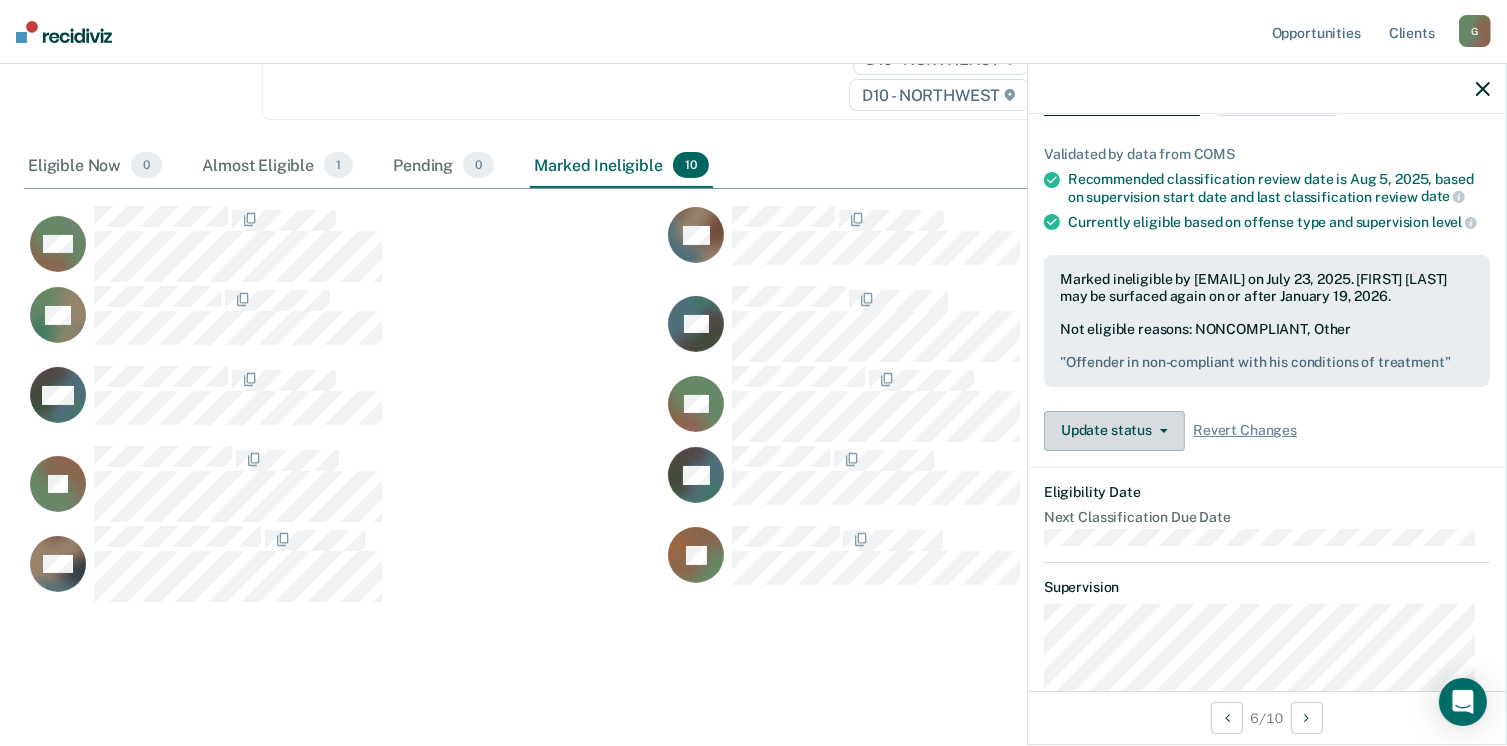 click on "Update status" at bounding box center (1114, 431) 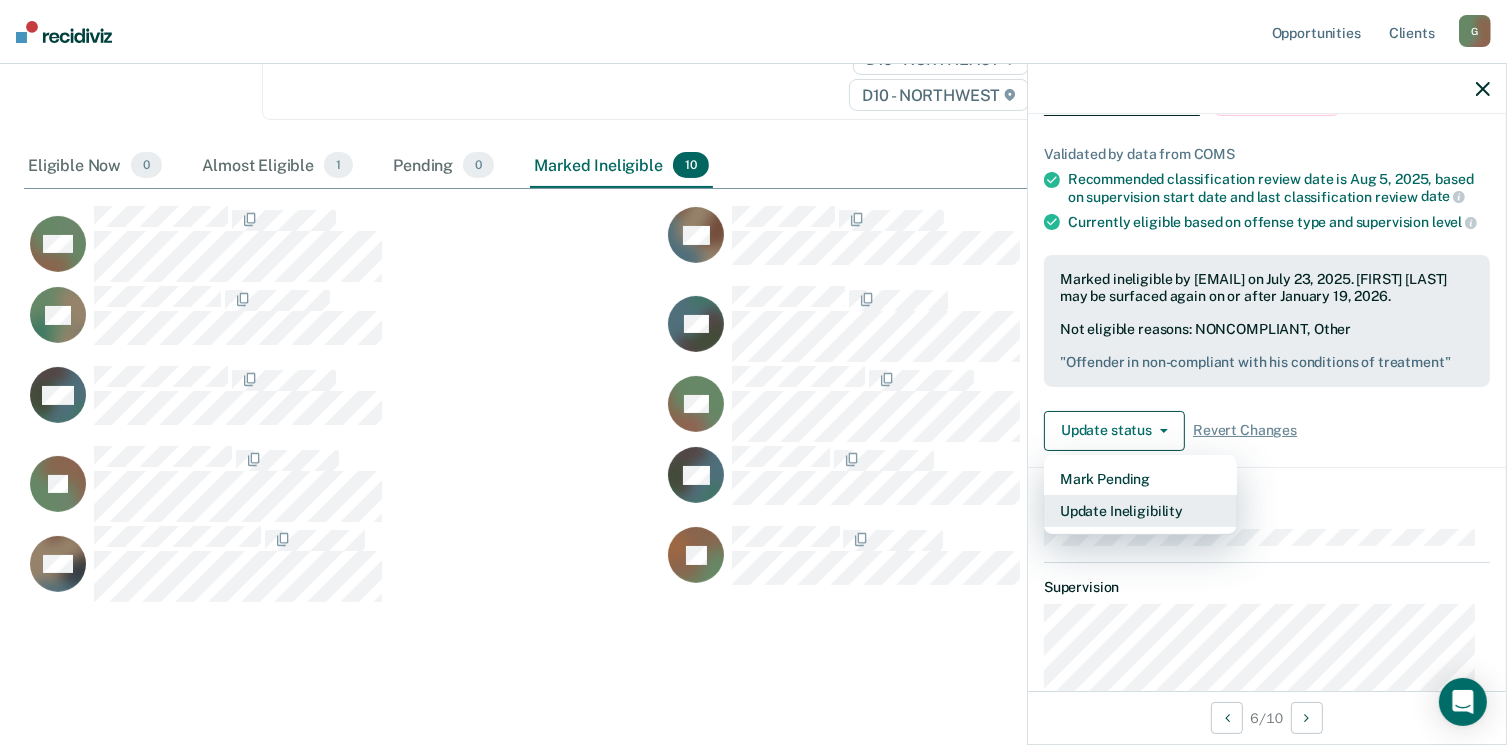 click on "Update Ineligibility" at bounding box center [1140, 511] 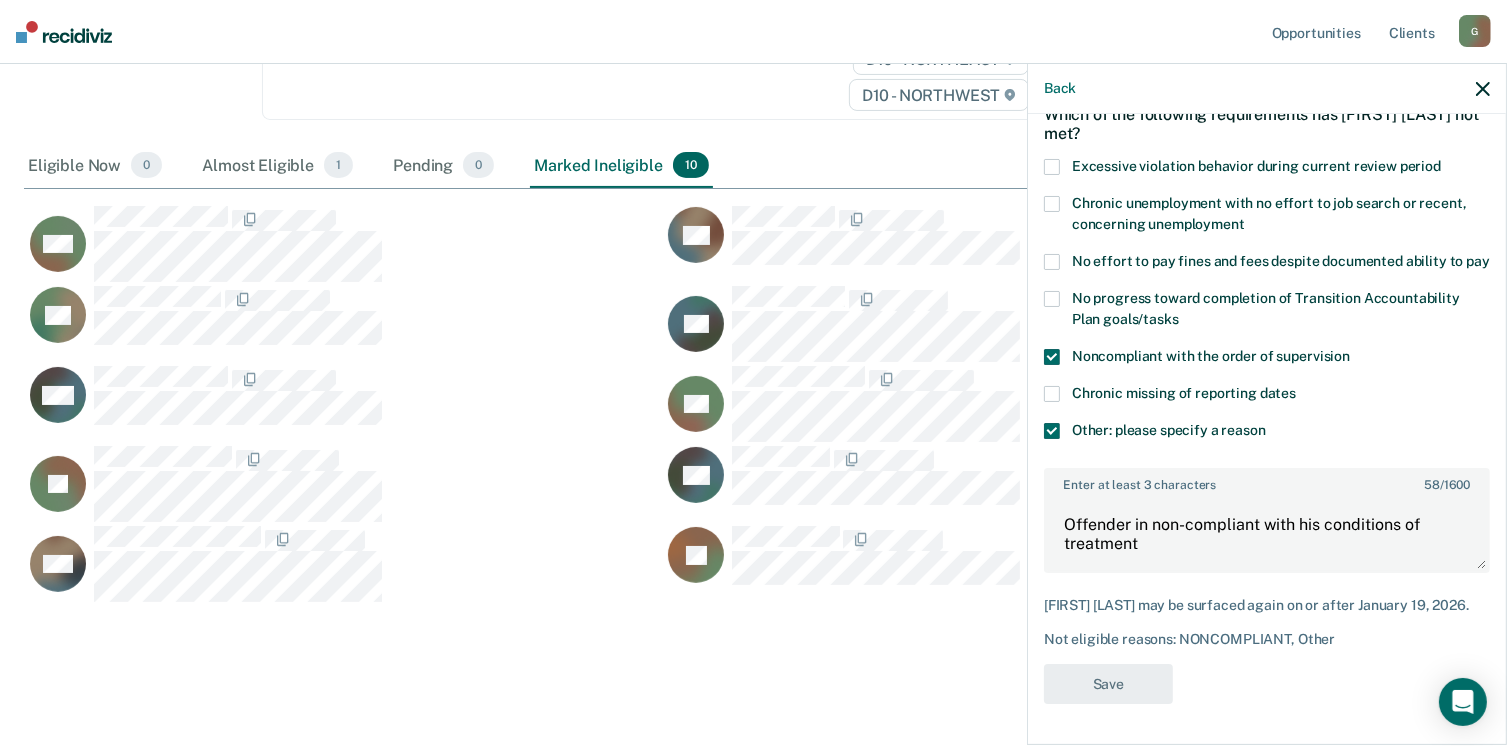 scroll, scrollTop: 140, scrollLeft: 0, axis: vertical 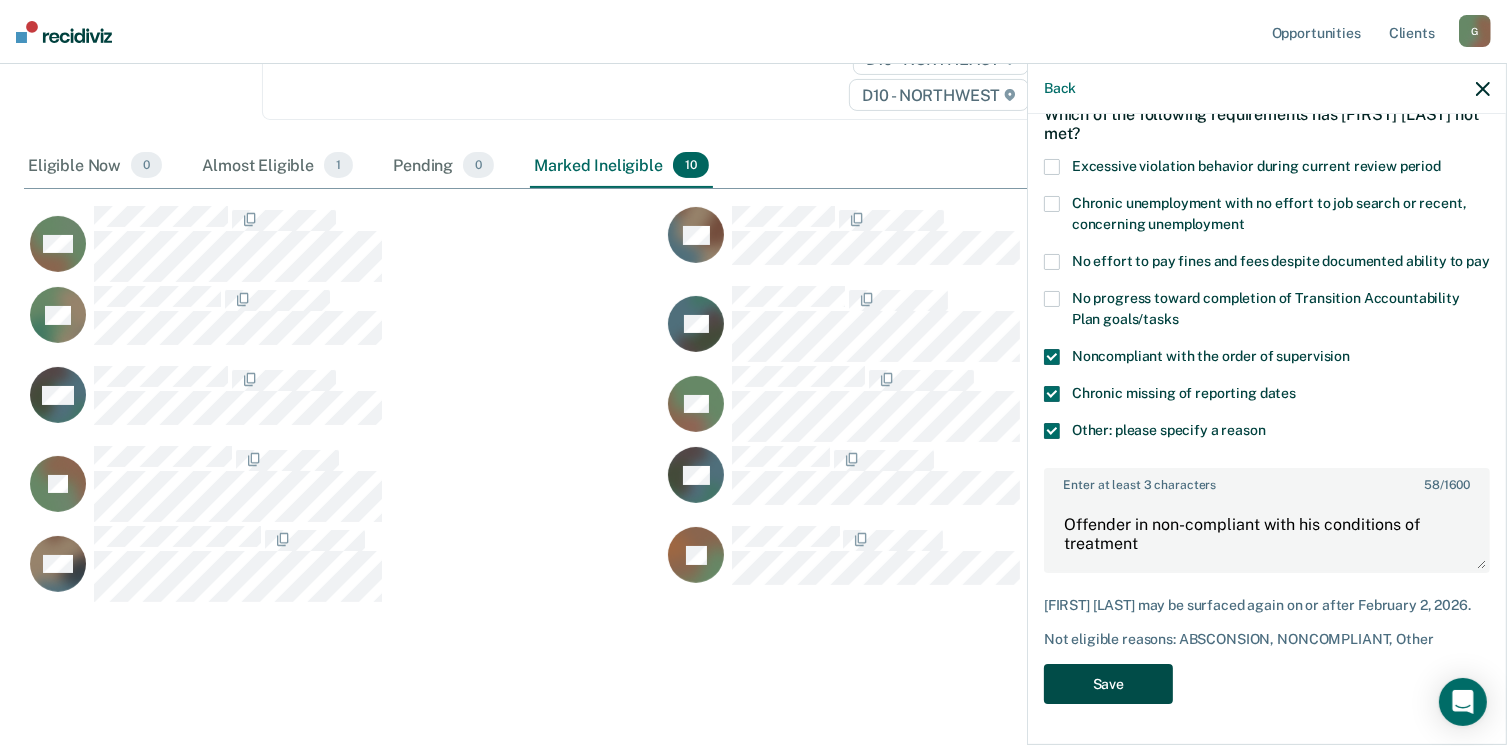 click on "Save" at bounding box center (1108, 684) 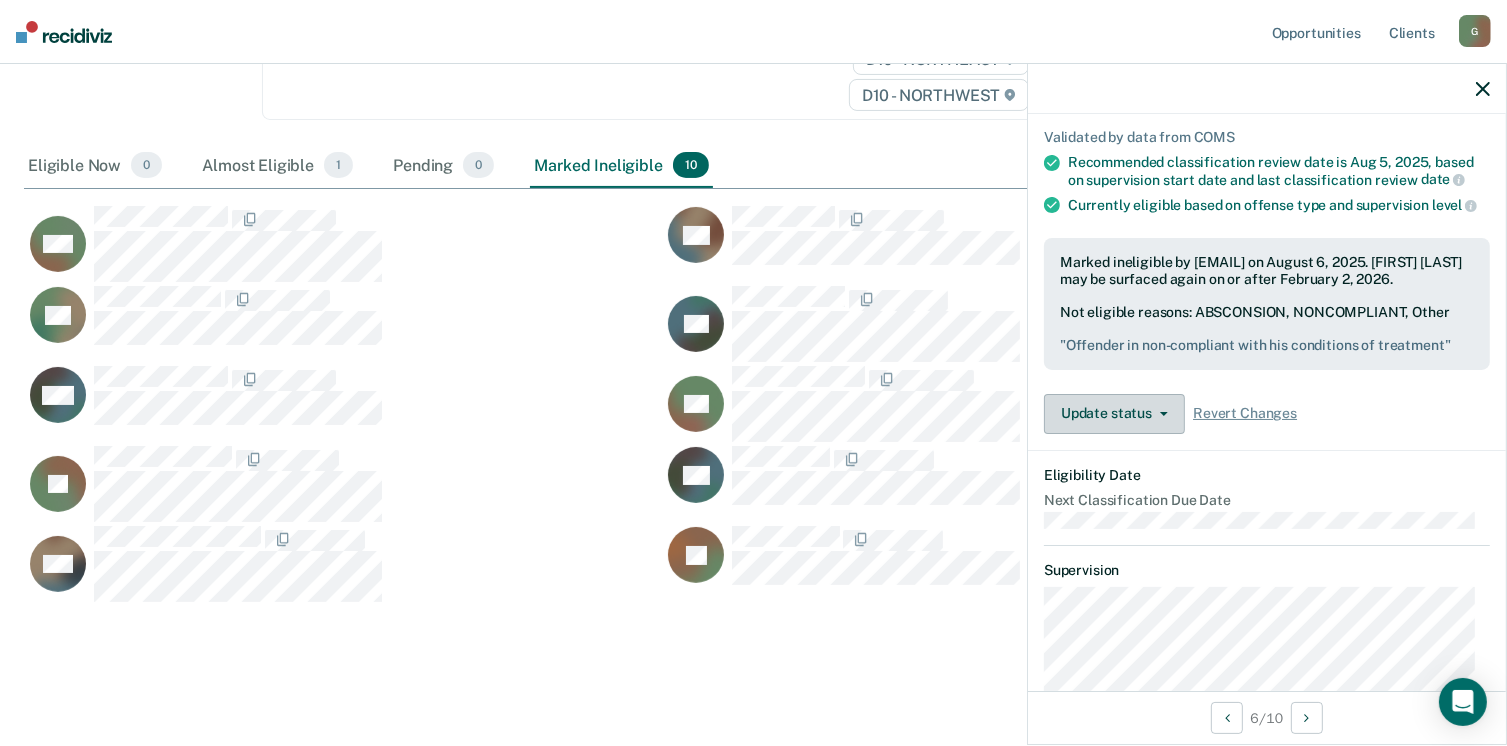 click on "Update status" at bounding box center [1114, 414] 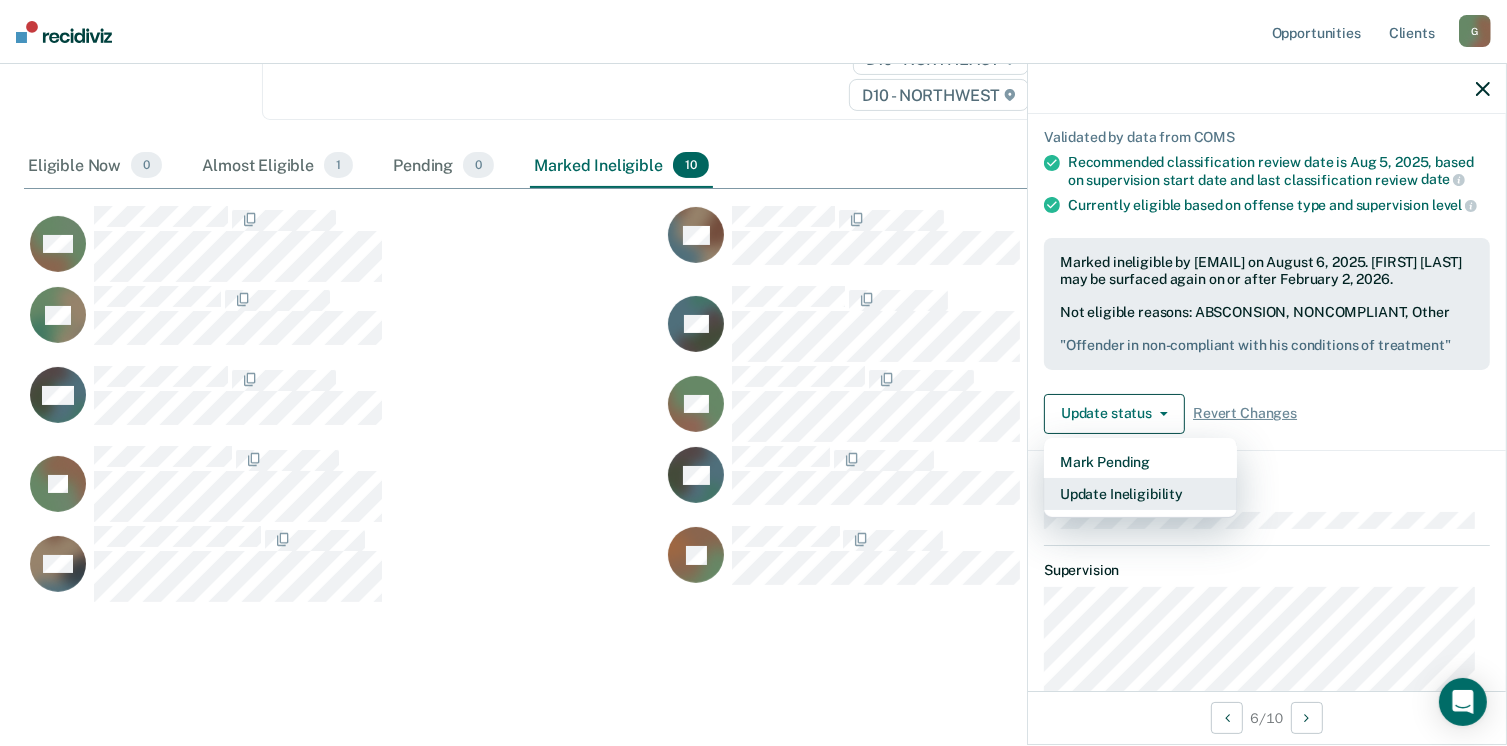 click on "Update Ineligibility" at bounding box center (1140, 494) 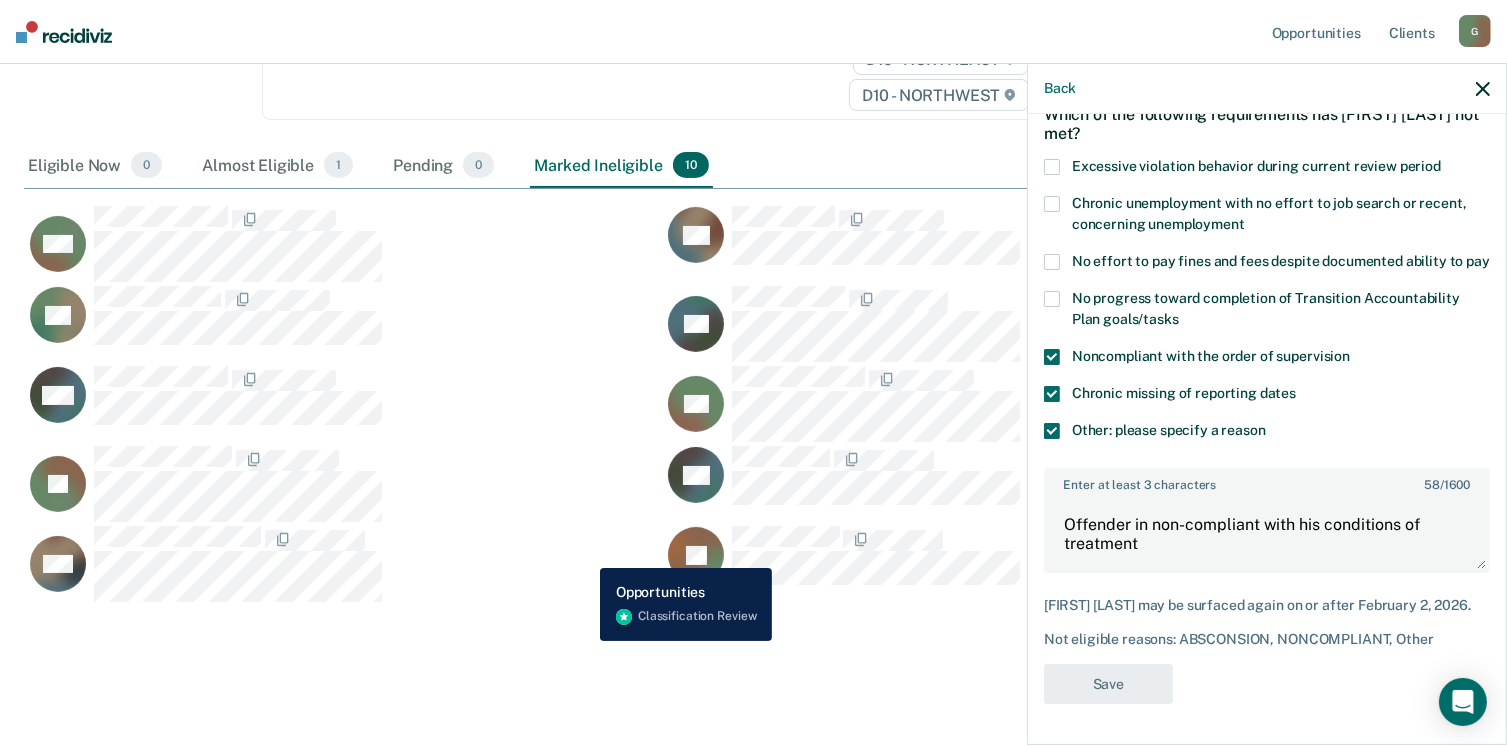 click on "DW" at bounding box center [331, 564] 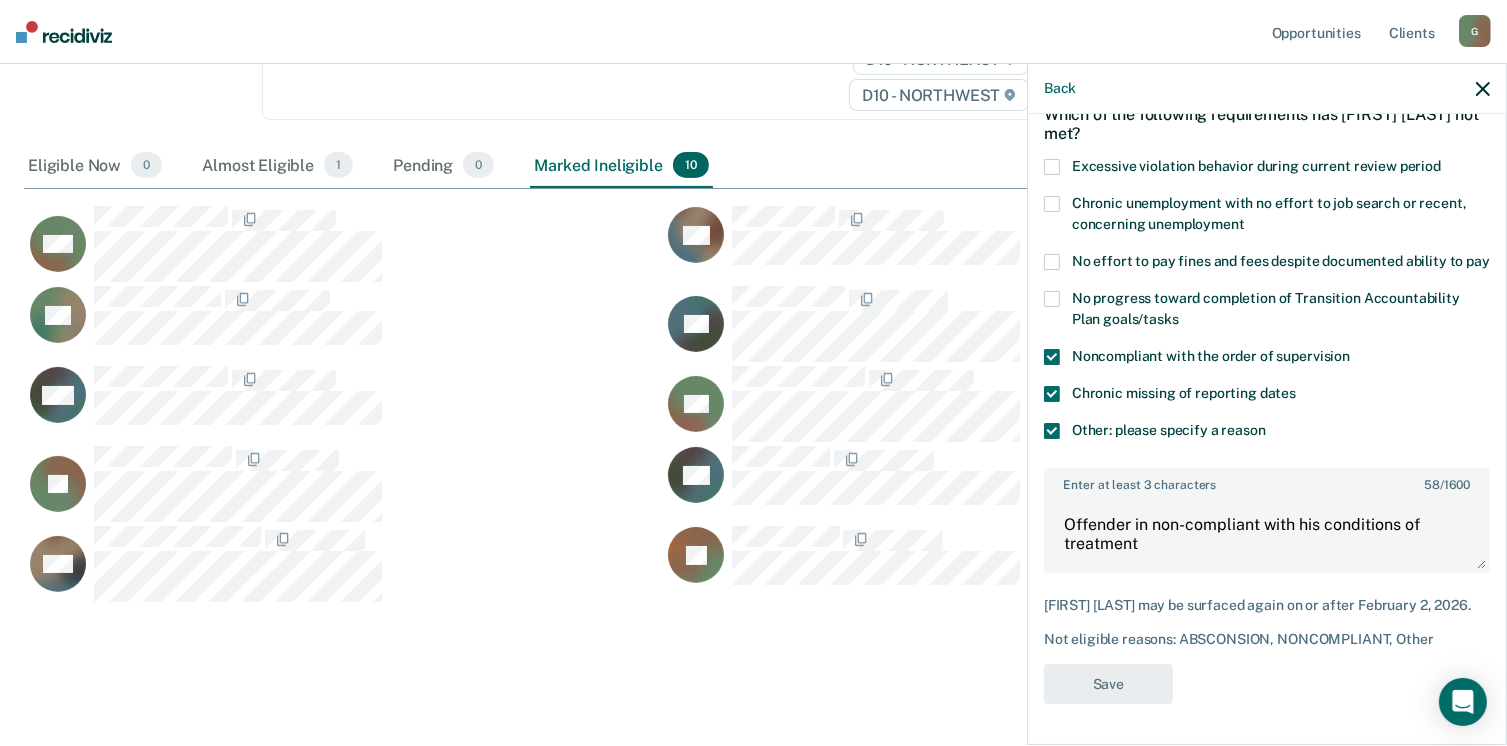 click 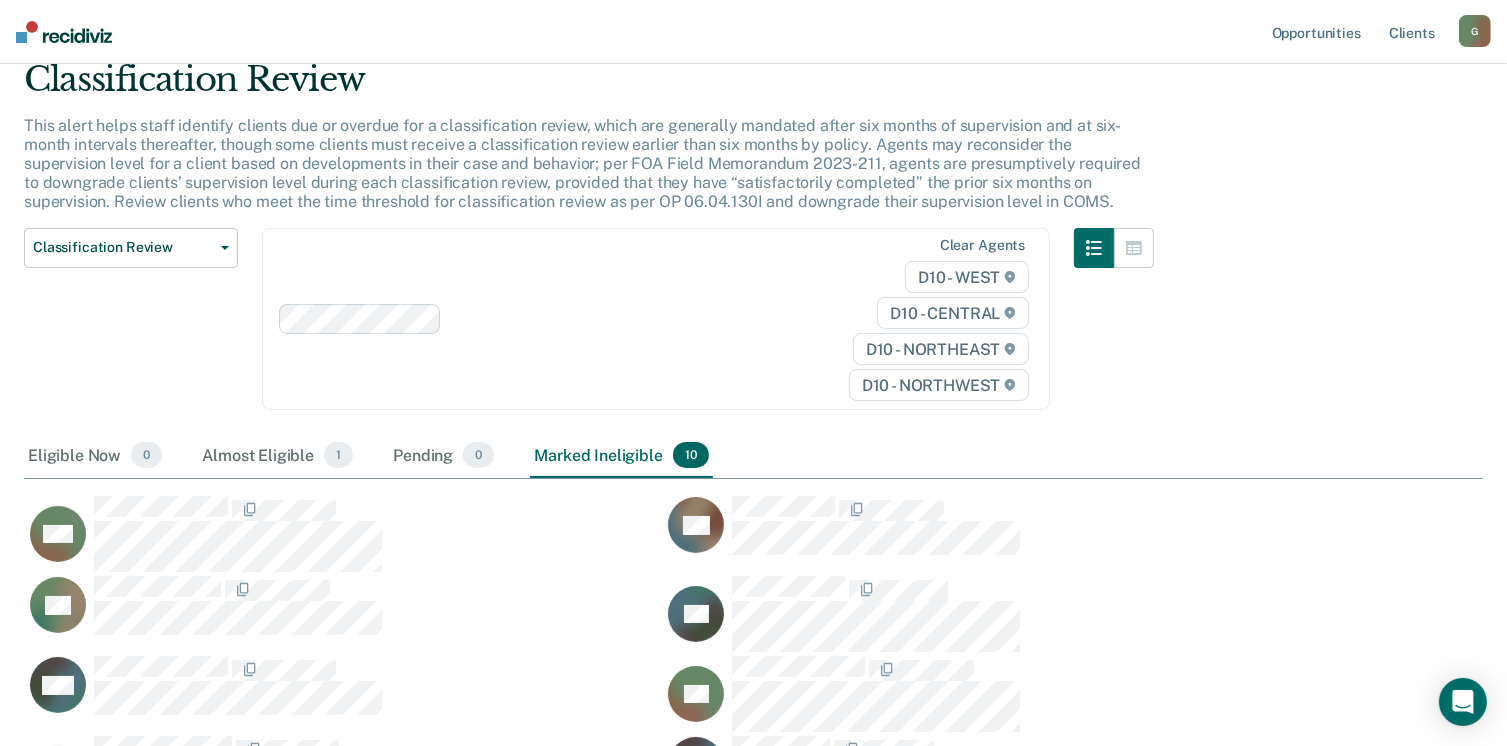 scroll, scrollTop: 0, scrollLeft: 0, axis: both 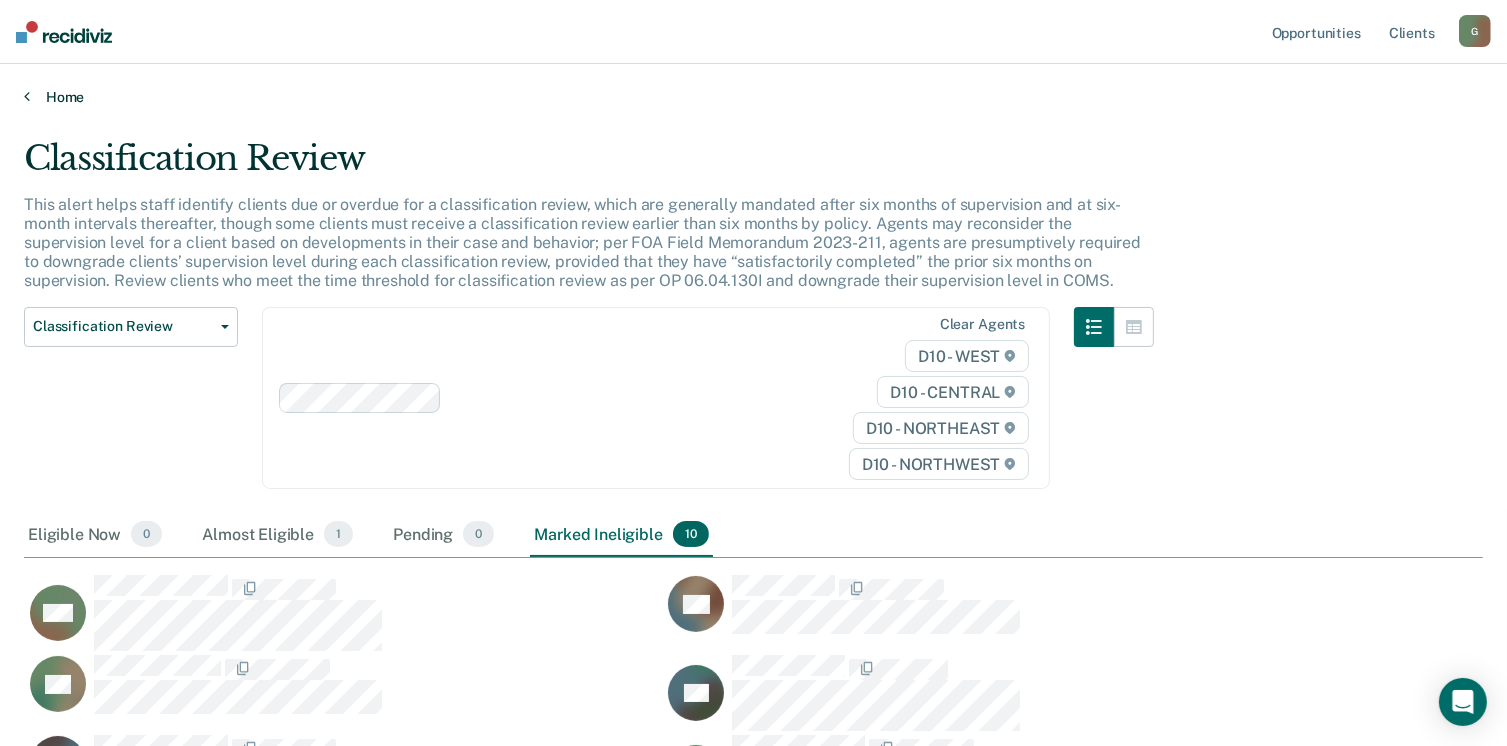 click on "Home" at bounding box center [753, 97] 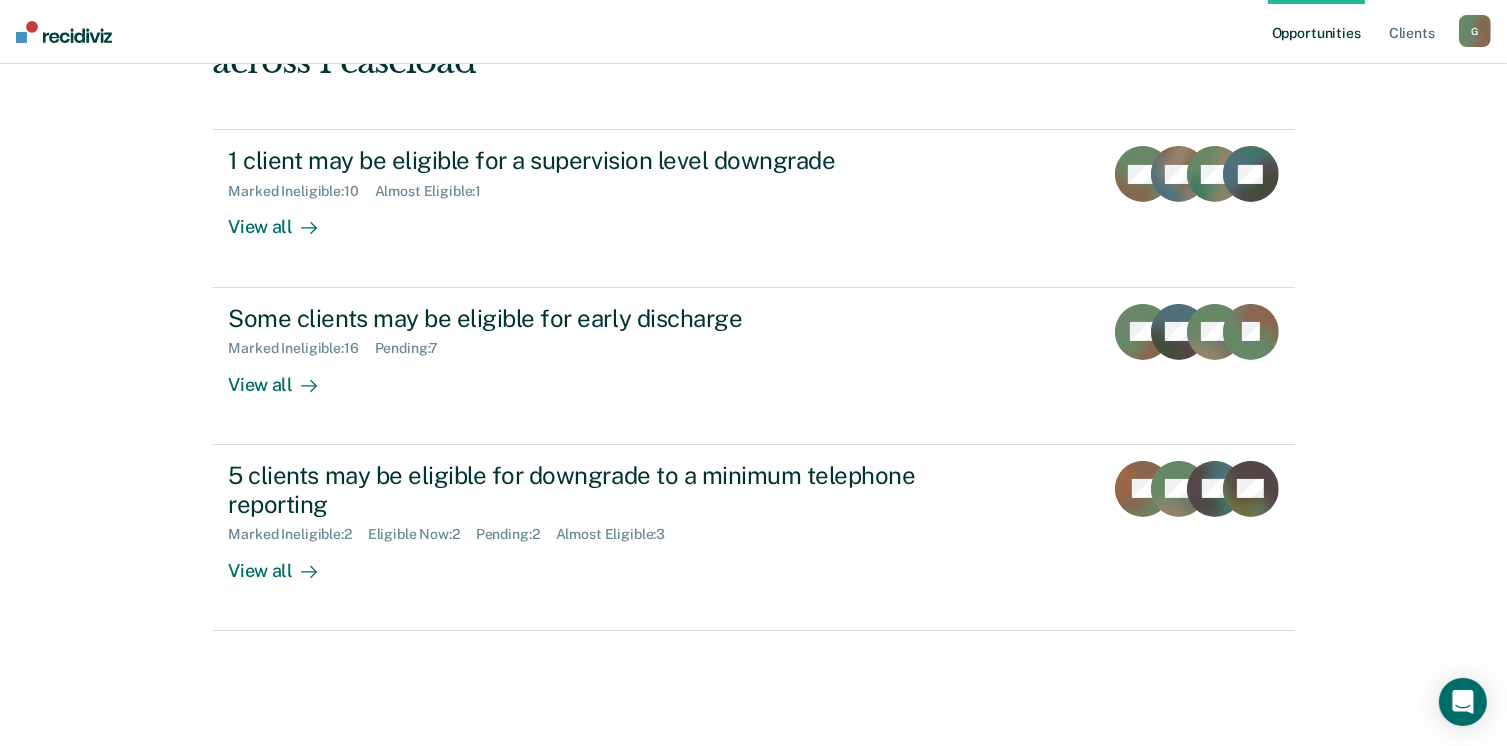 scroll, scrollTop: 272, scrollLeft: 0, axis: vertical 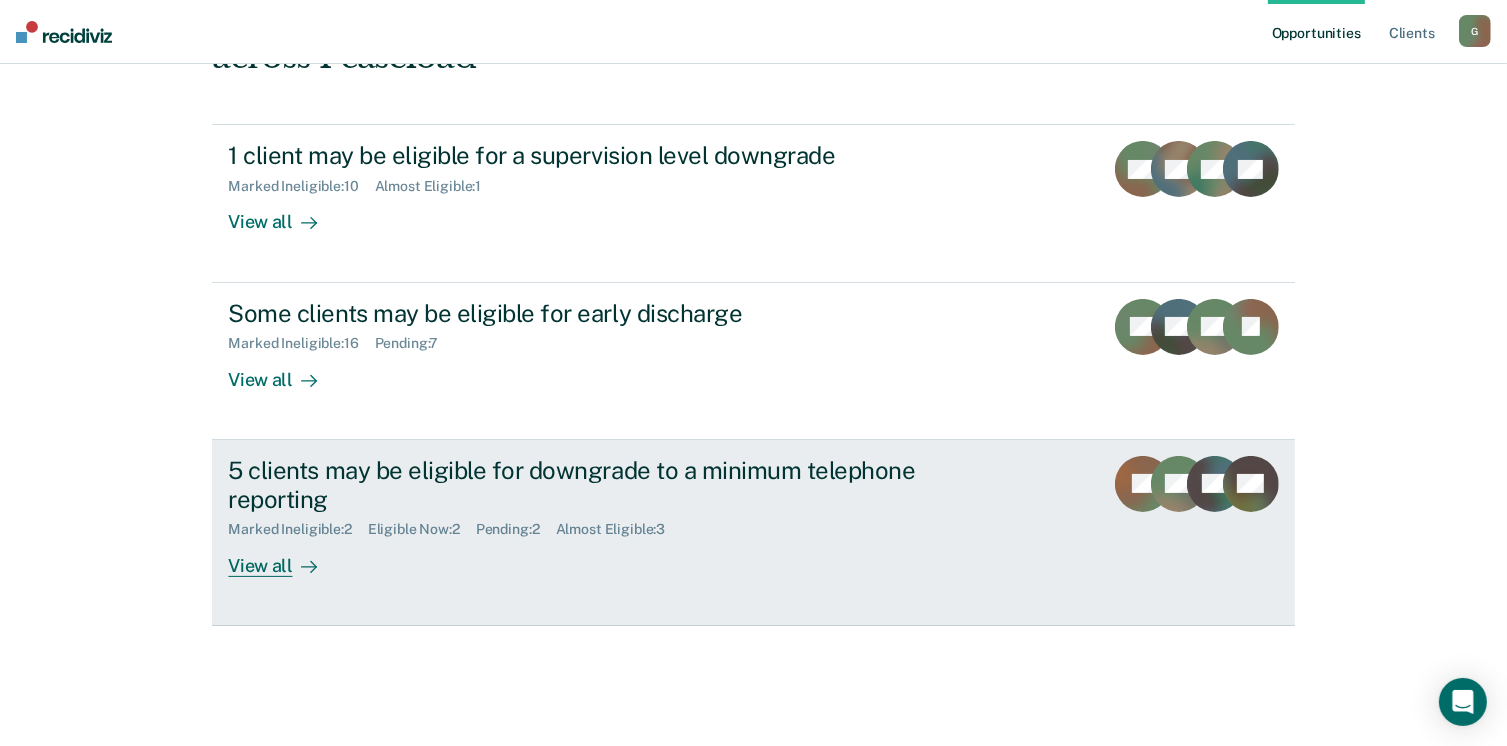 click on "View all" at bounding box center (284, 557) 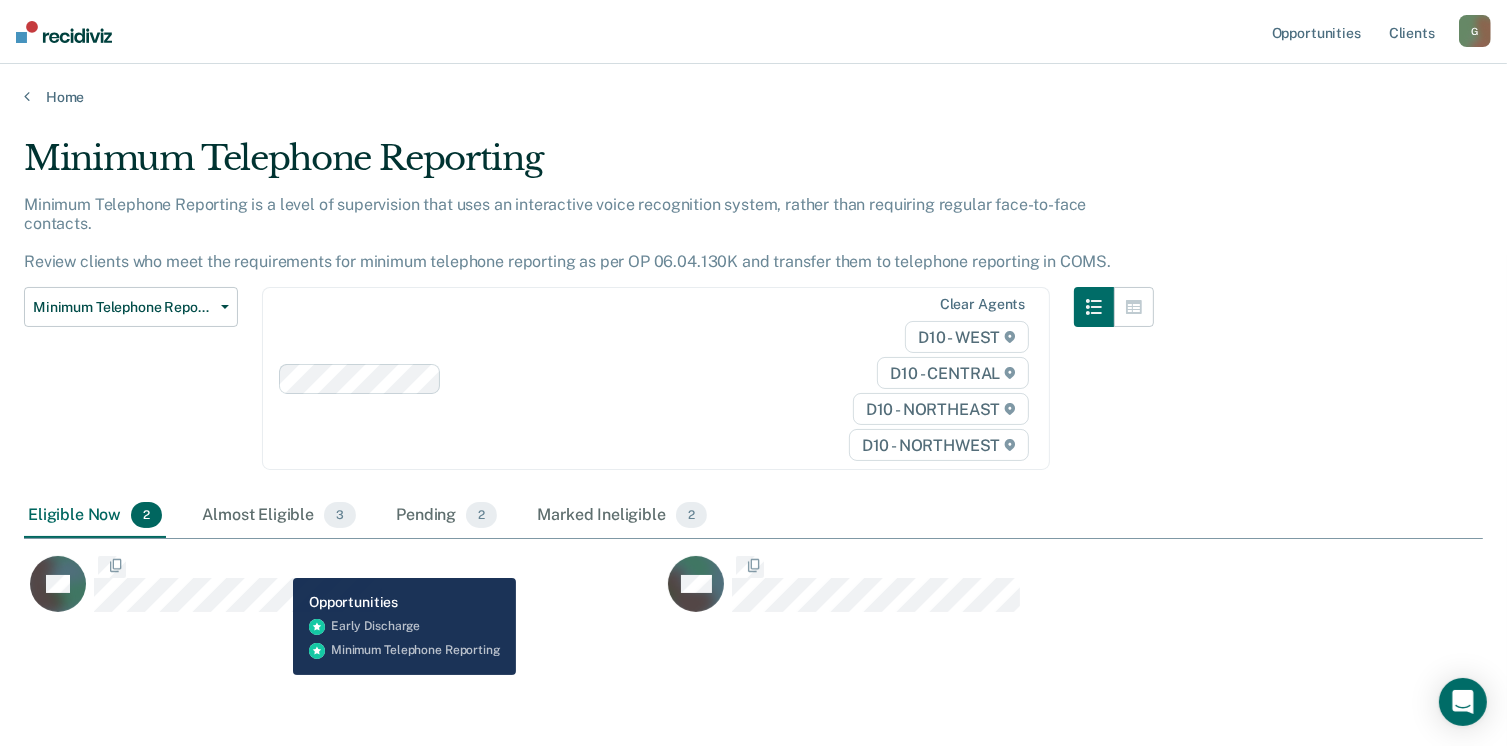 scroll, scrollTop: 16, scrollLeft: 16, axis: both 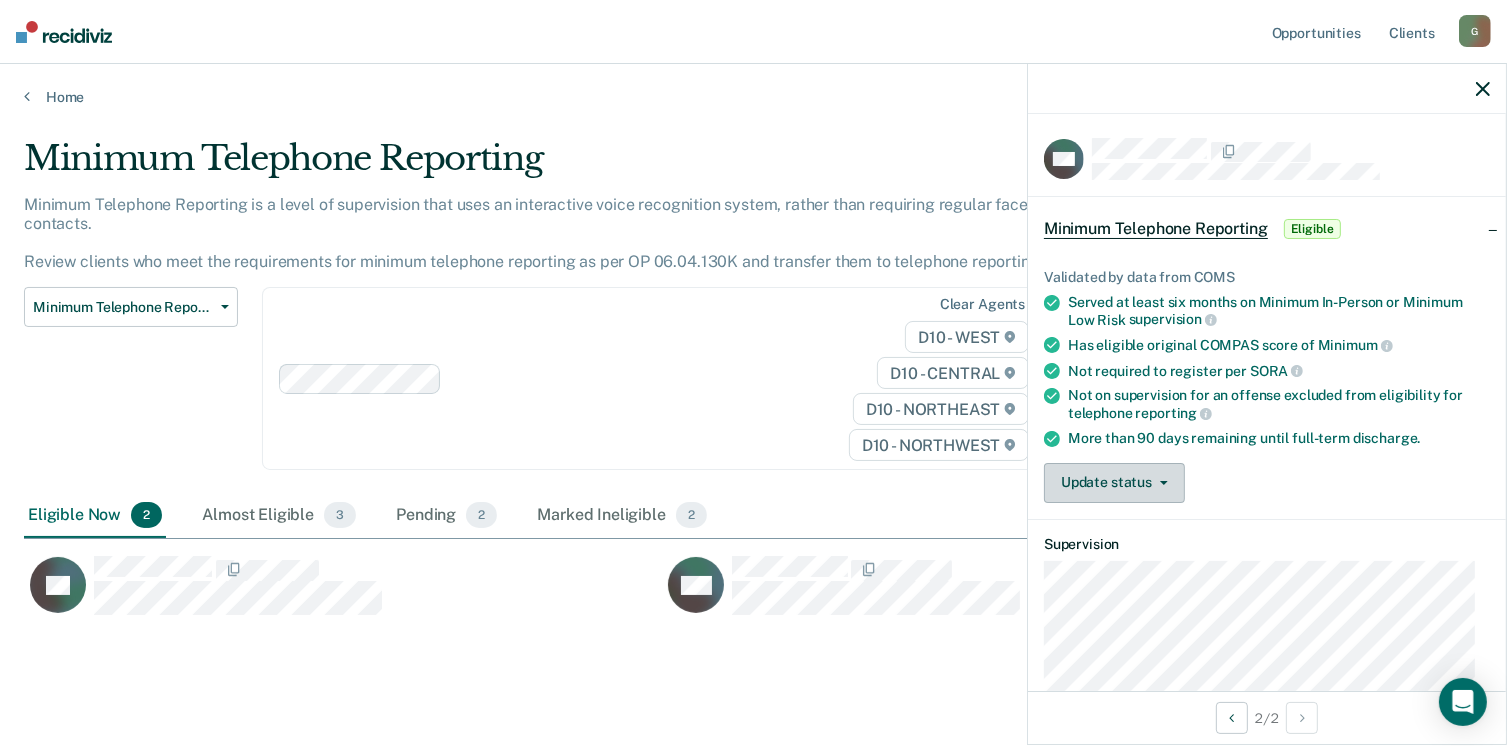 click on "Update status" at bounding box center [1114, 483] 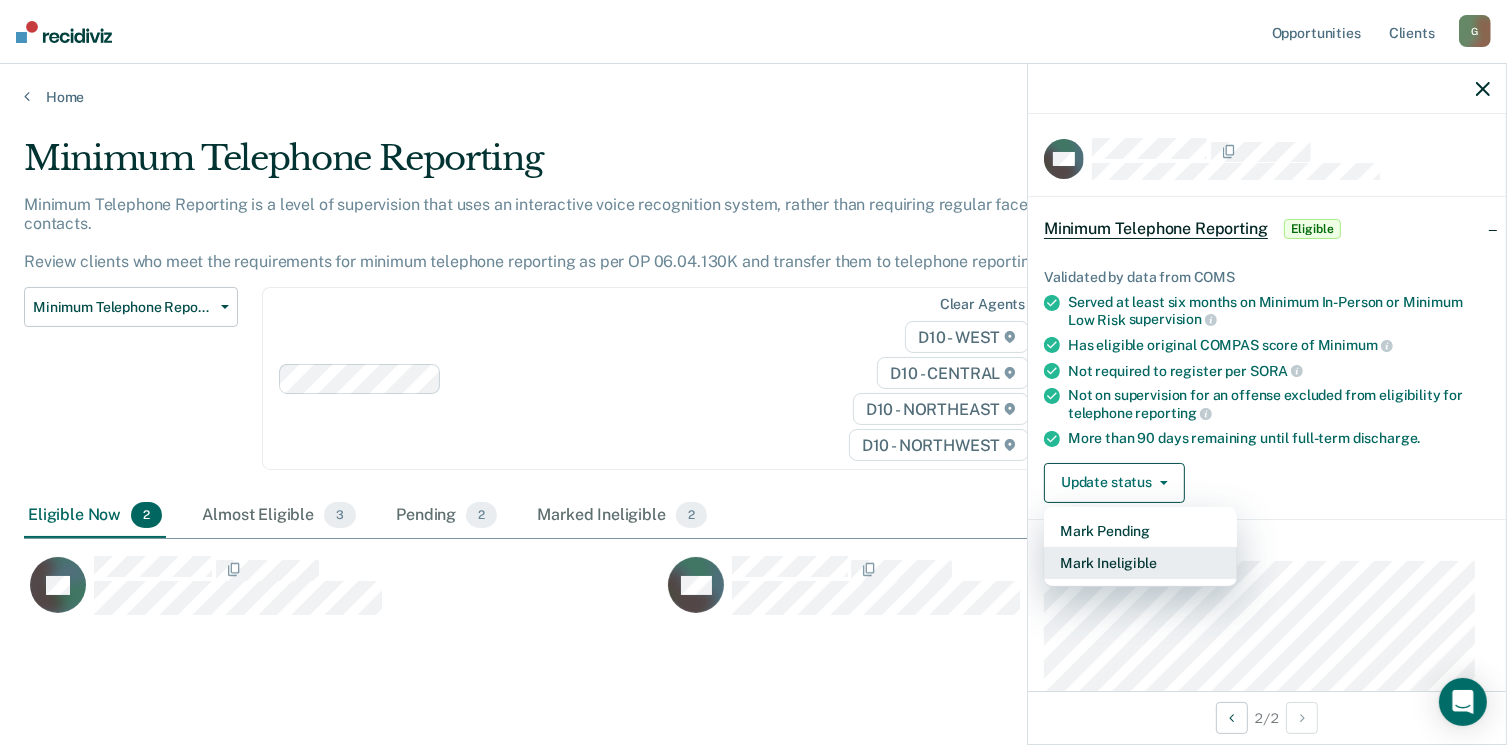 click on "Mark Ineligible" at bounding box center (1140, 563) 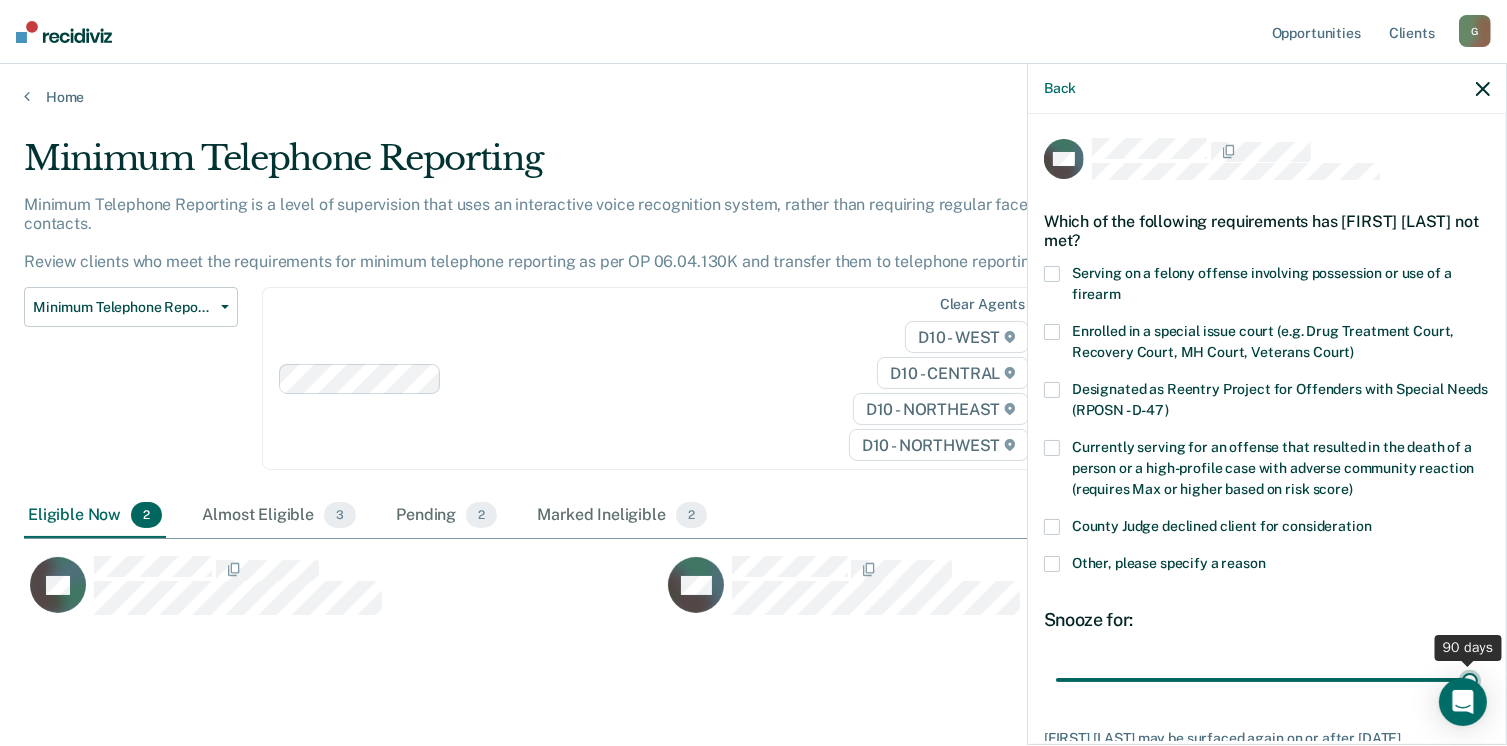 drag, startPoint x: 1202, startPoint y: 686, endPoint x: 1478, endPoint y: 667, distance: 276.6532 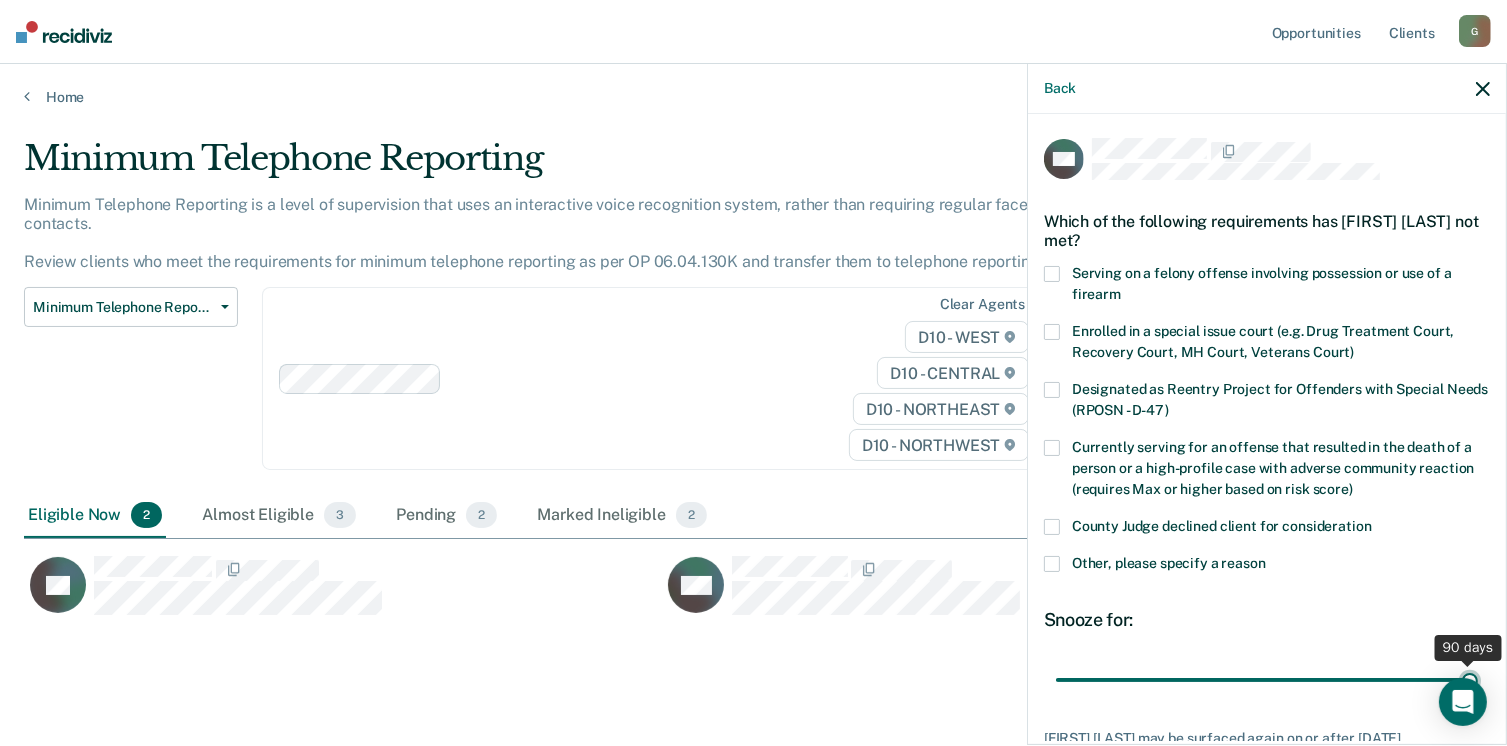 type on "90" 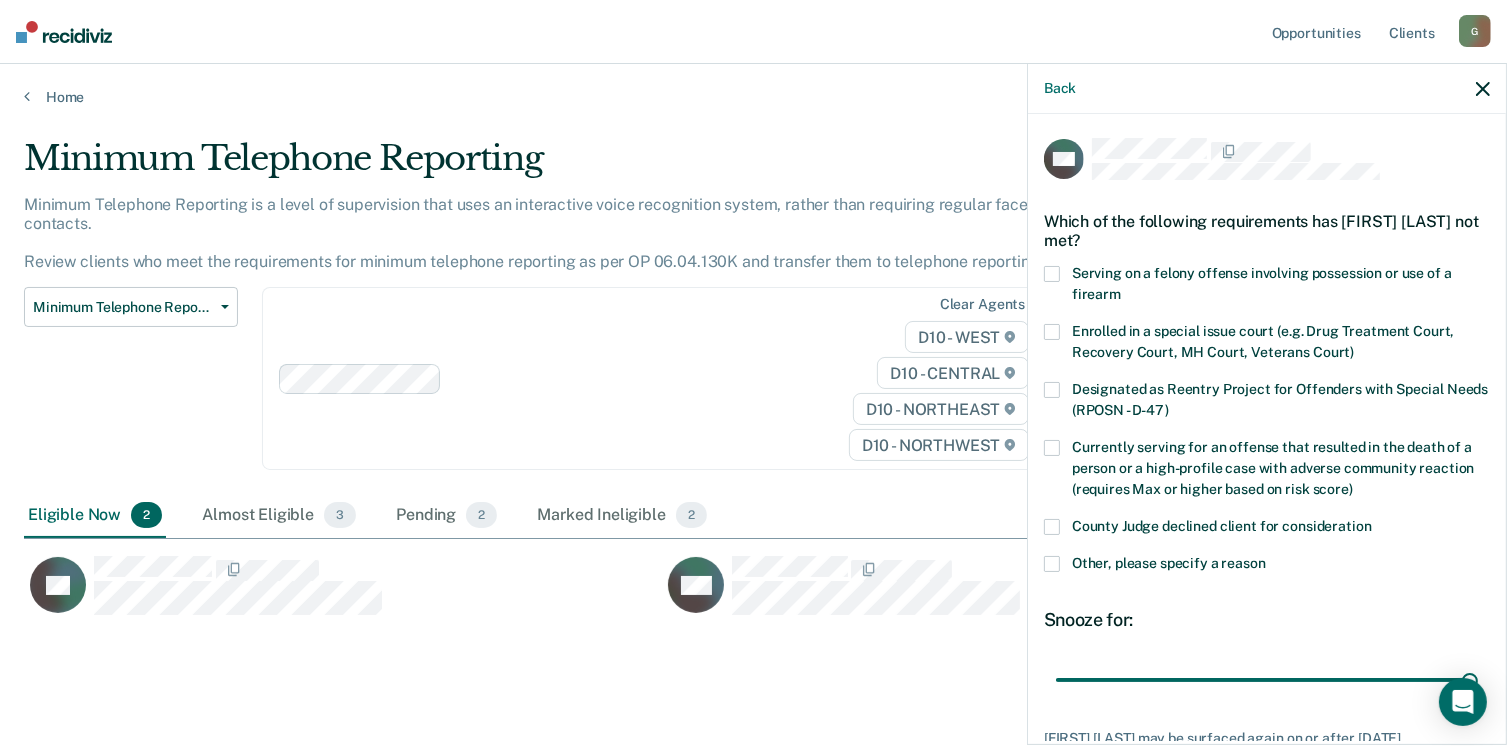 click on "Other, please specify a reason" at bounding box center [1267, 566] 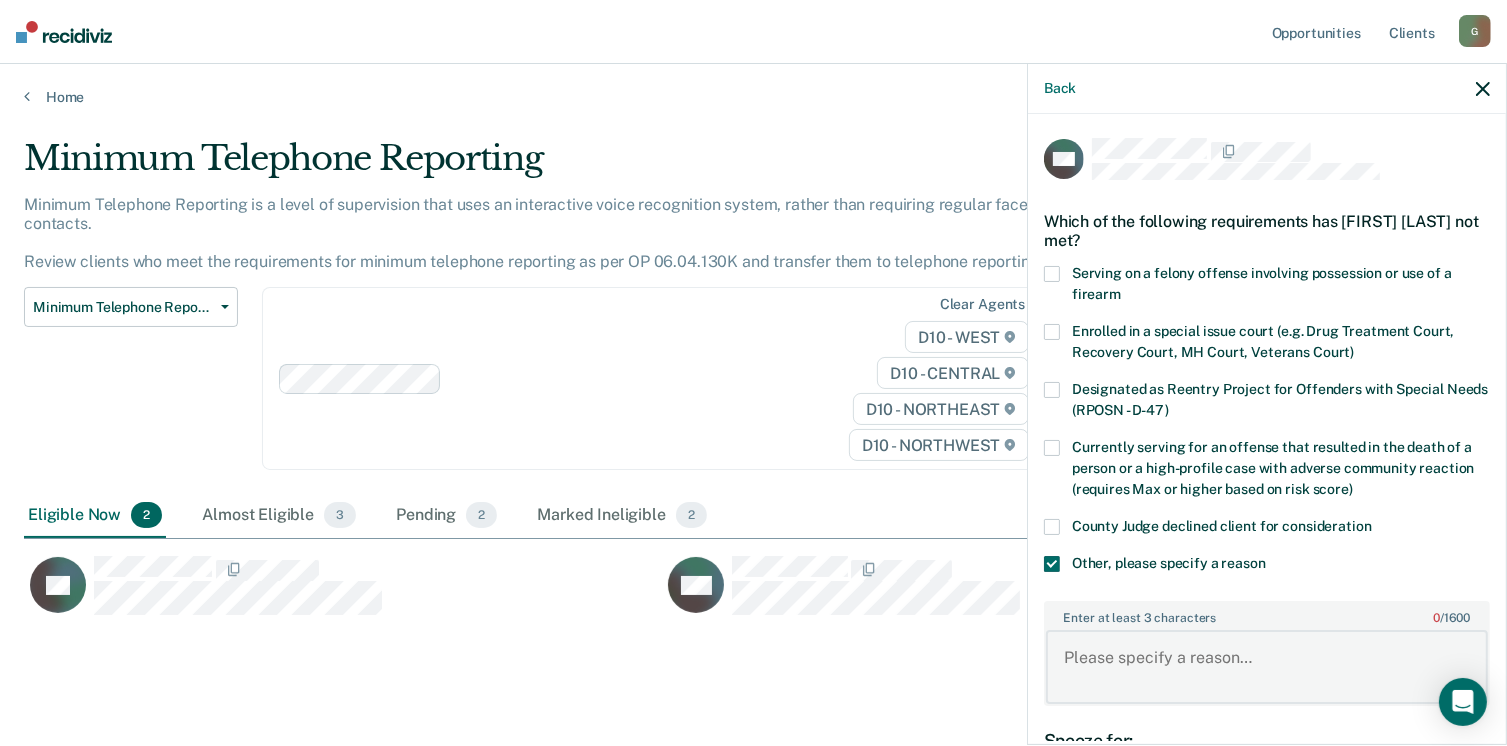 click on "Enter at least 3 characters 0  /  1600" at bounding box center [1267, 667] 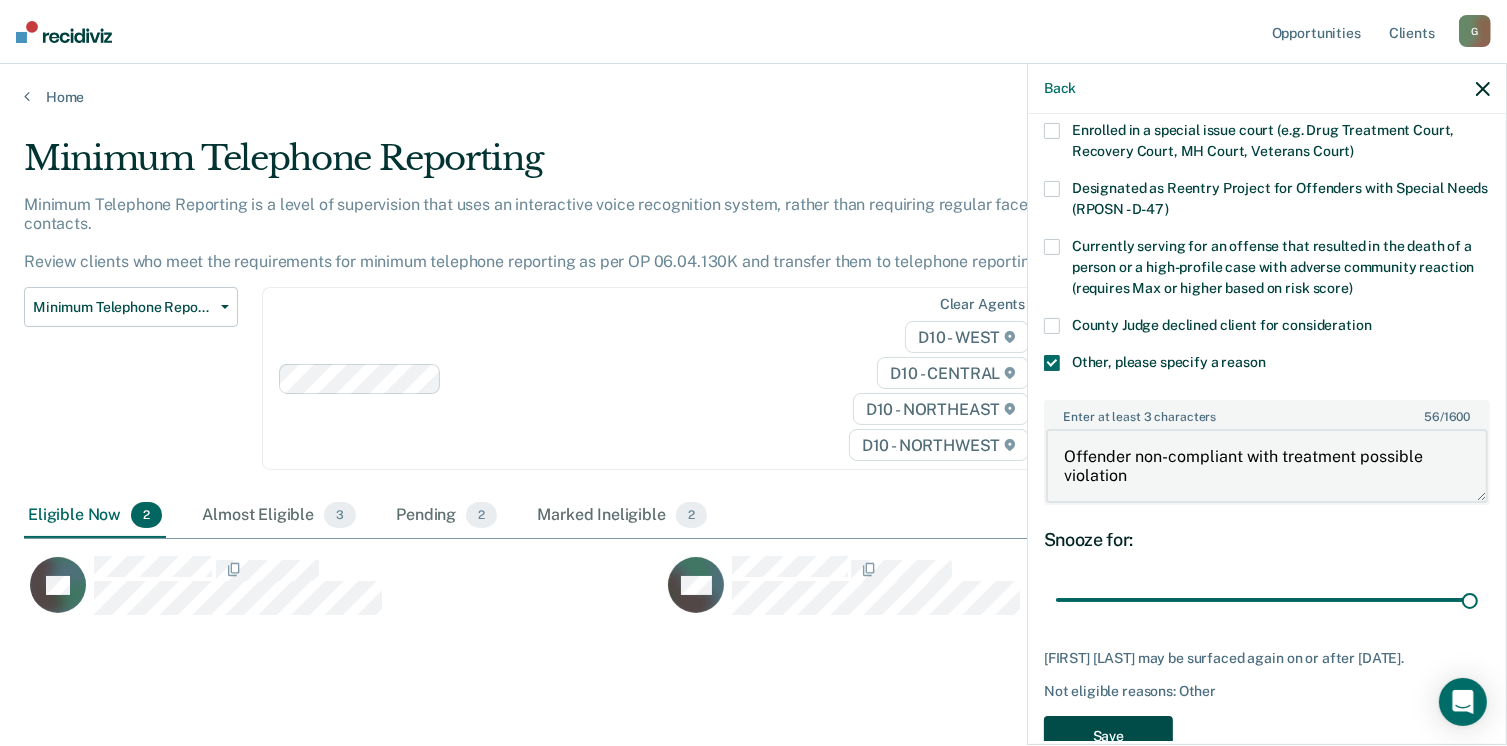 scroll, scrollTop: 265, scrollLeft: 0, axis: vertical 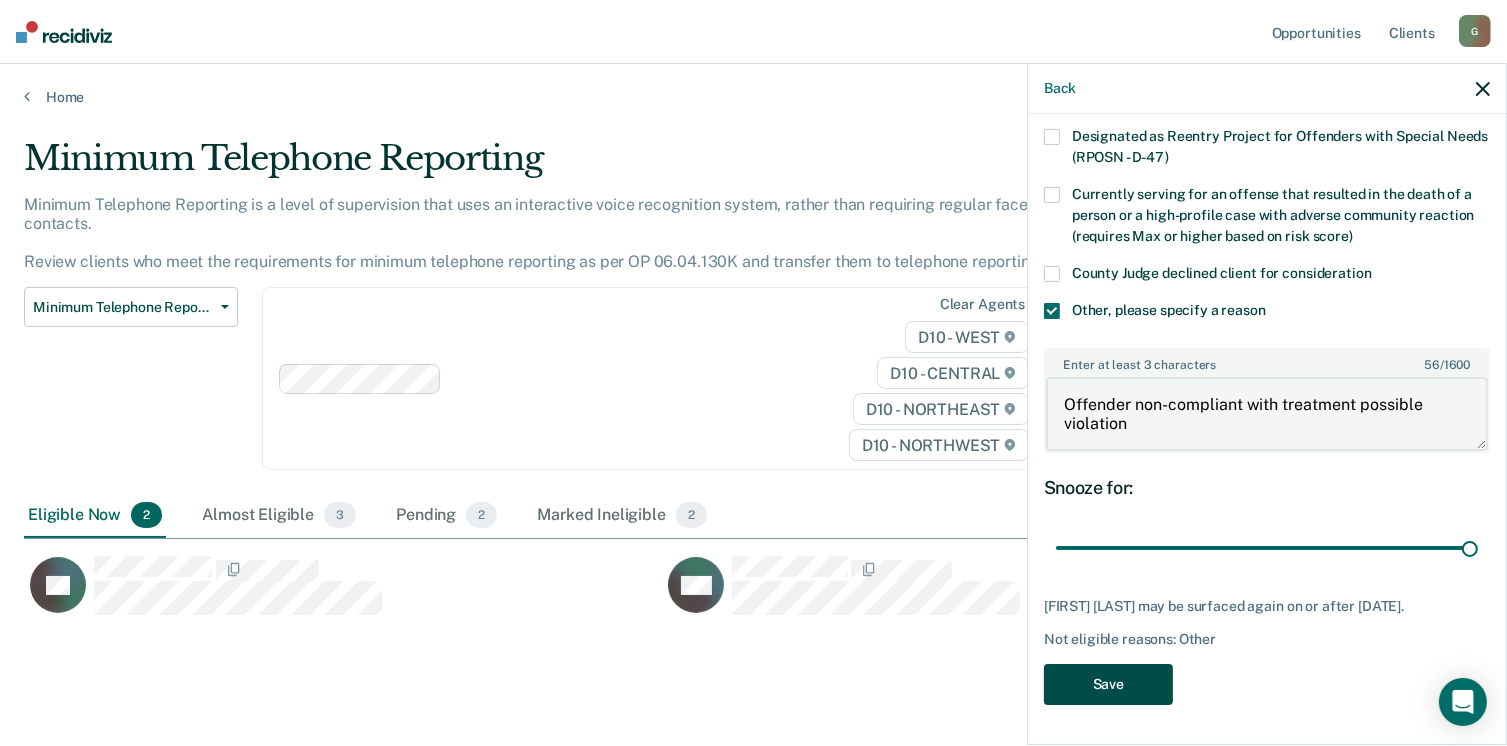 type on "Offender non-compliant with treatment possible violation" 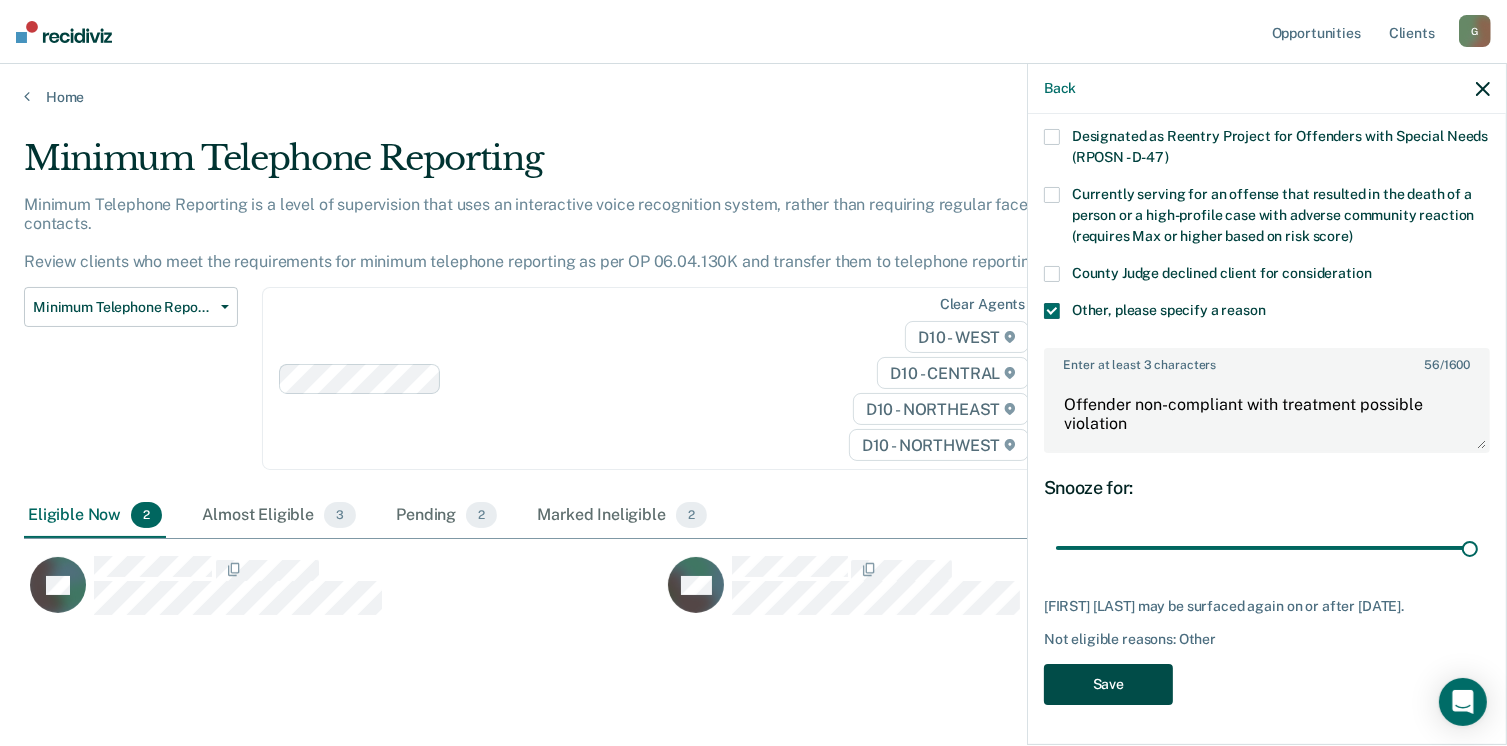 click on "Save" at bounding box center [1108, 684] 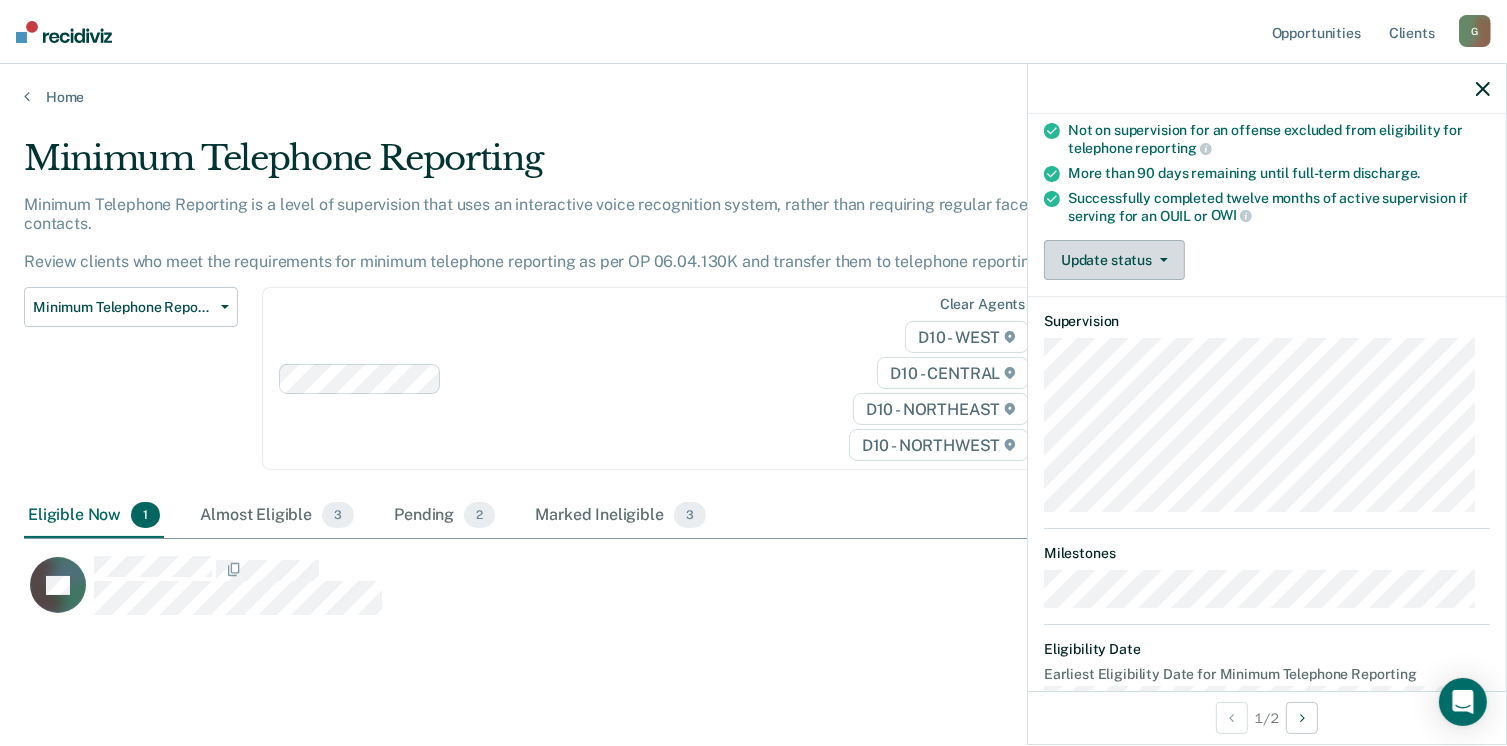 click on "Update status" at bounding box center (1114, 260) 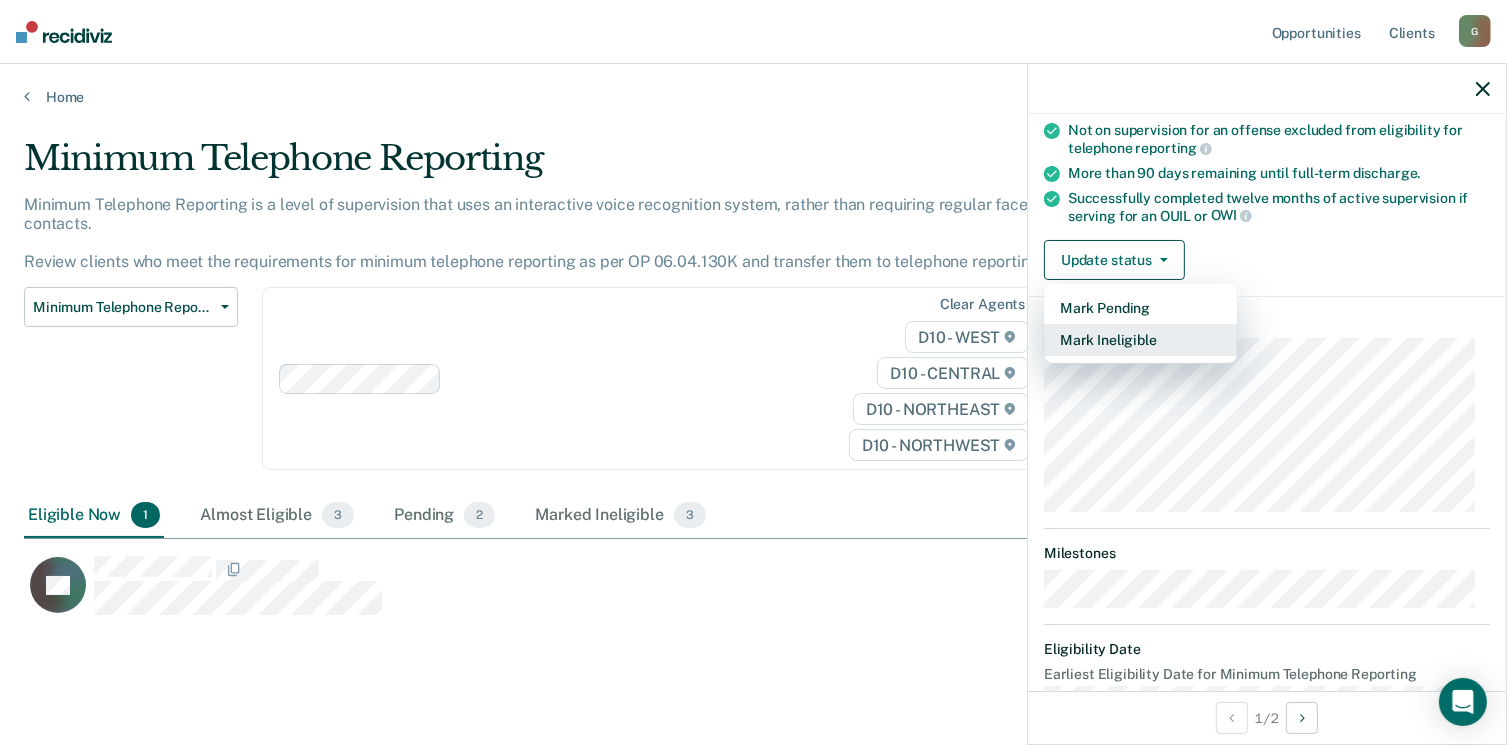 click on "Mark Ineligible" at bounding box center [1140, 340] 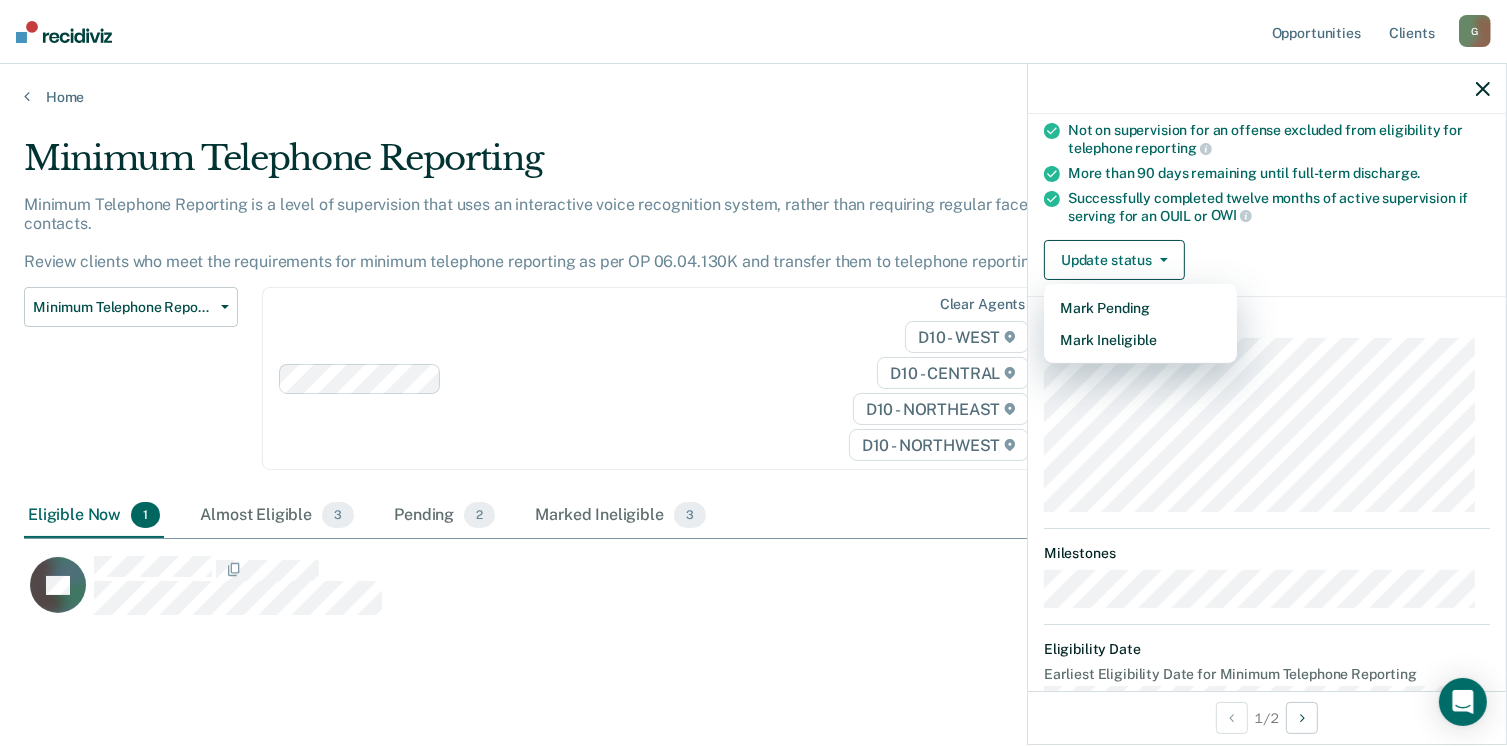 scroll, scrollTop: 146, scrollLeft: 0, axis: vertical 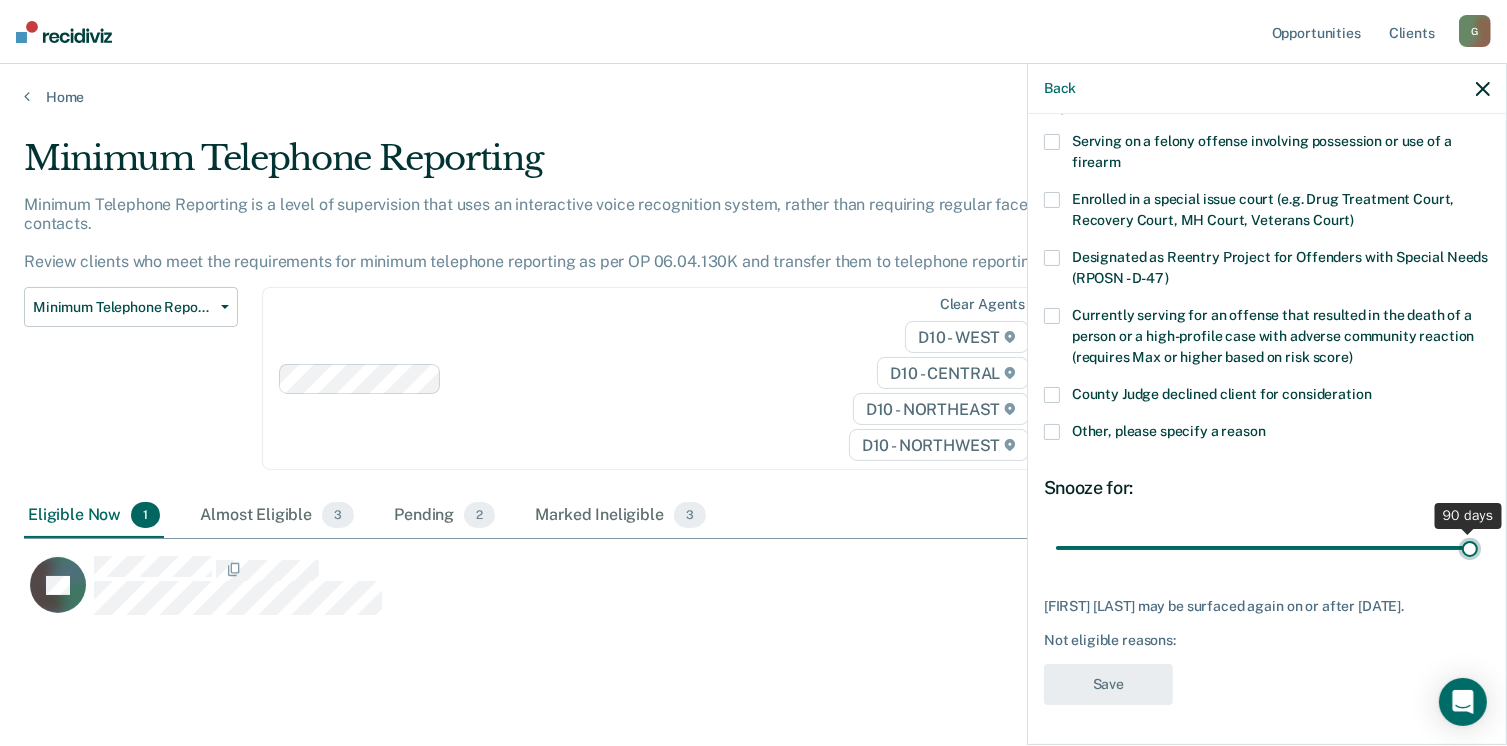 drag, startPoint x: 1187, startPoint y: 529, endPoint x: 1528, endPoint y: 477, distance: 344.94202 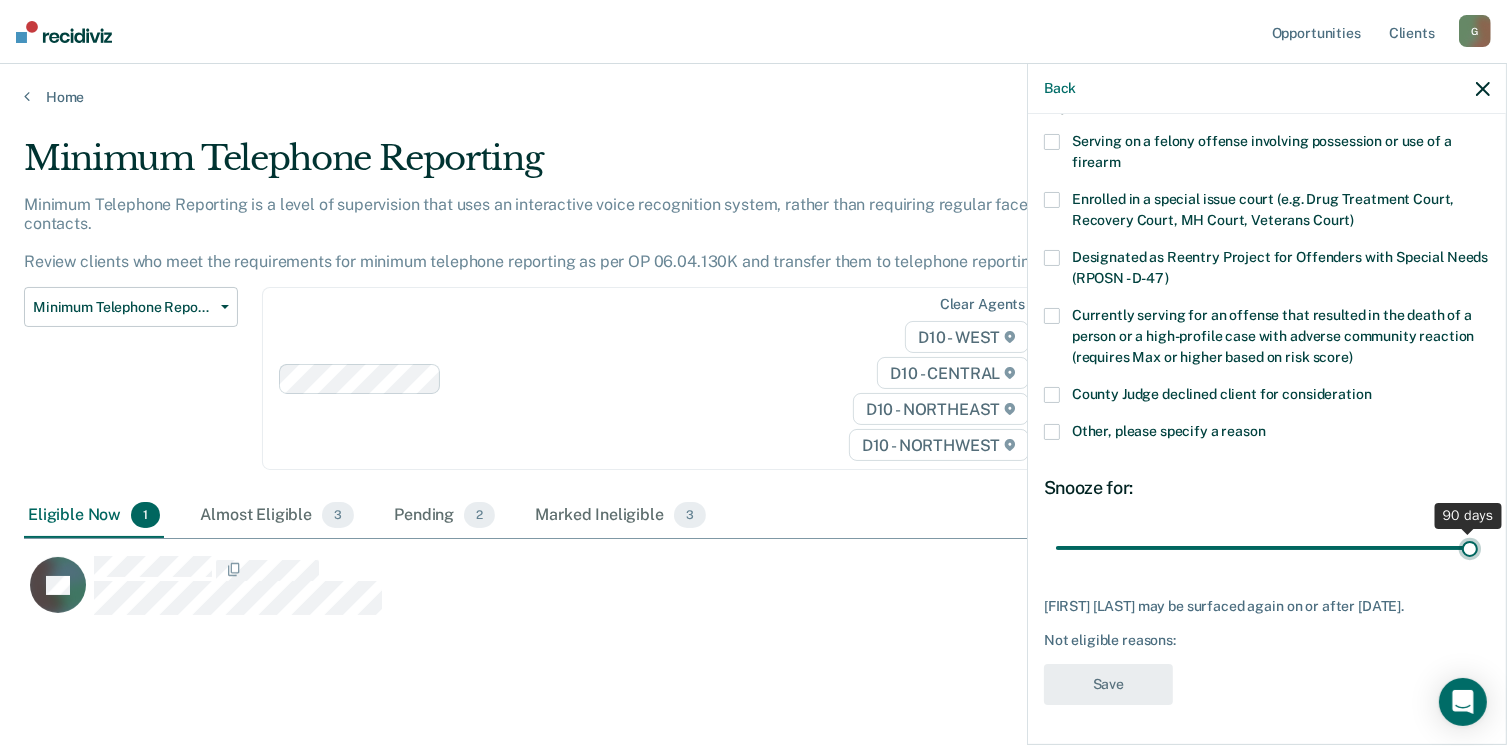 type on "90" 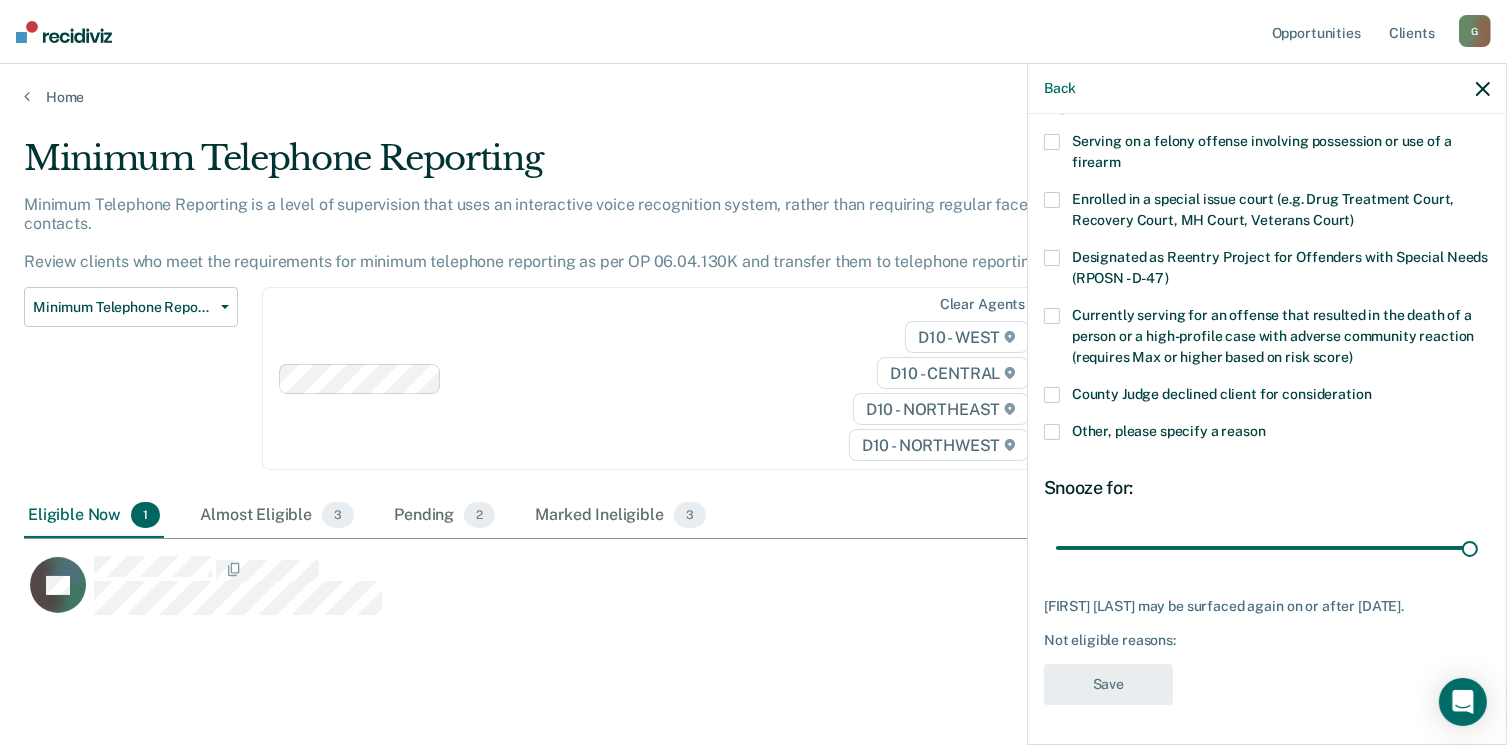 click at bounding box center [1052, 432] 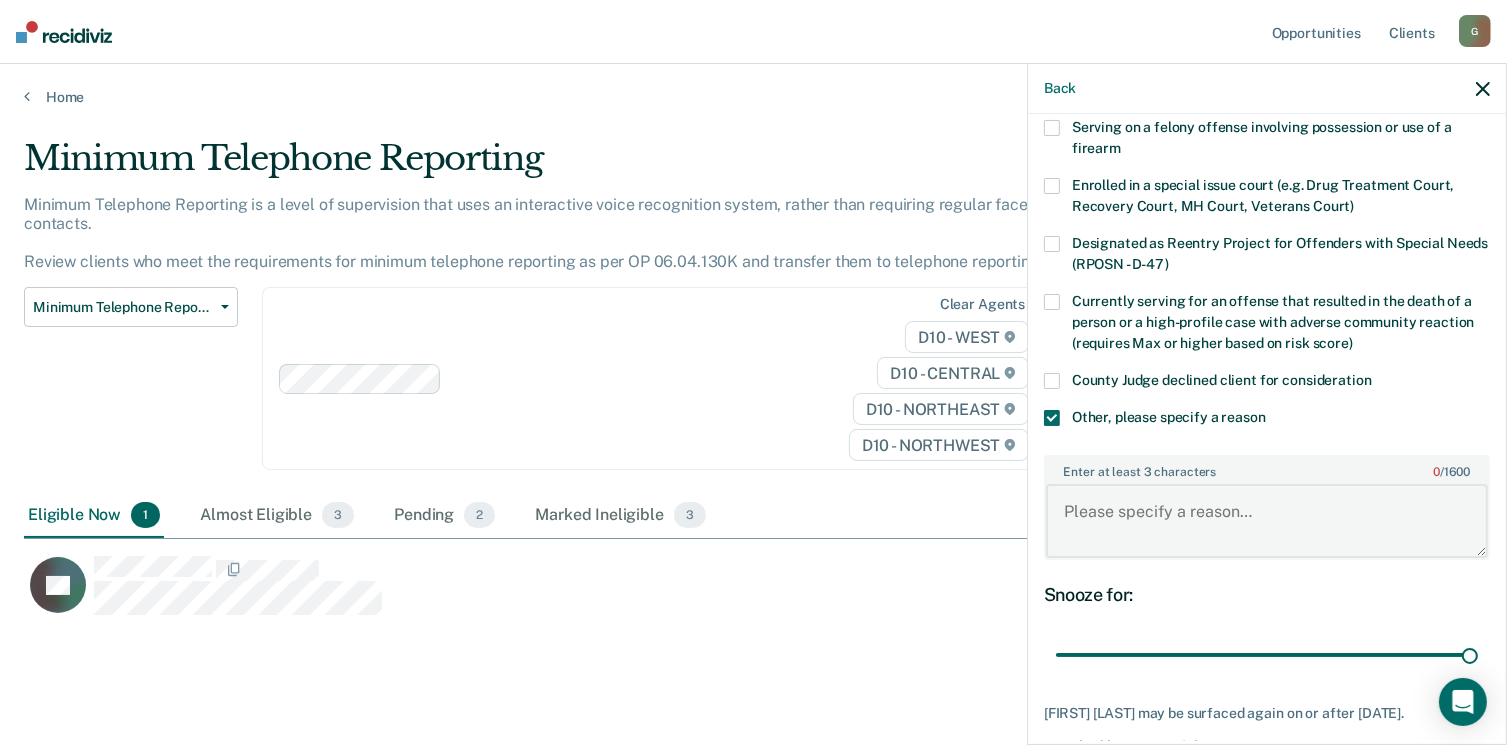 click on "Enter at least 3 characters 0  /  1600" at bounding box center [1267, 521] 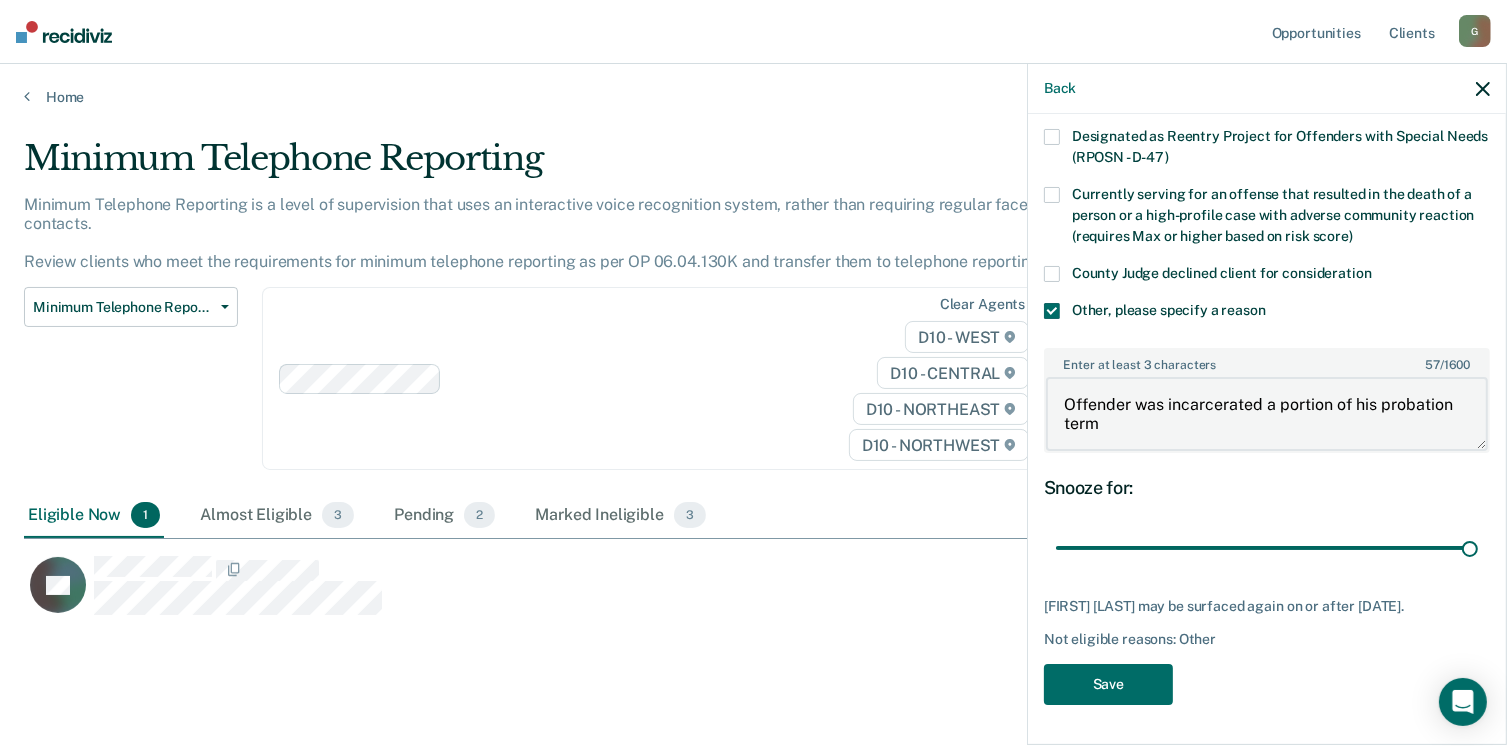 scroll, scrollTop: 265, scrollLeft: 0, axis: vertical 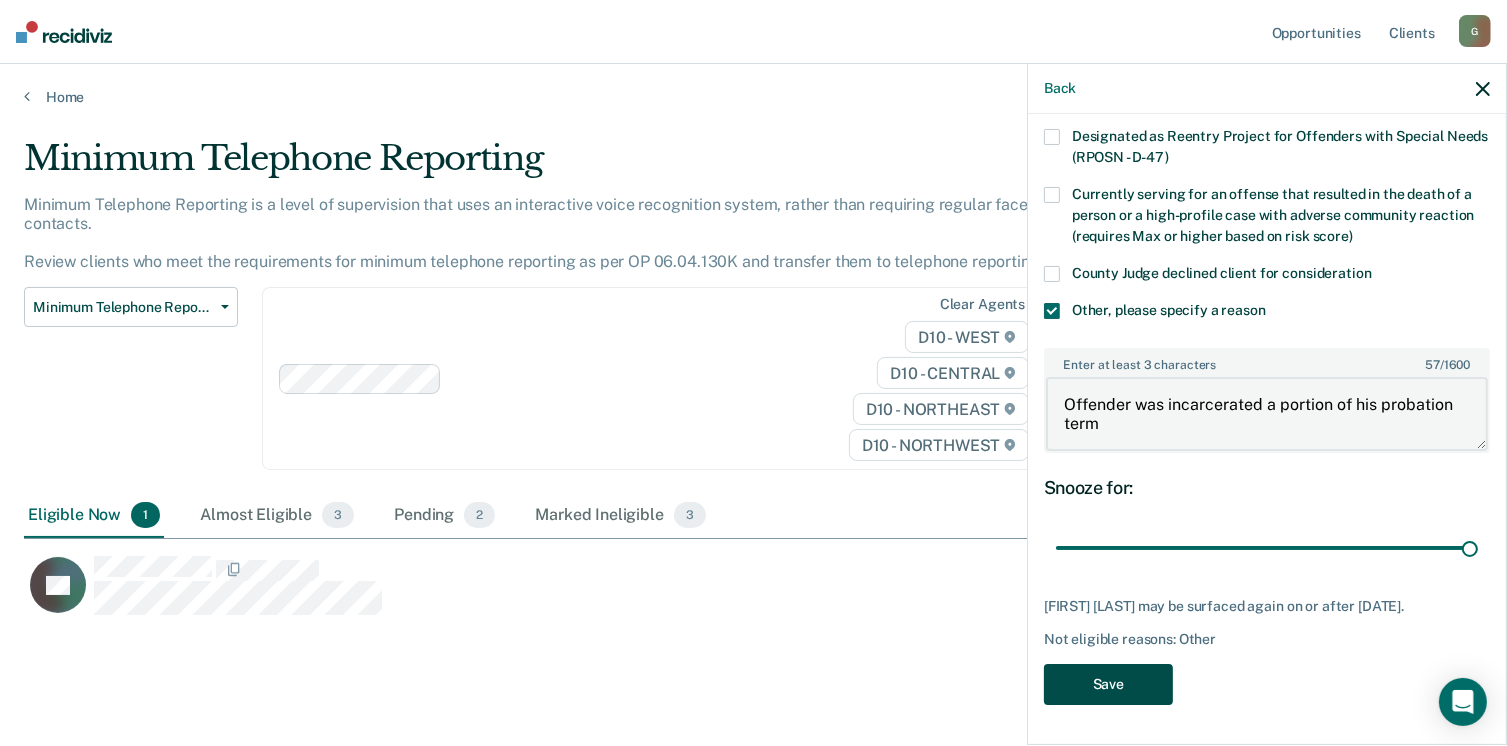 type on "Offender was incarcerated a portion of his probation term" 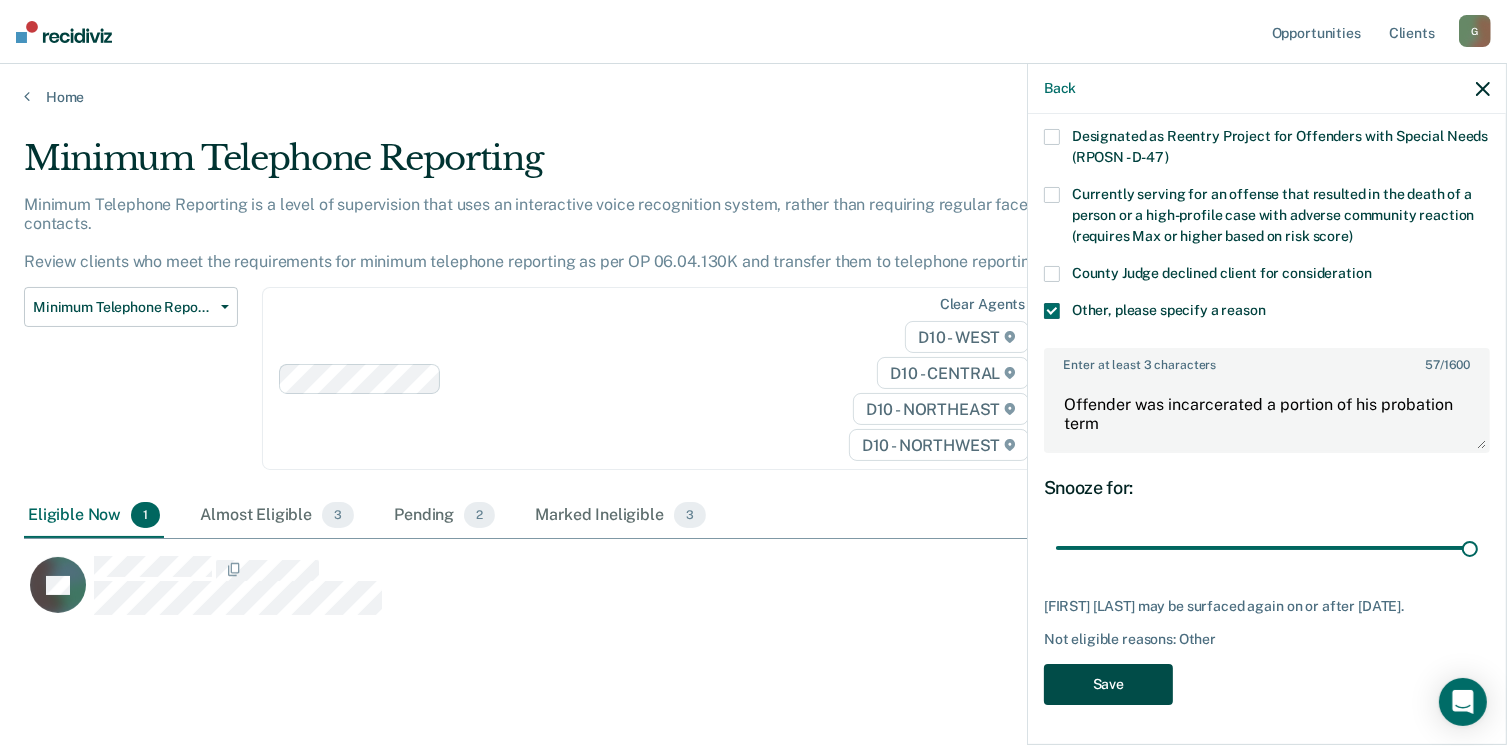click on "Save" at bounding box center [1108, 684] 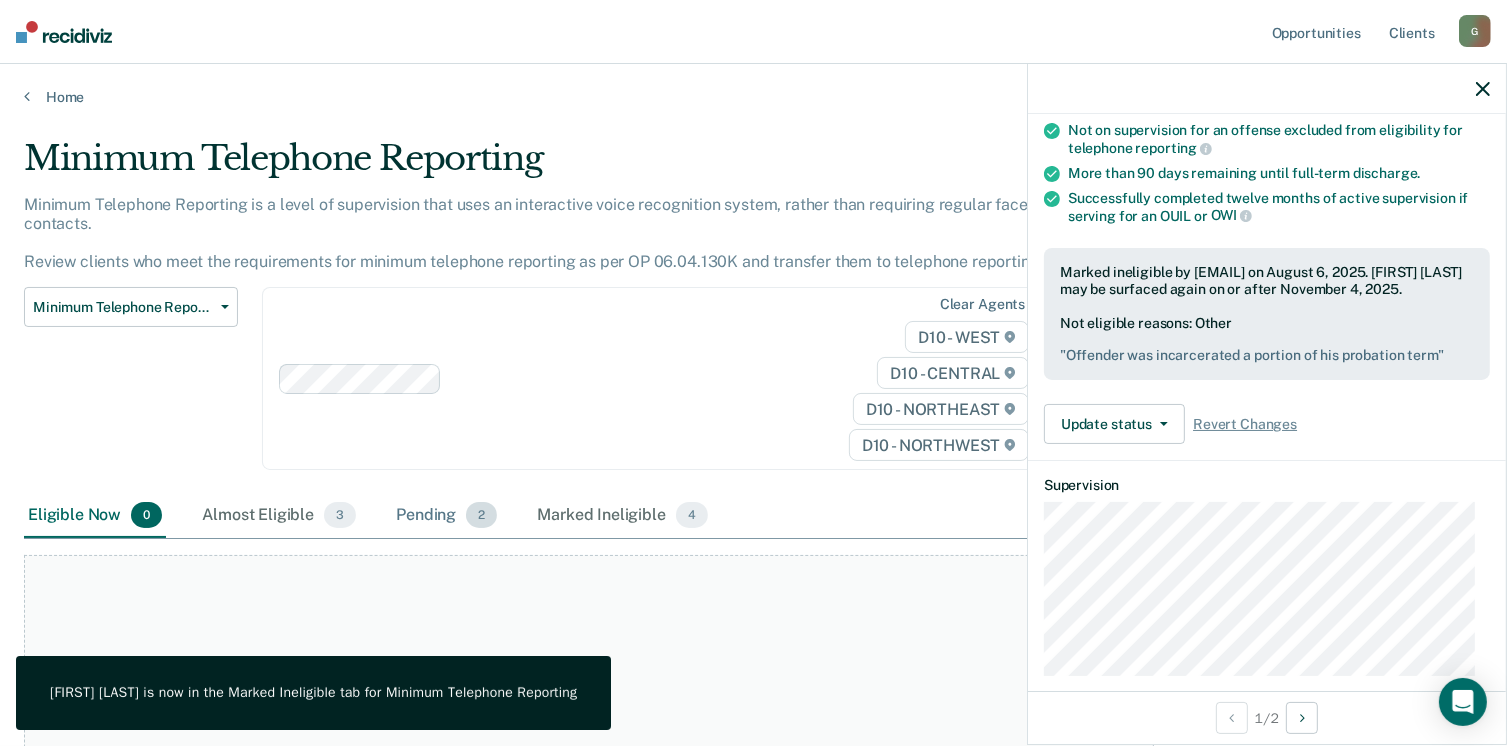 click on "Pending 2" at bounding box center [446, 516] 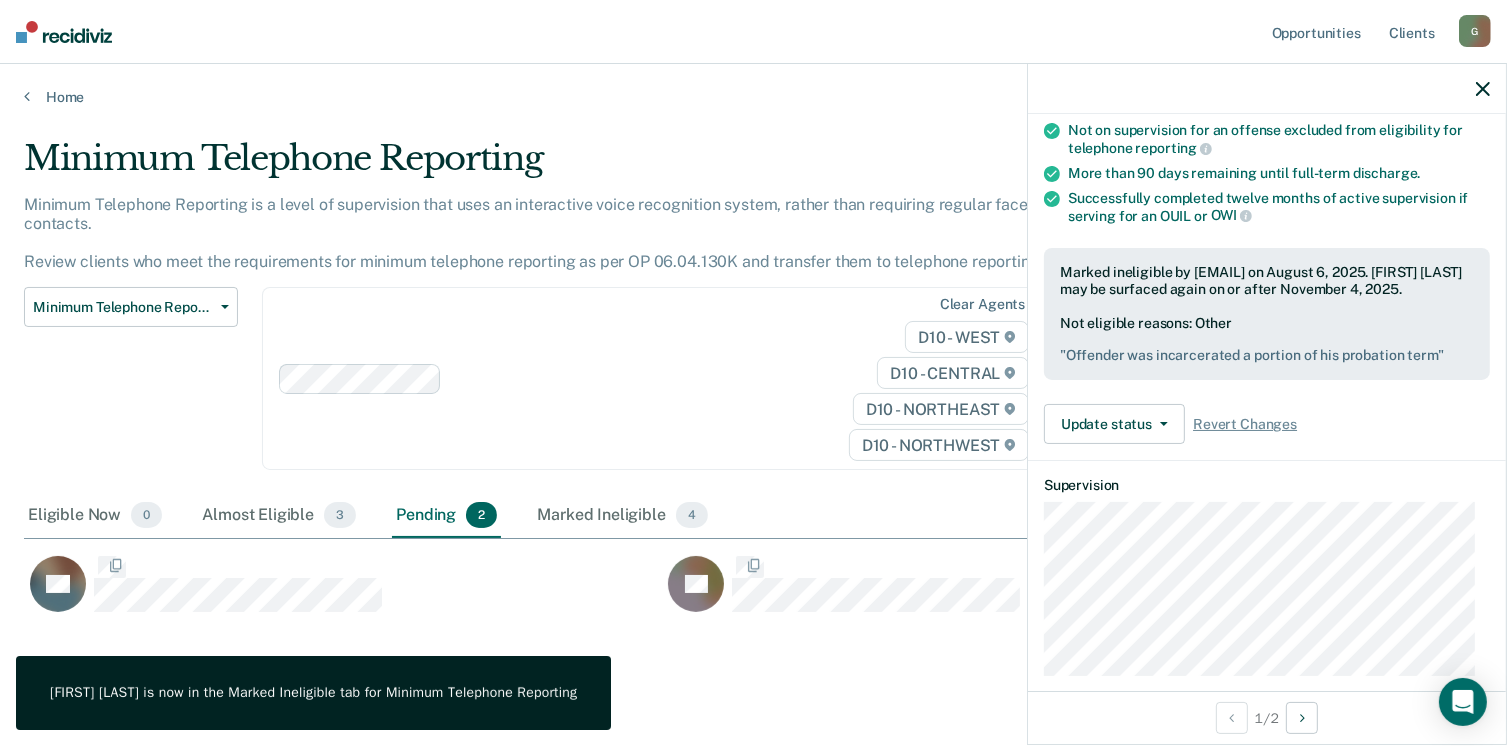 scroll, scrollTop: 16, scrollLeft: 16, axis: both 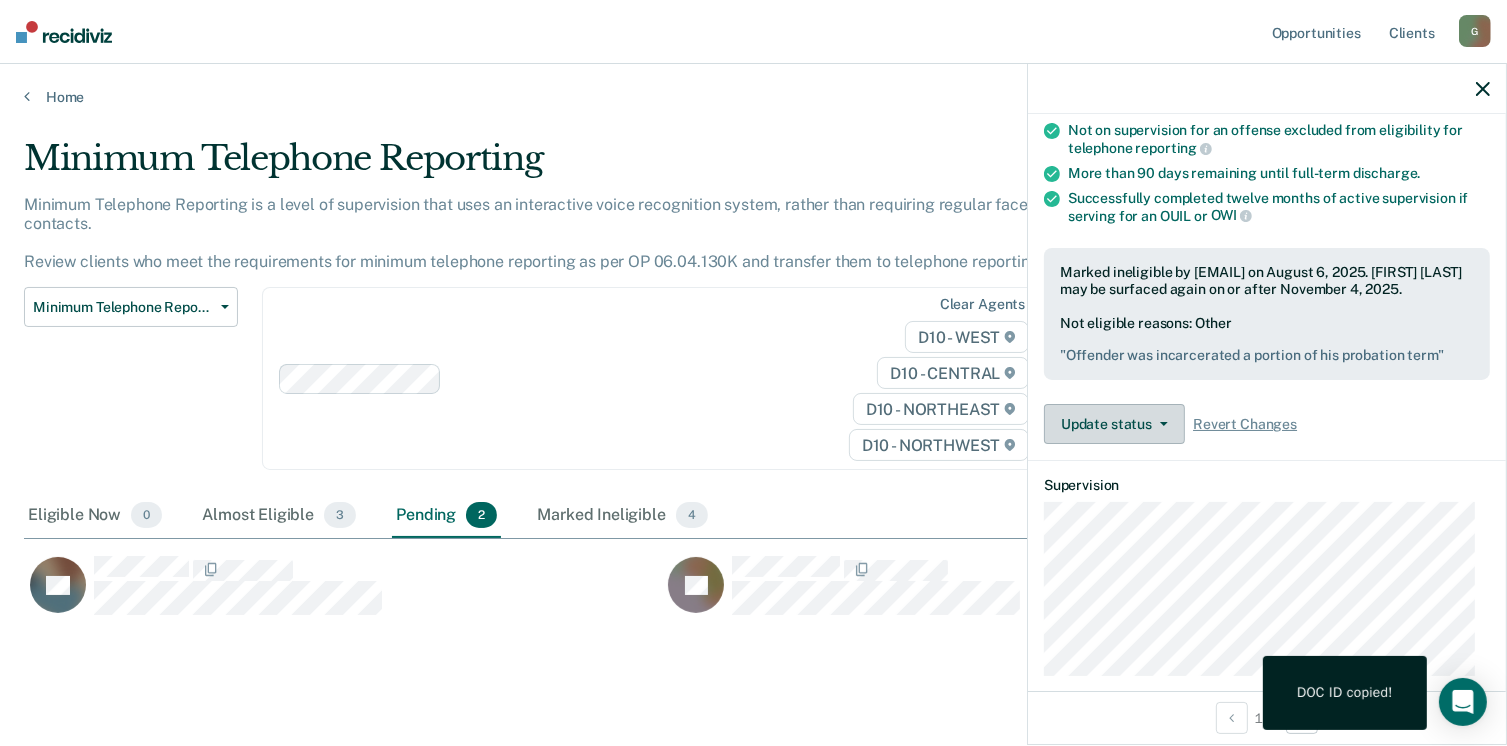 click on "Update status" at bounding box center (1114, 424) 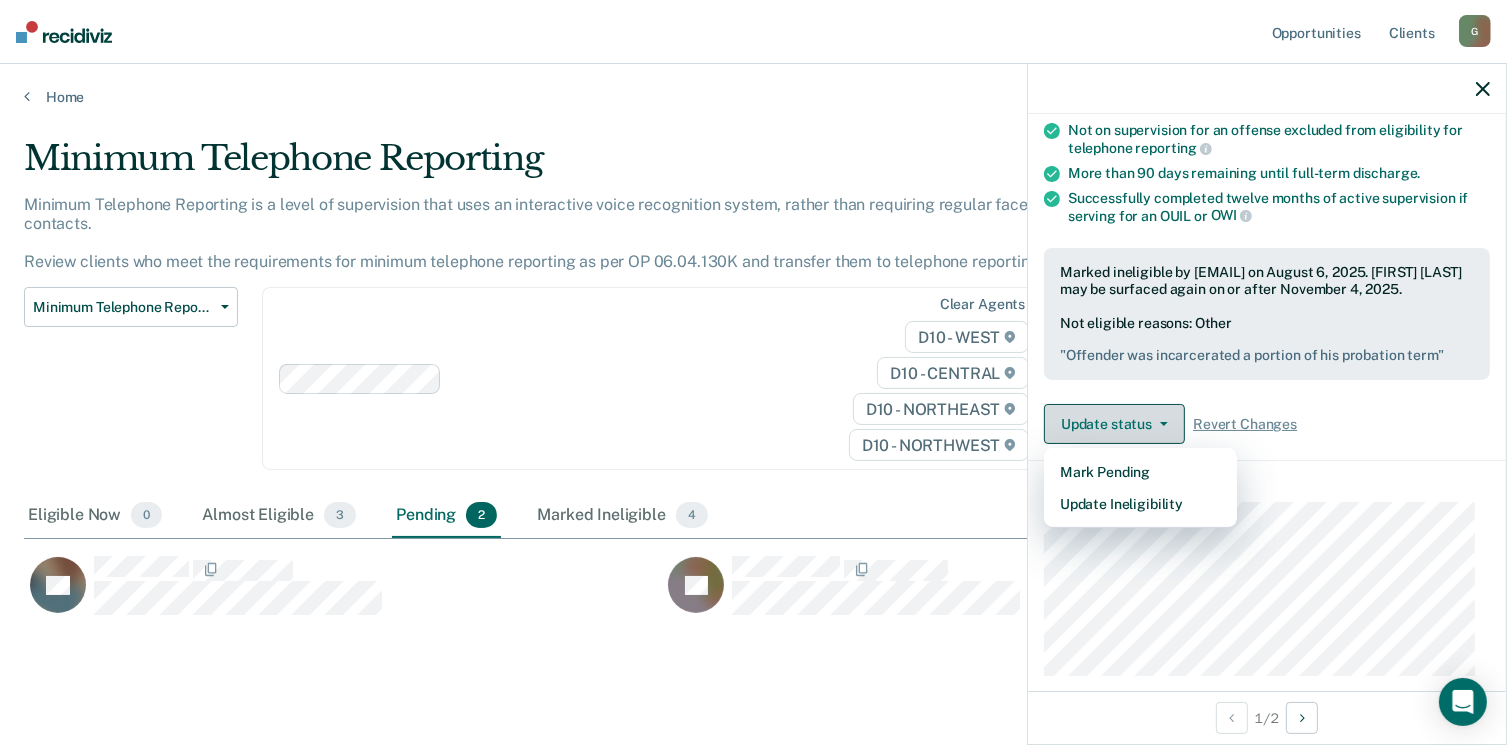 click on "Update status" at bounding box center (1114, 424) 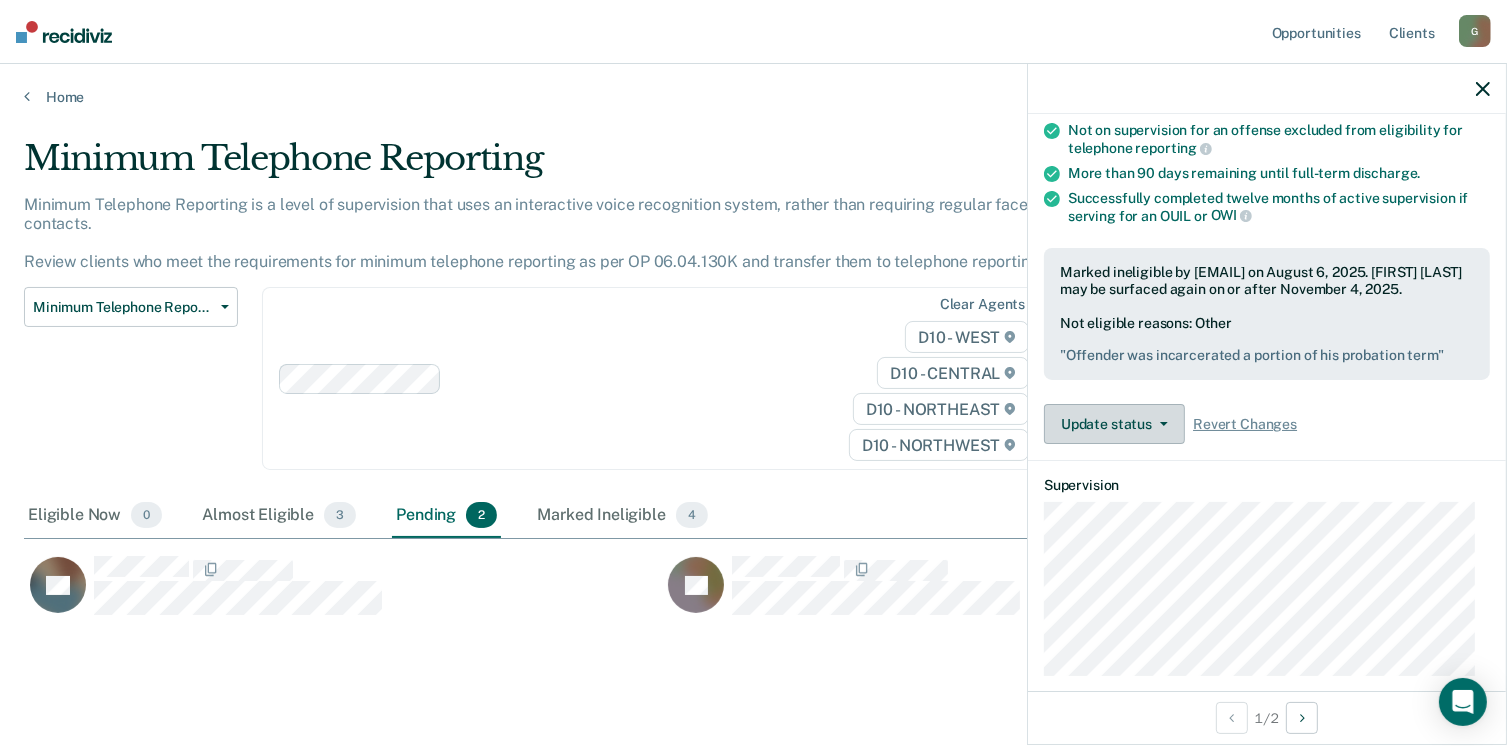 click on "Update status" at bounding box center [1114, 424] 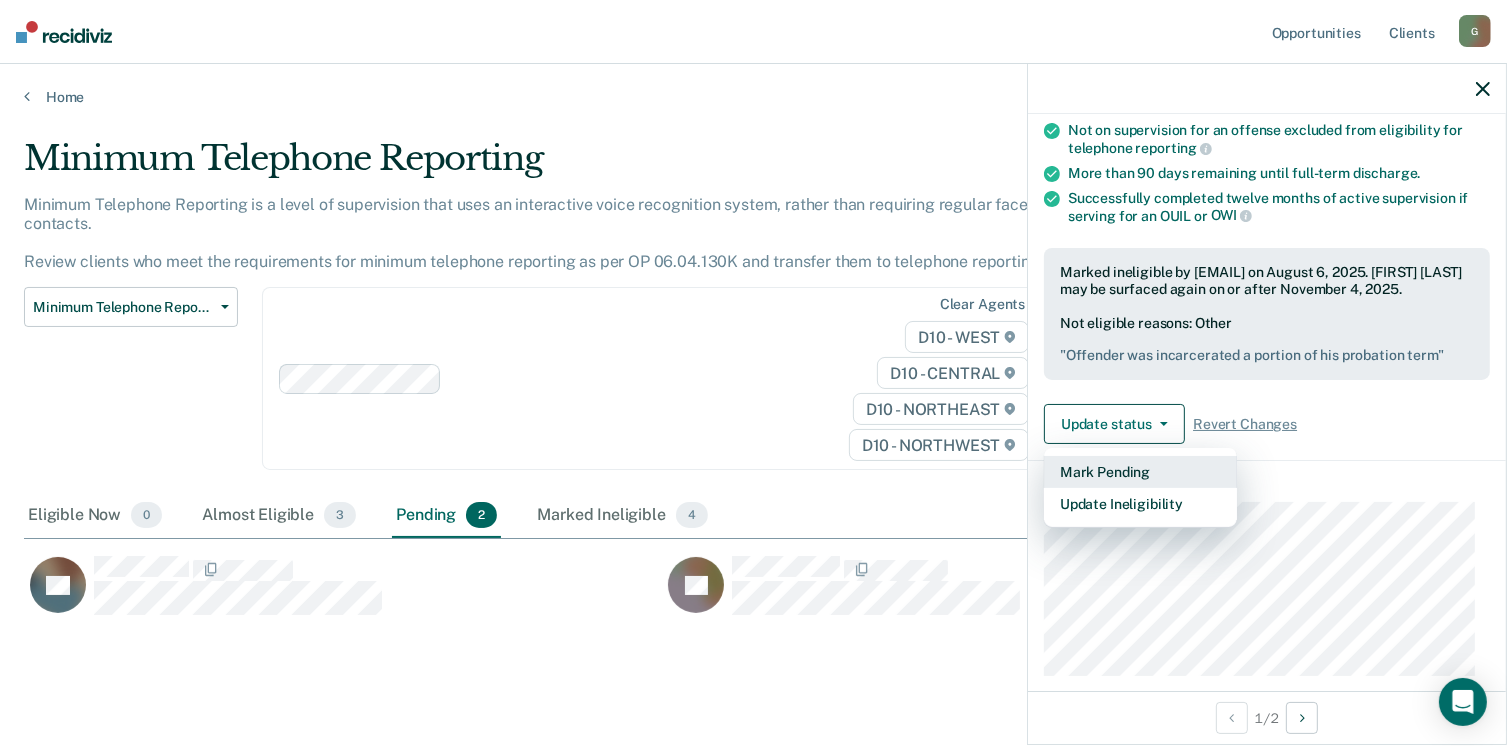 click on "Mark Pending" at bounding box center (1140, 472) 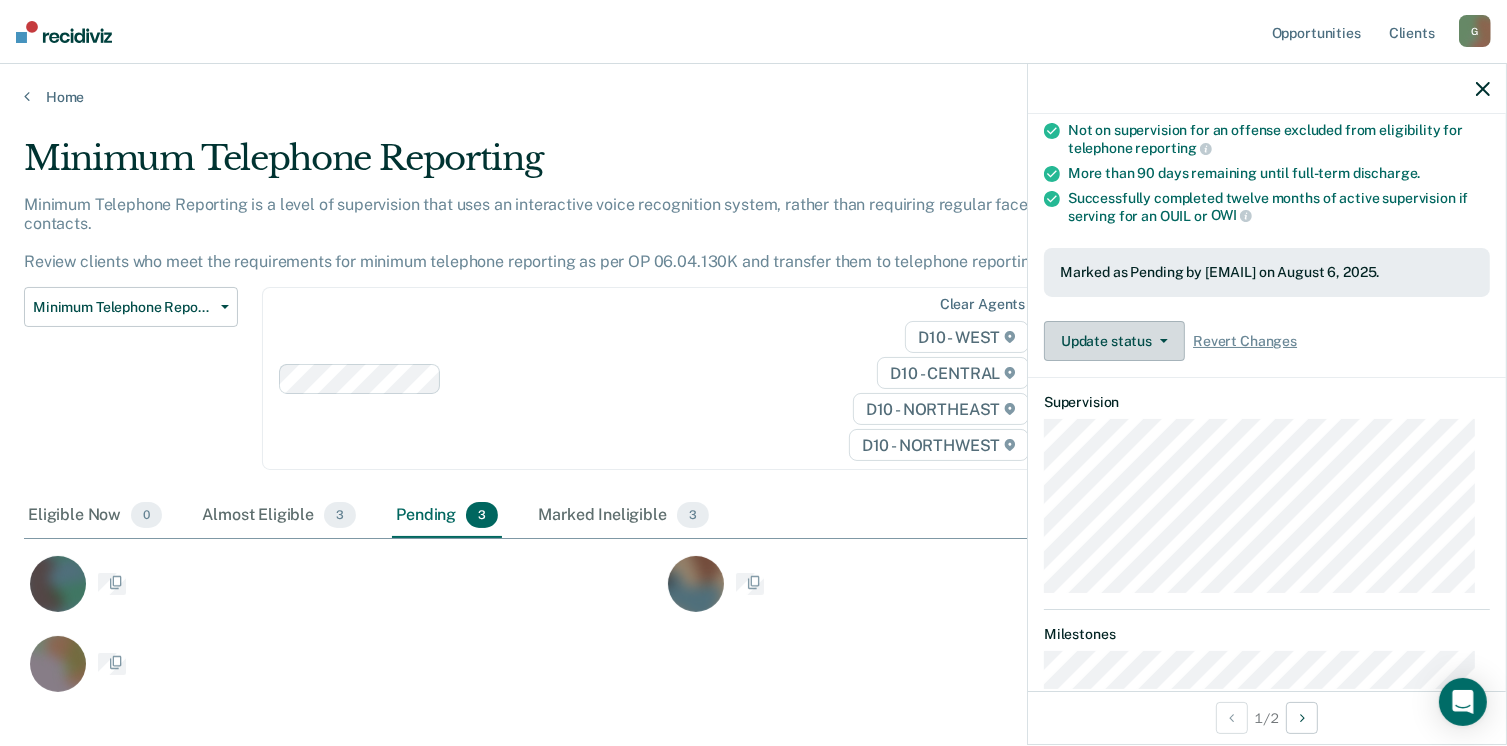 scroll, scrollTop: 16, scrollLeft: 16, axis: both 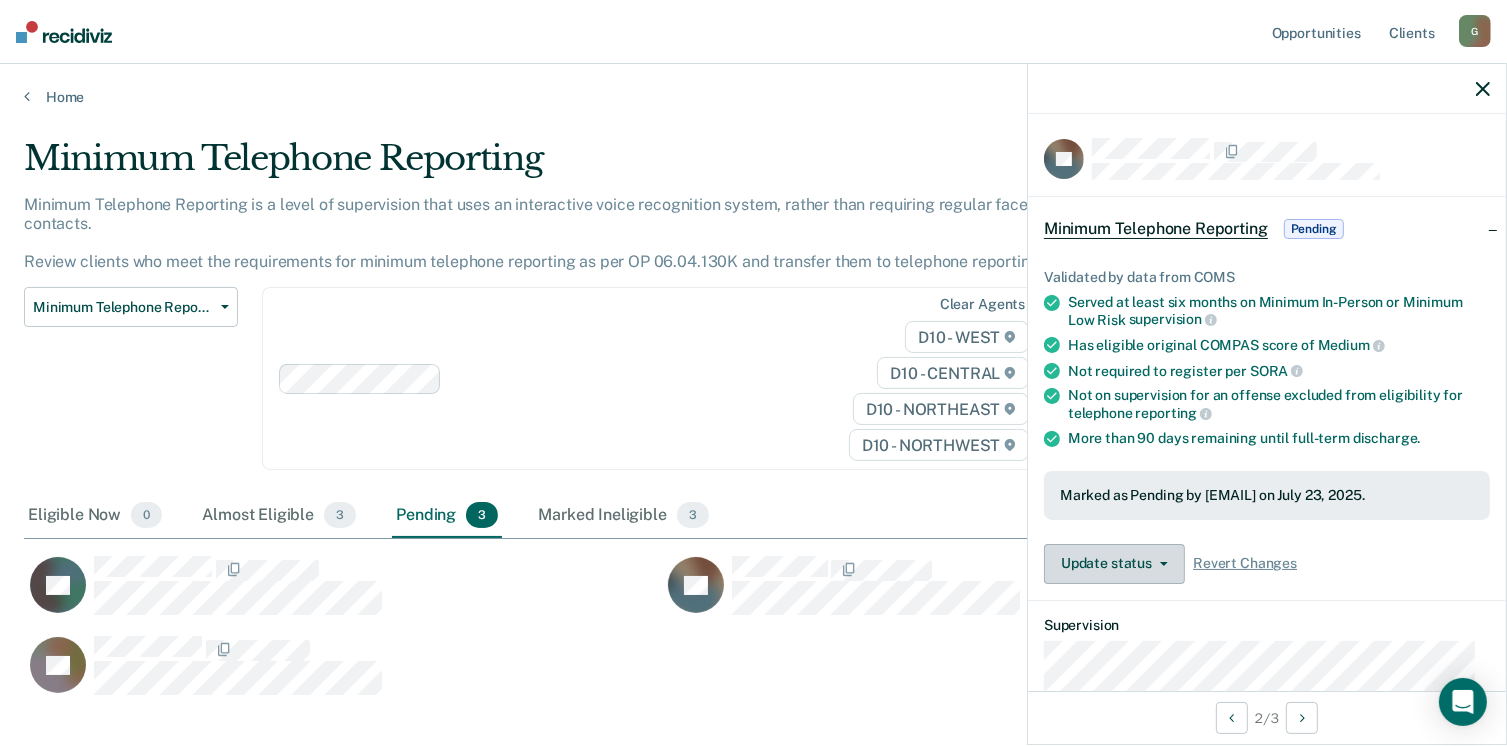 click on "Update status" at bounding box center [1114, 564] 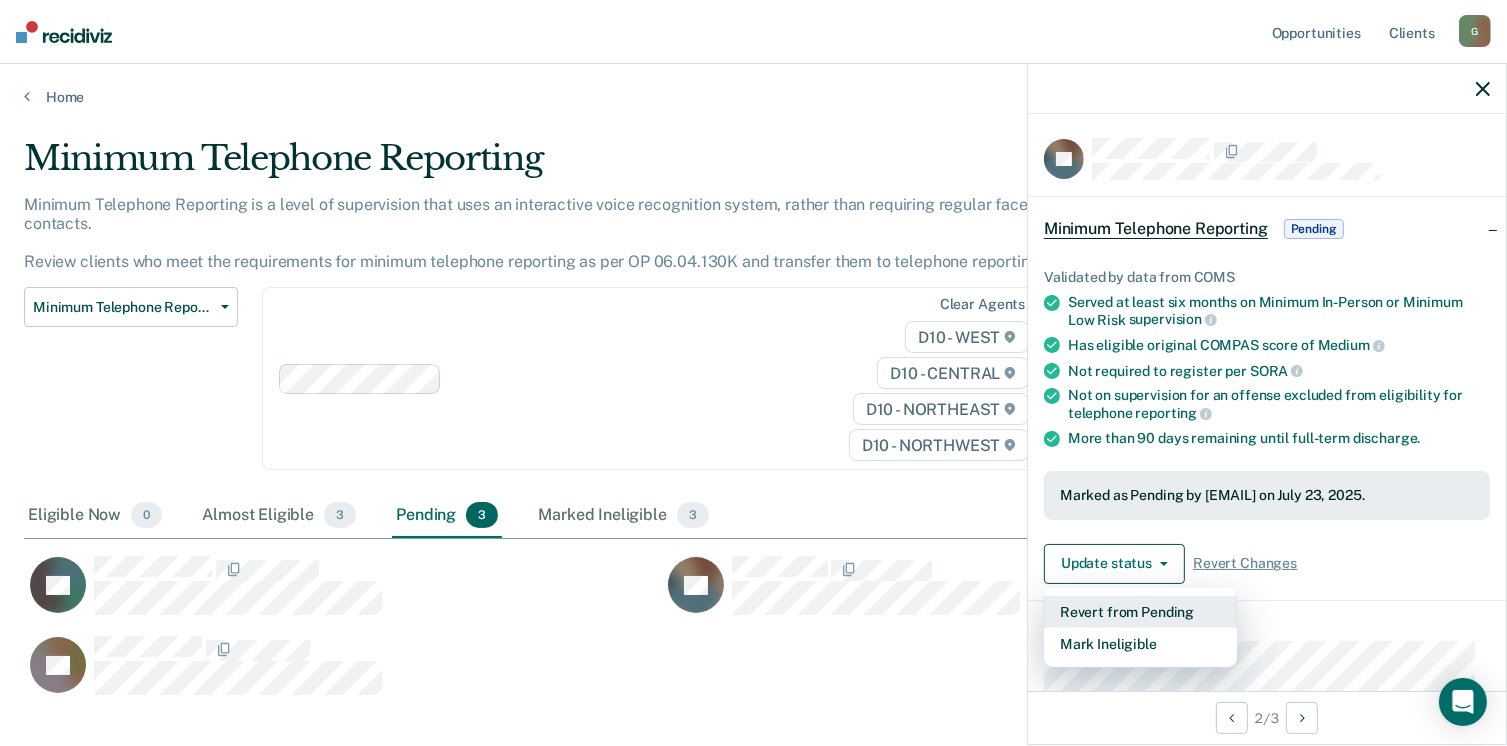 click on "Revert from Pending" at bounding box center [1140, 612] 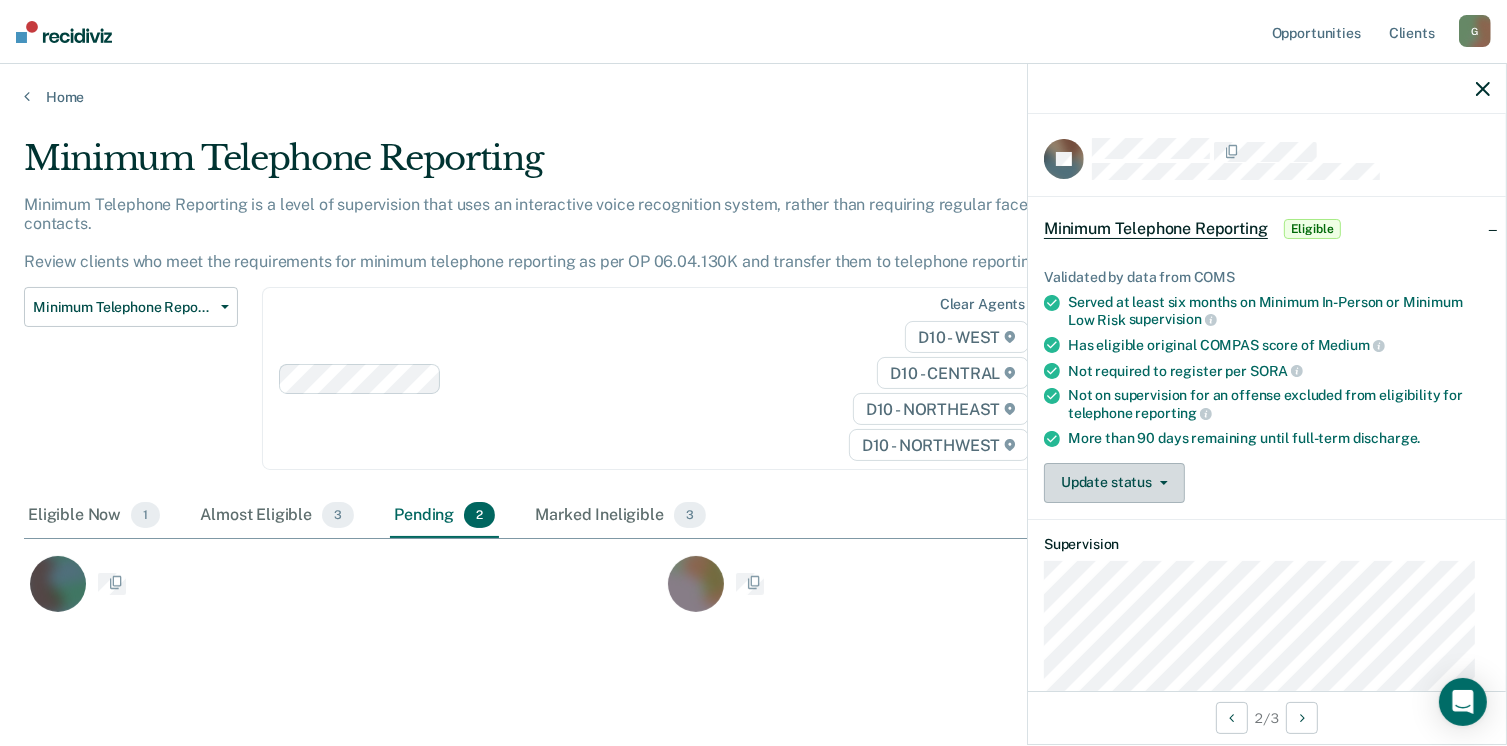 scroll, scrollTop: 454, scrollLeft: 1444, axis: both 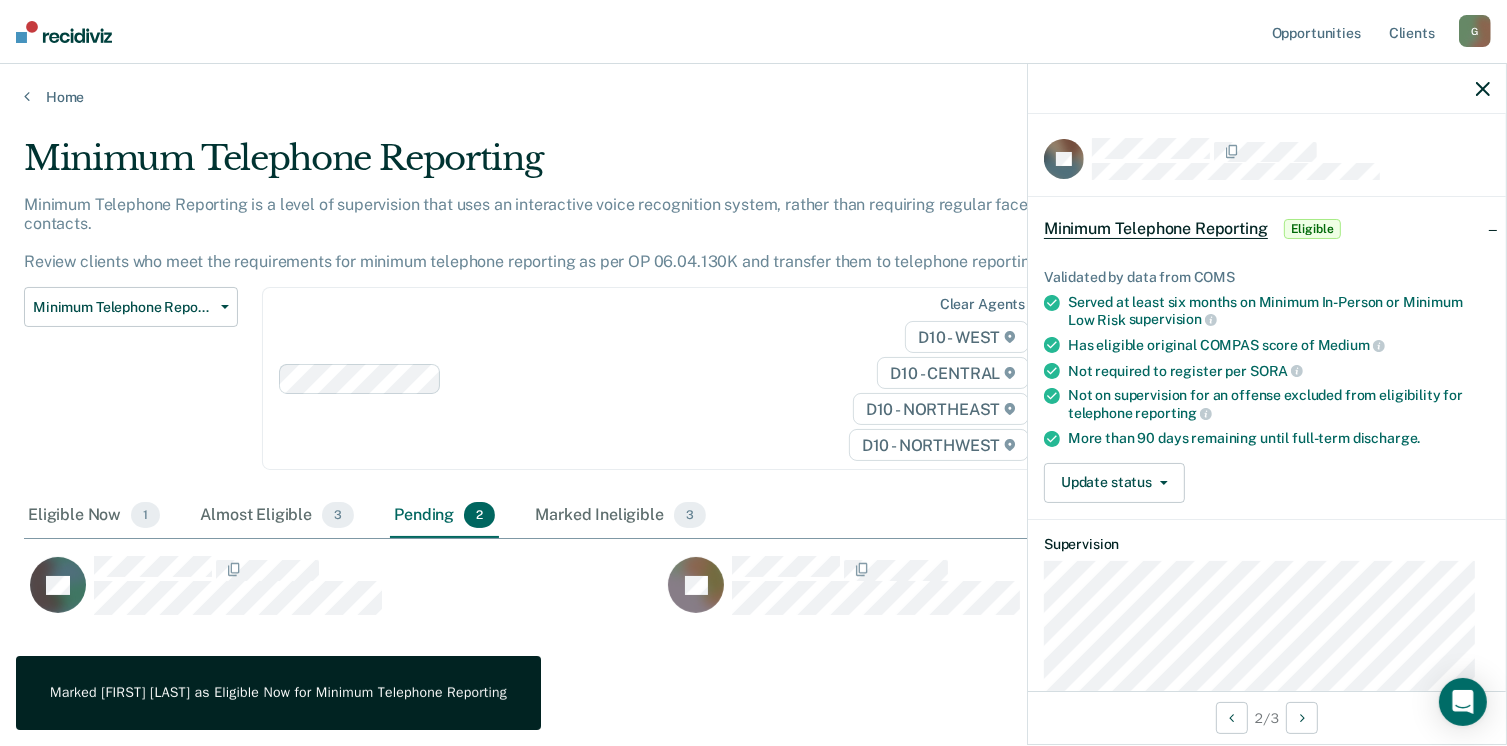 click on "Marked [FIRST] [LAST] as Eligible Now for Minimum Telephone Reporting" at bounding box center [278, 693] 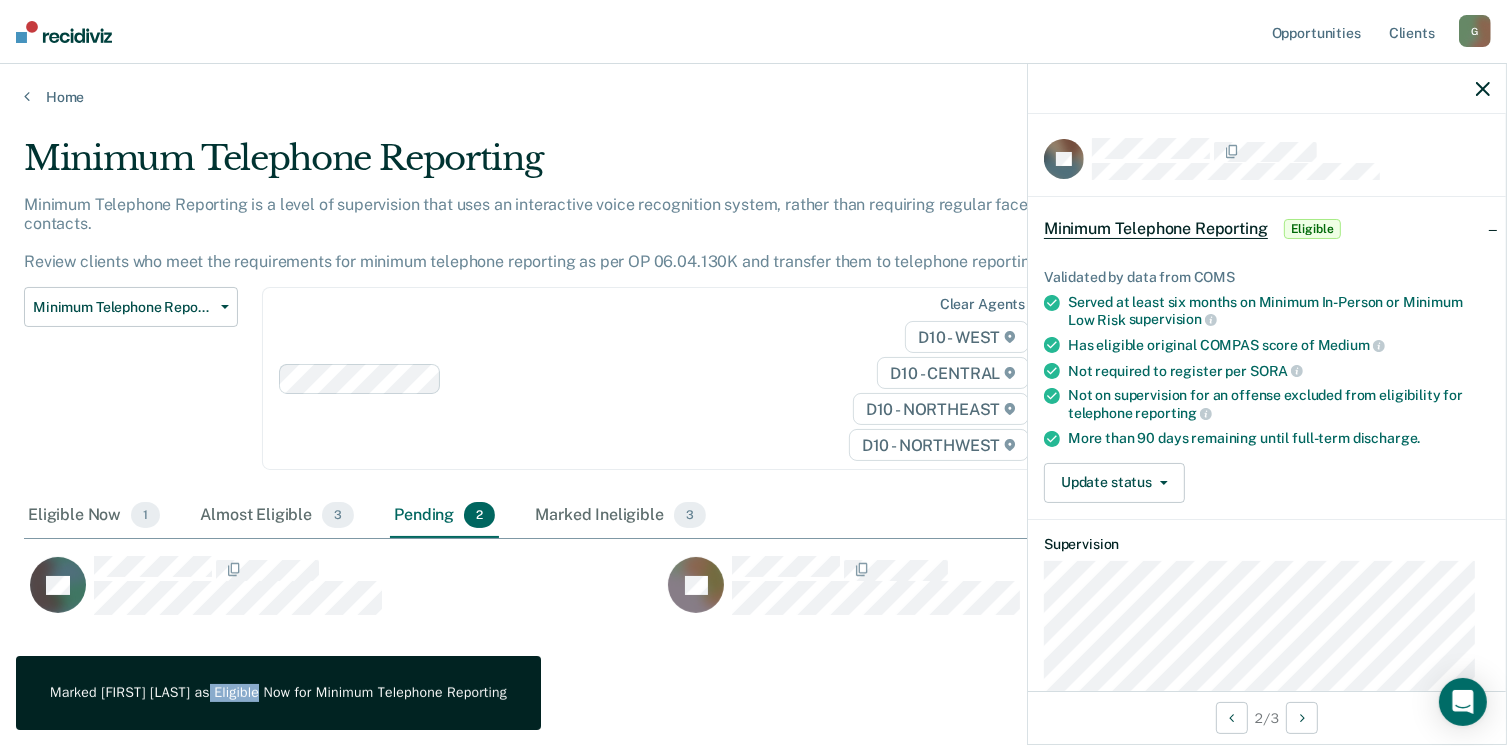 click on "Marked [FIRST] [LAST] as Eligible Now for Minimum Telephone Reporting" at bounding box center (278, 693) 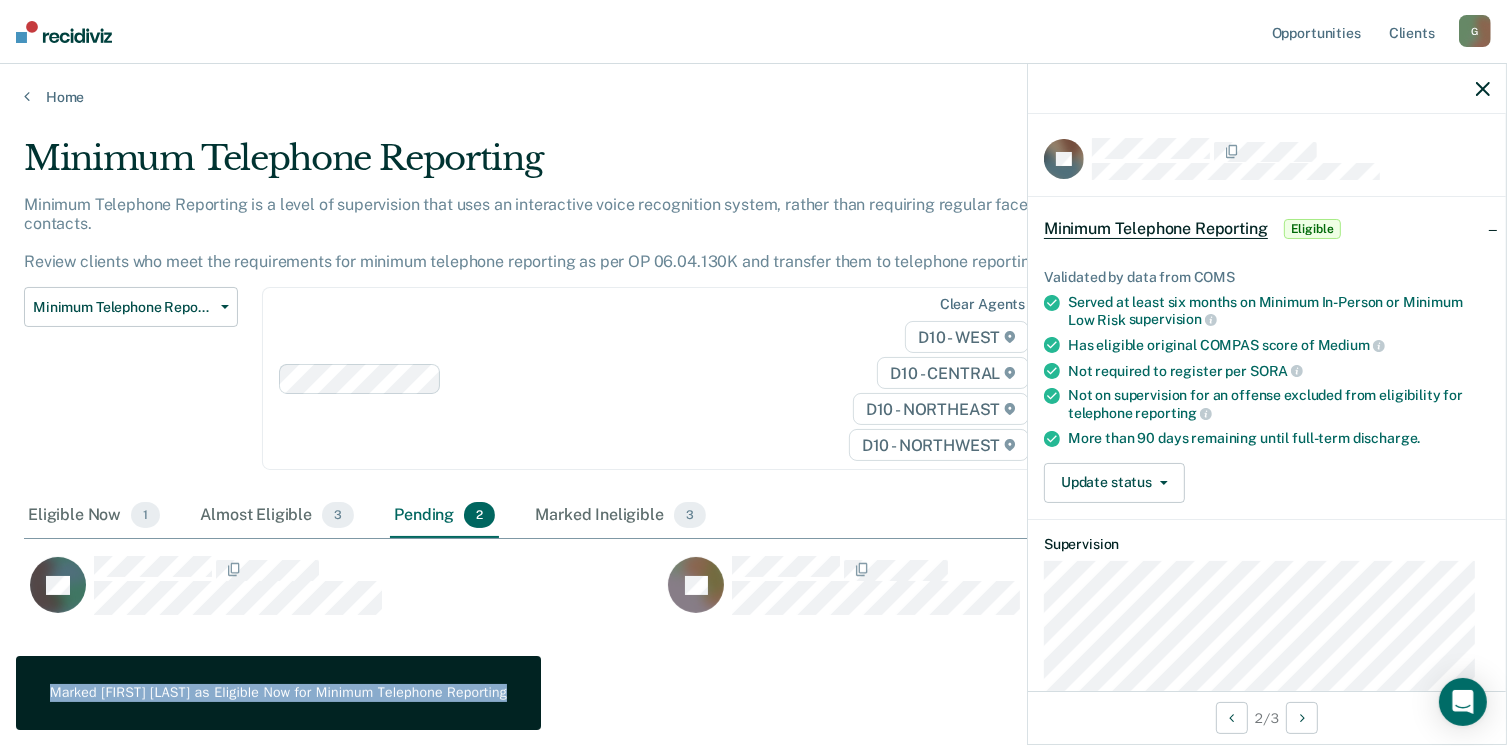 click on "Marked [FIRST] [LAST] as Eligible Now for Minimum Telephone Reporting" at bounding box center (278, 693) 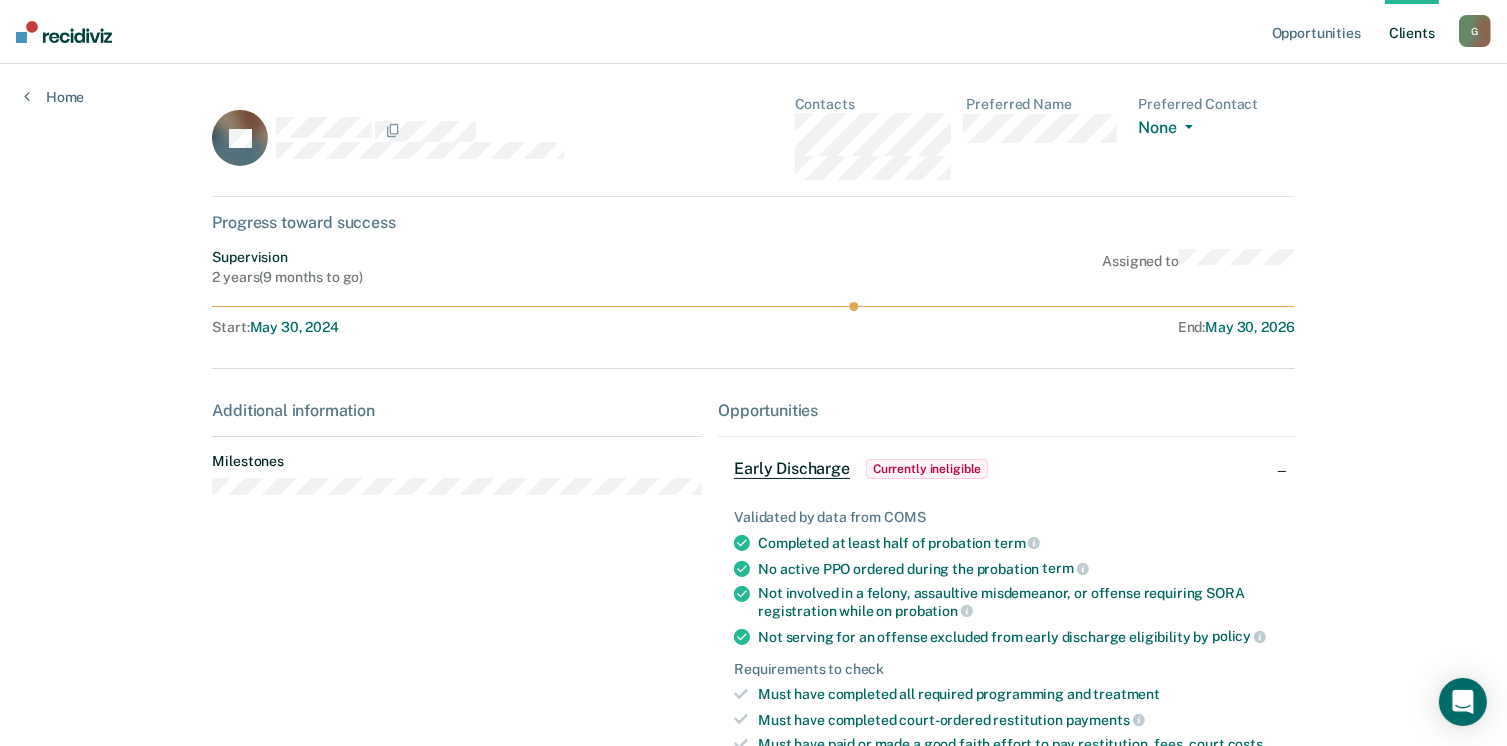 click on "Home" at bounding box center (54, 85) 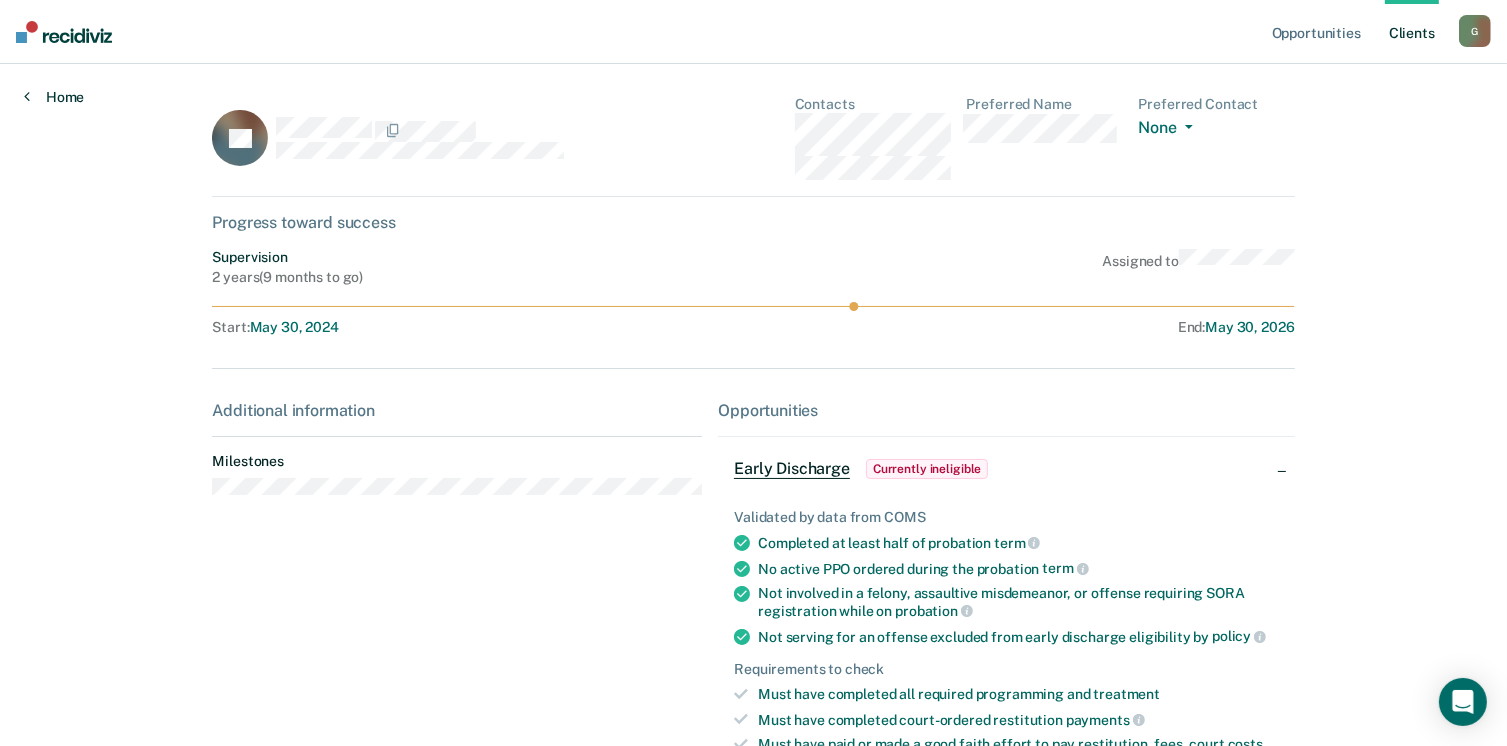click on "Home" at bounding box center [54, 97] 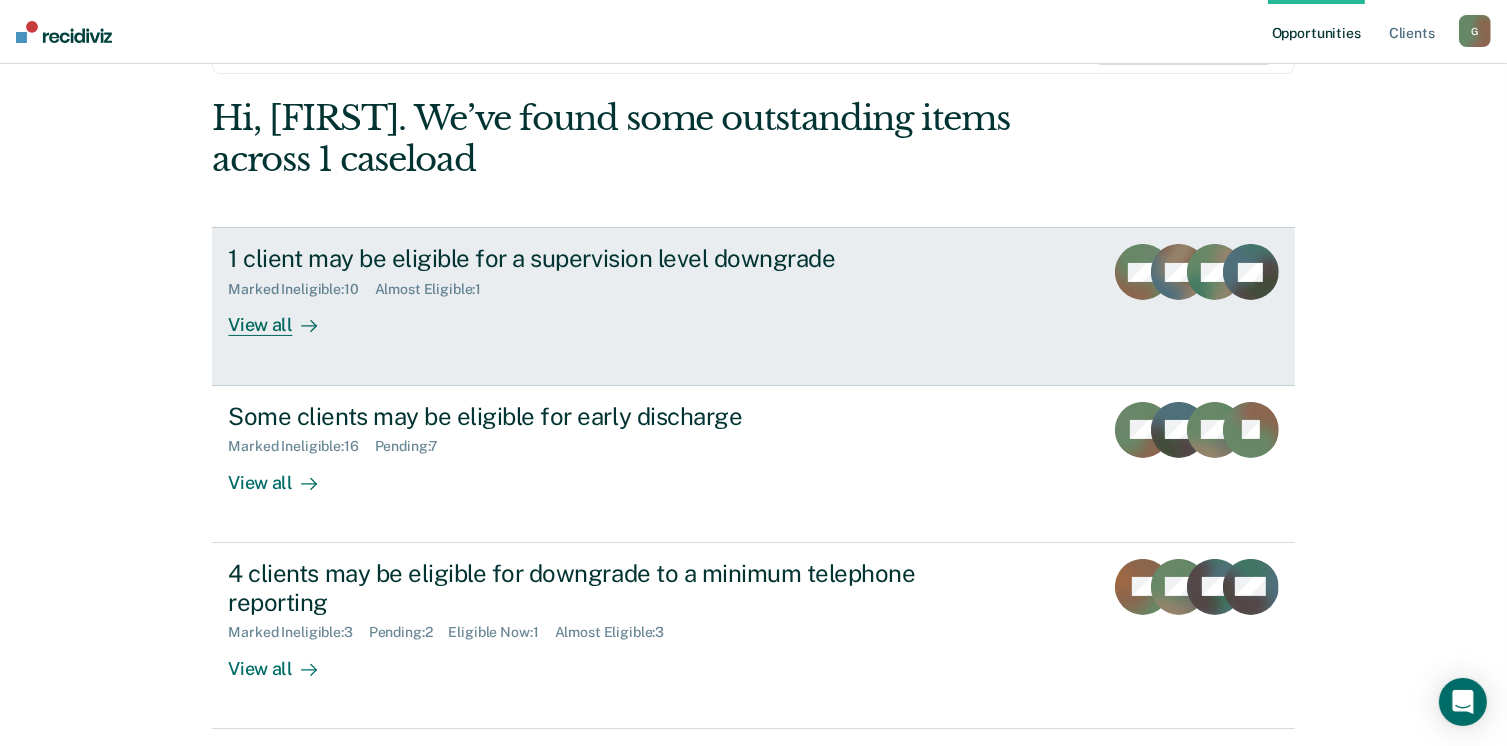 scroll, scrollTop: 272, scrollLeft: 0, axis: vertical 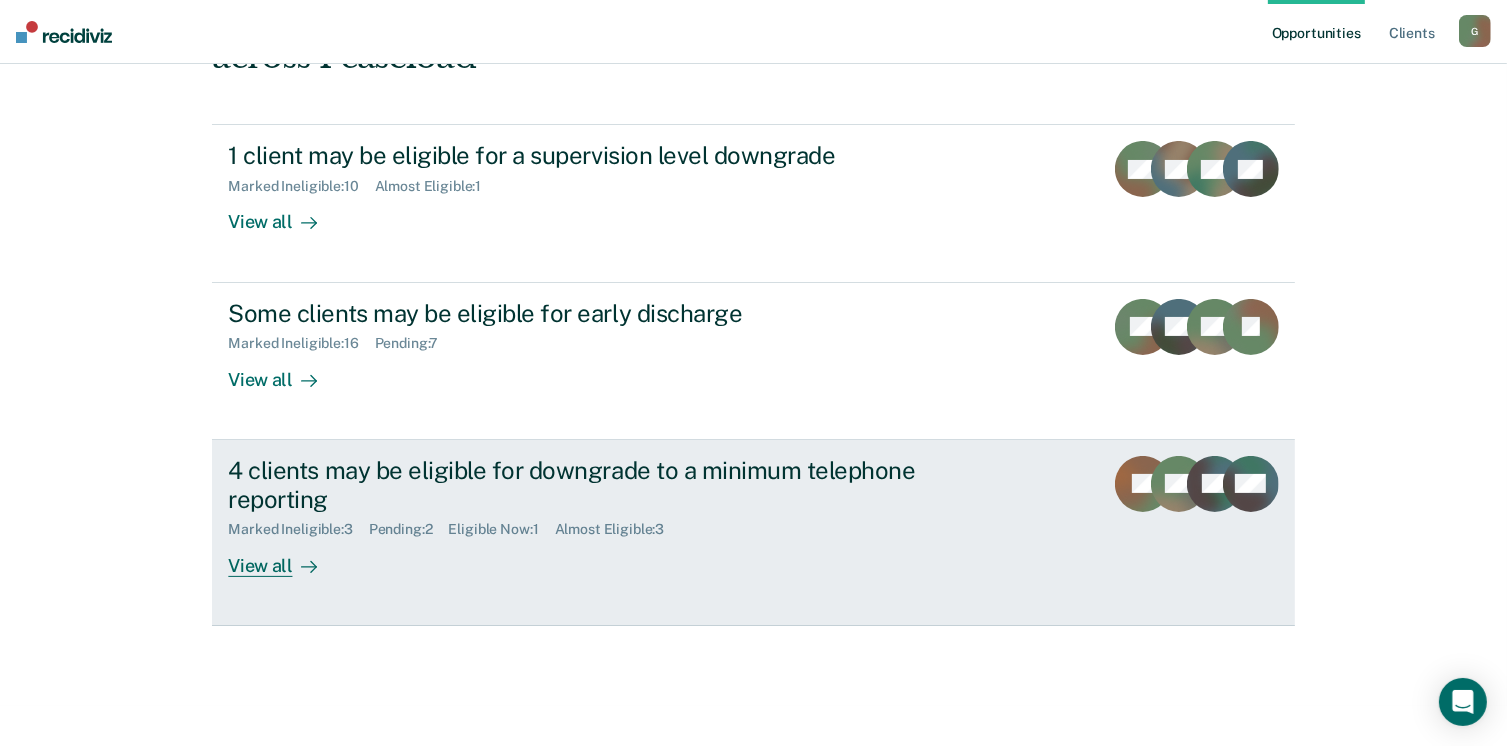 click on "View all" at bounding box center [284, 557] 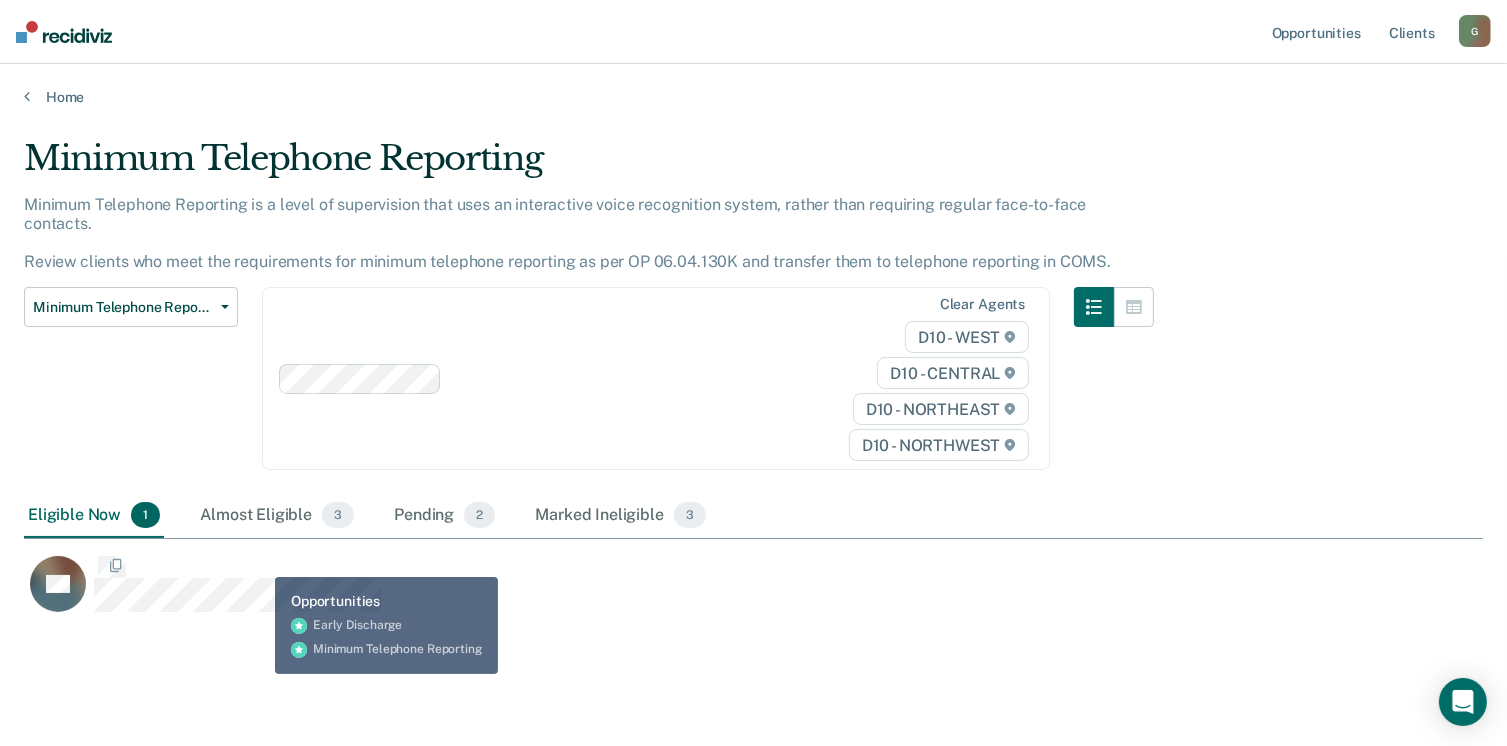 scroll, scrollTop: 16, scrollLeft: 16, axis: both 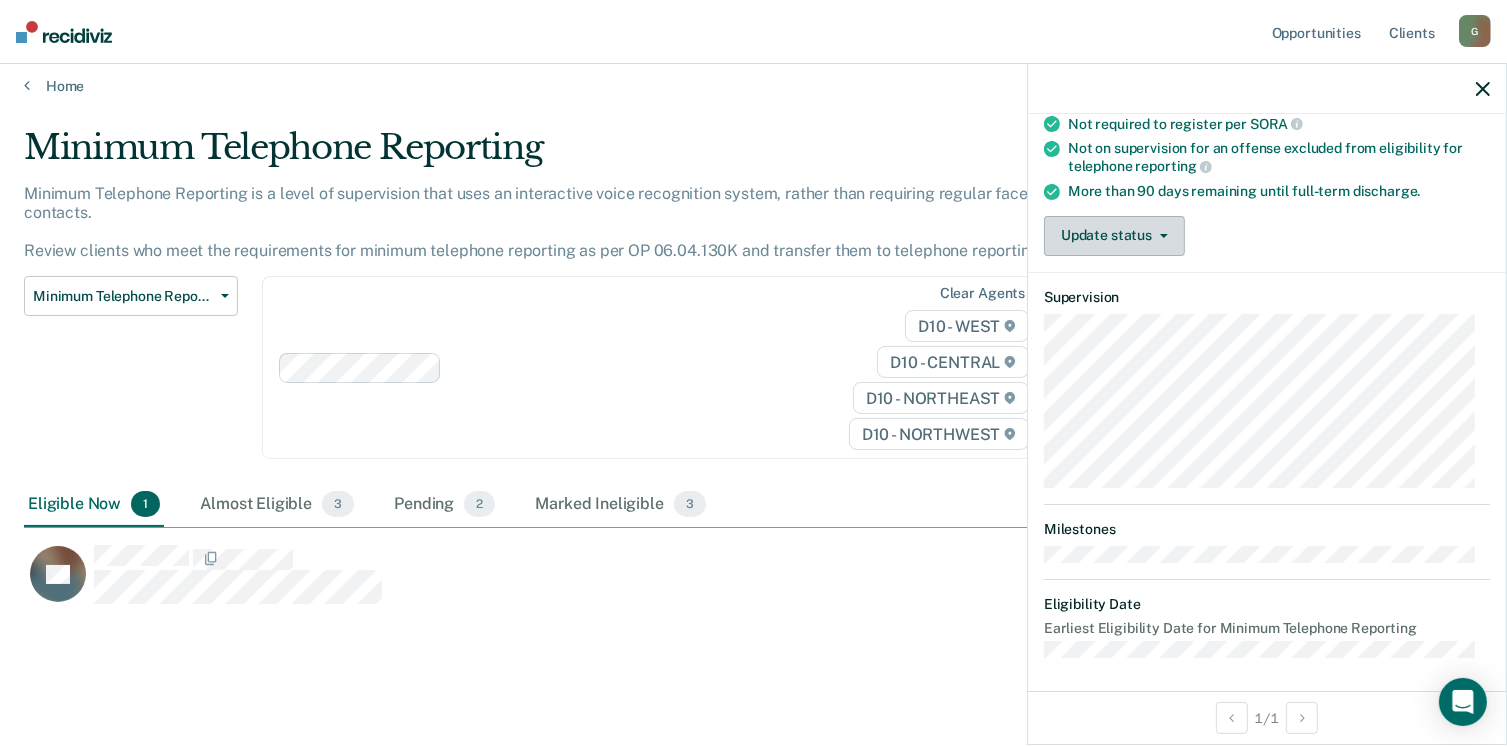 click on "Update status" at bounding box center (1114, 236) 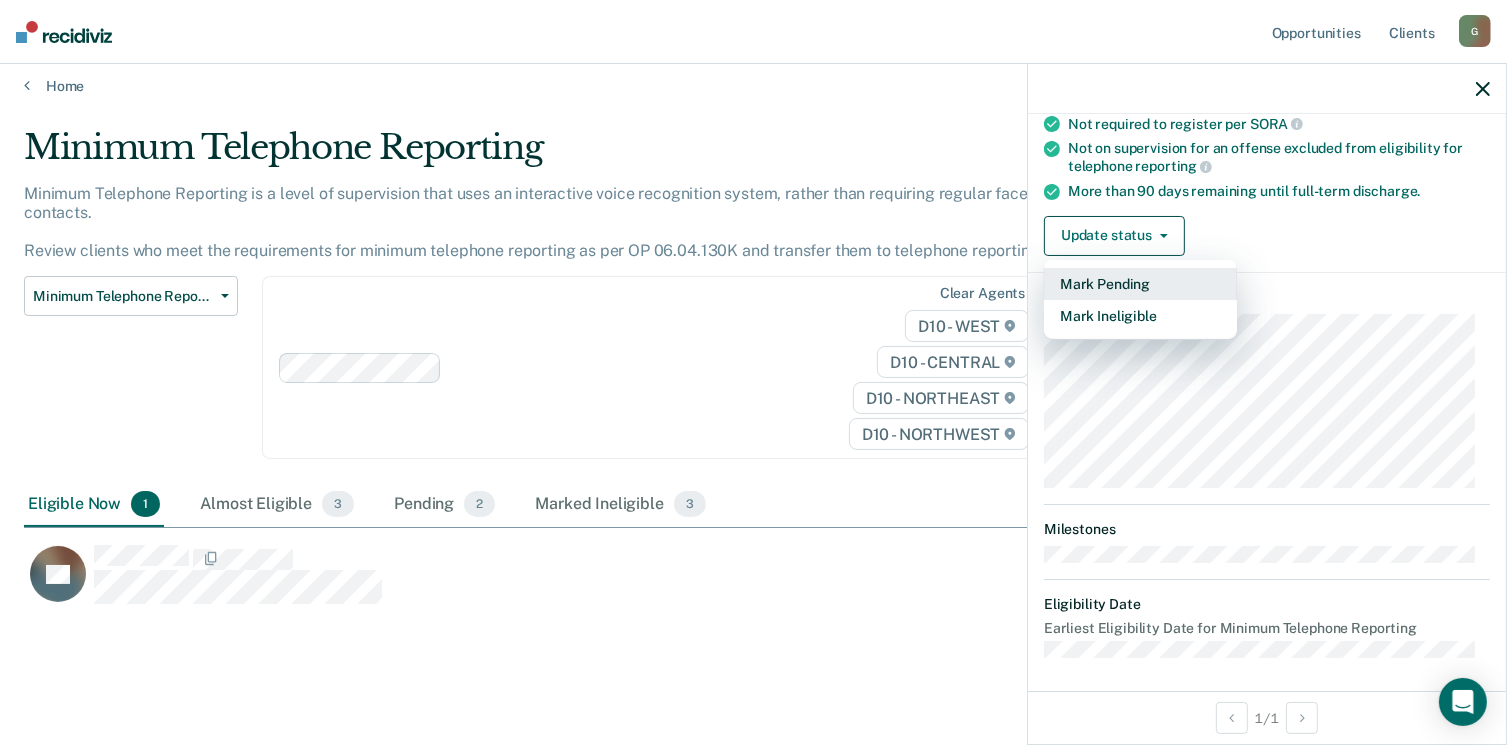 click on "Mark Pending" at bounding box center [1140, 284] 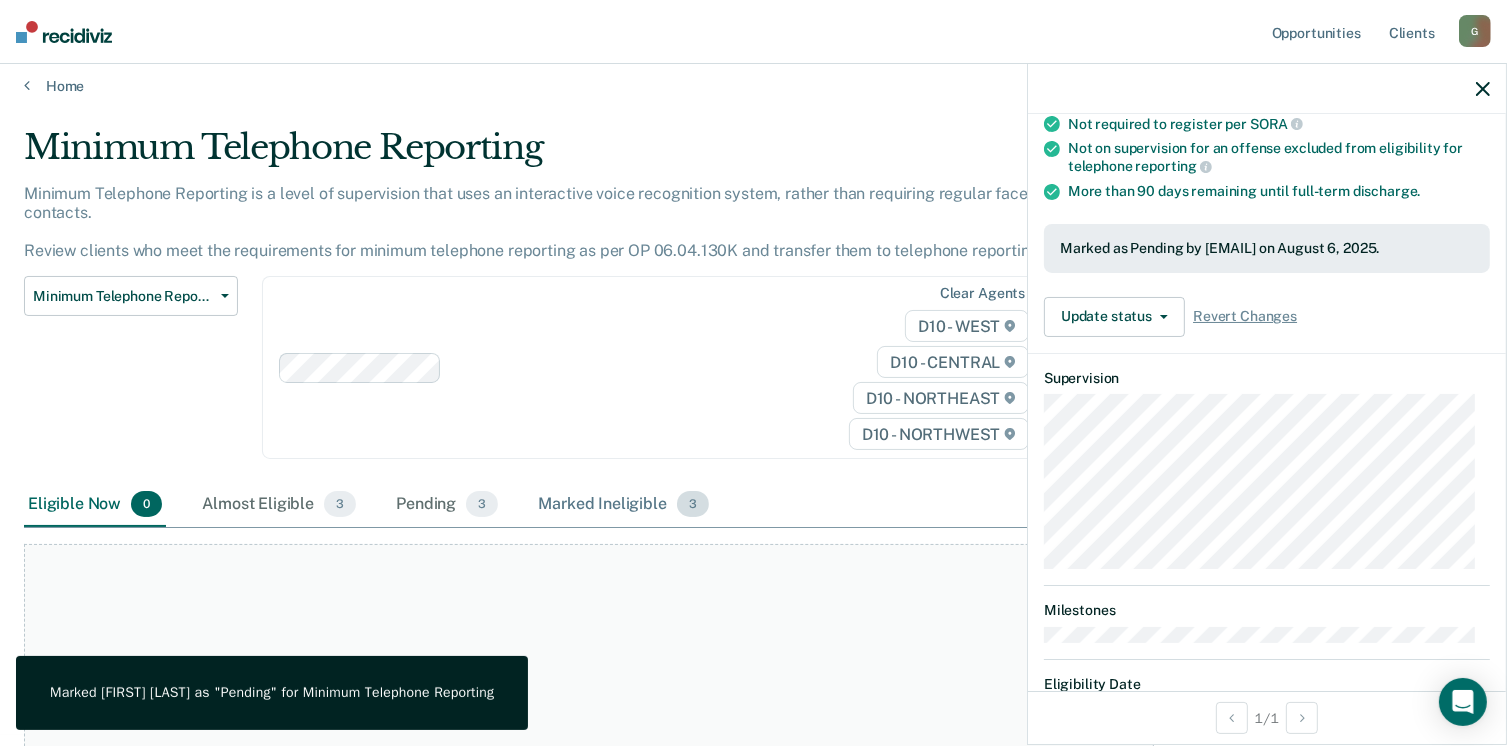 click on "Marked Ineligible 3" at bounding box center (623, 505) 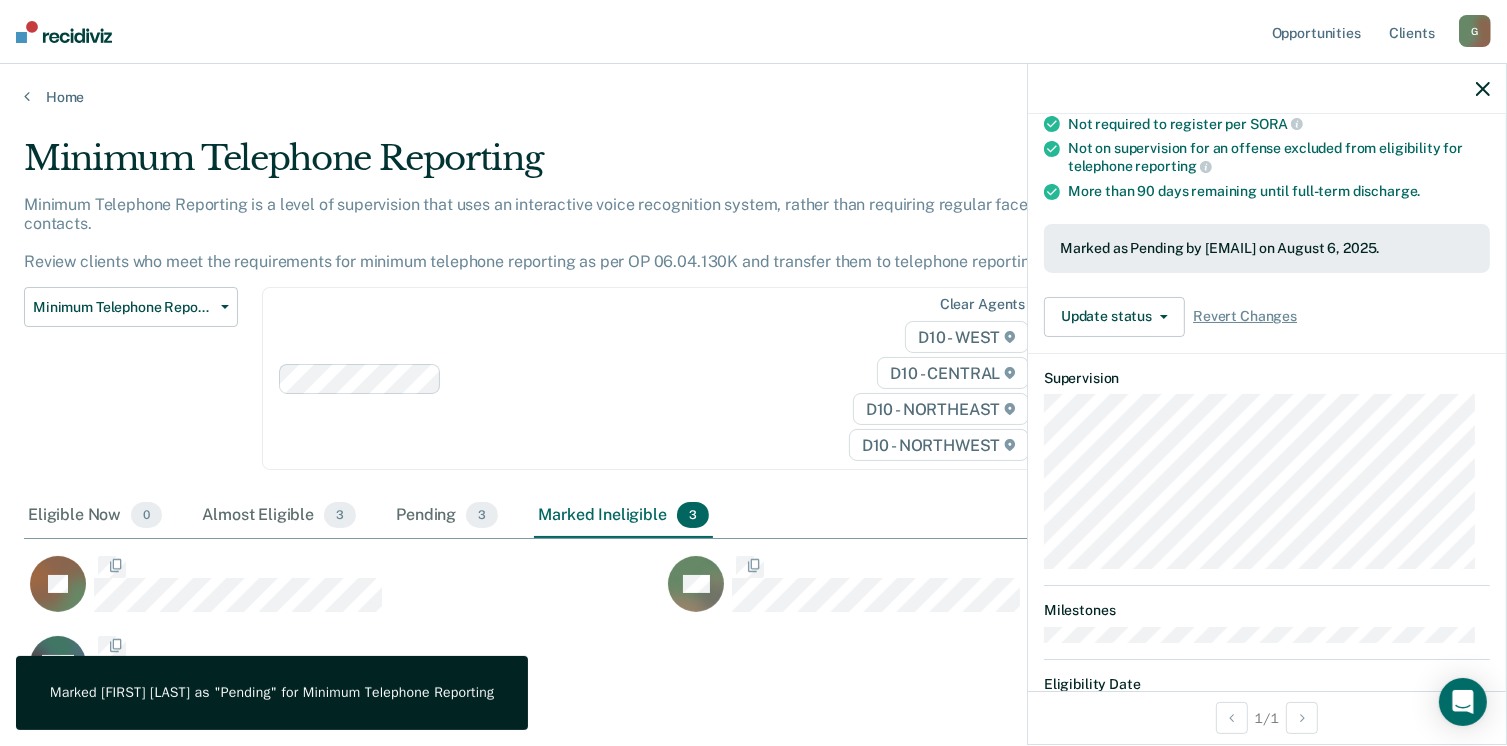 scroll, scrollTop: 16, scrollLeft: 16, axis: both 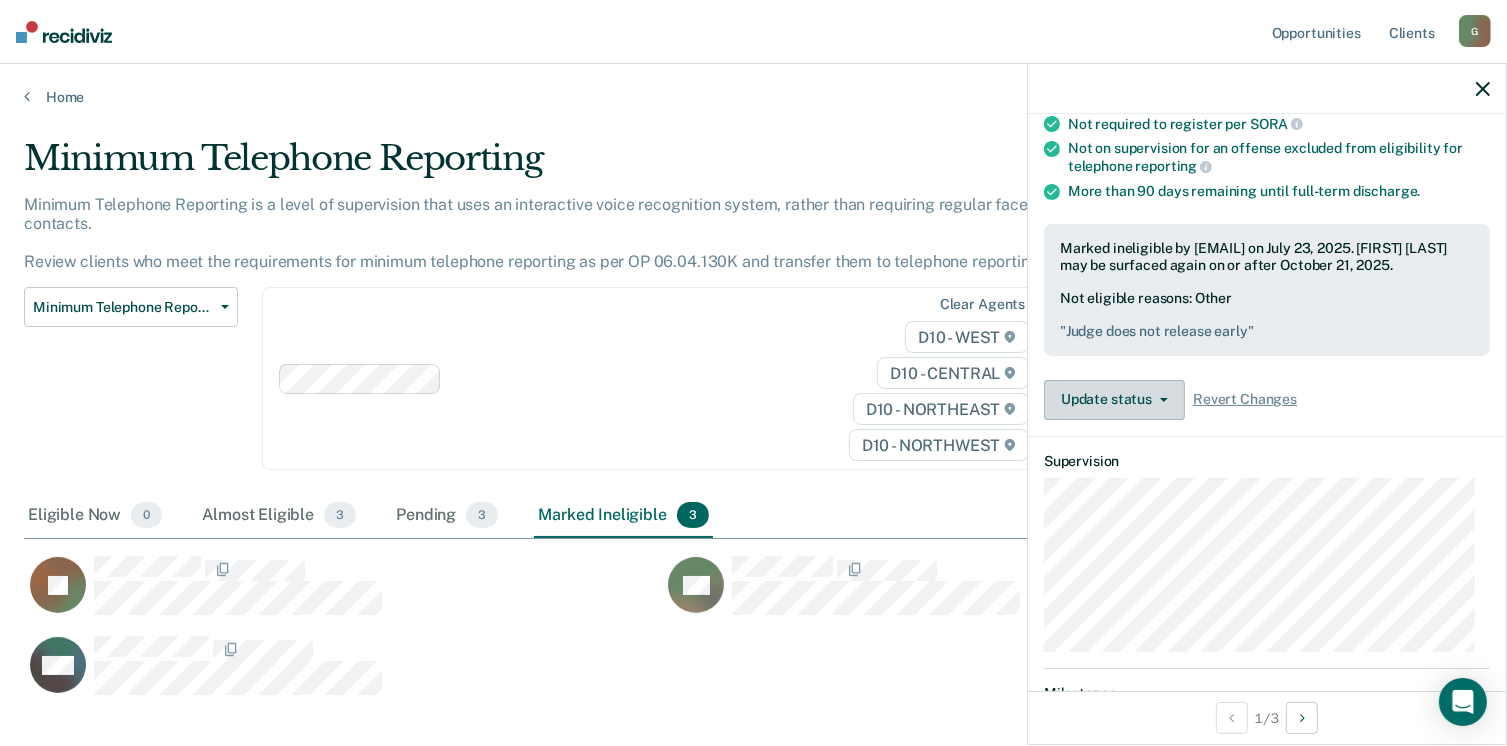 click on "Update status" at bounding box center [1114, 400] 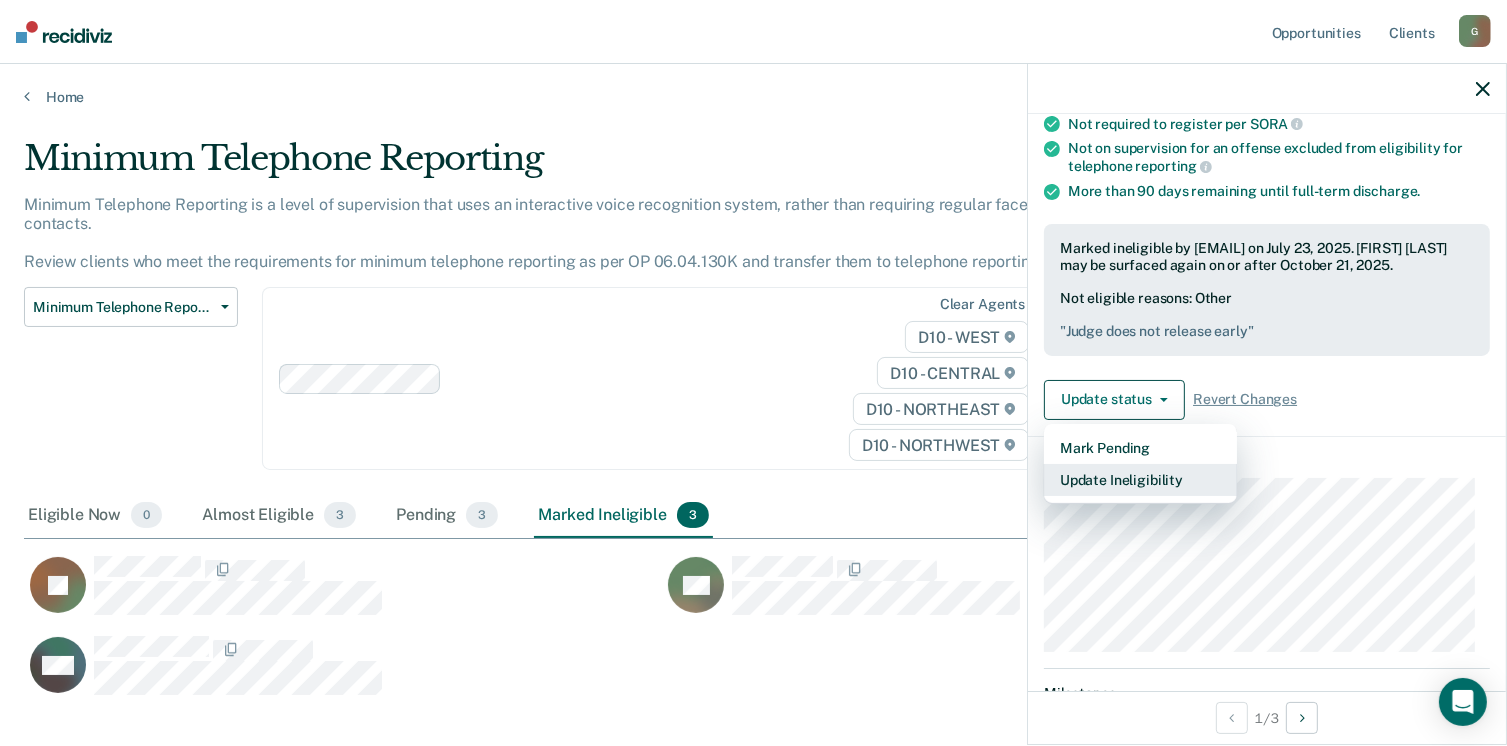 click on "Update Ineligibility" at bounding box center [1140, 480] 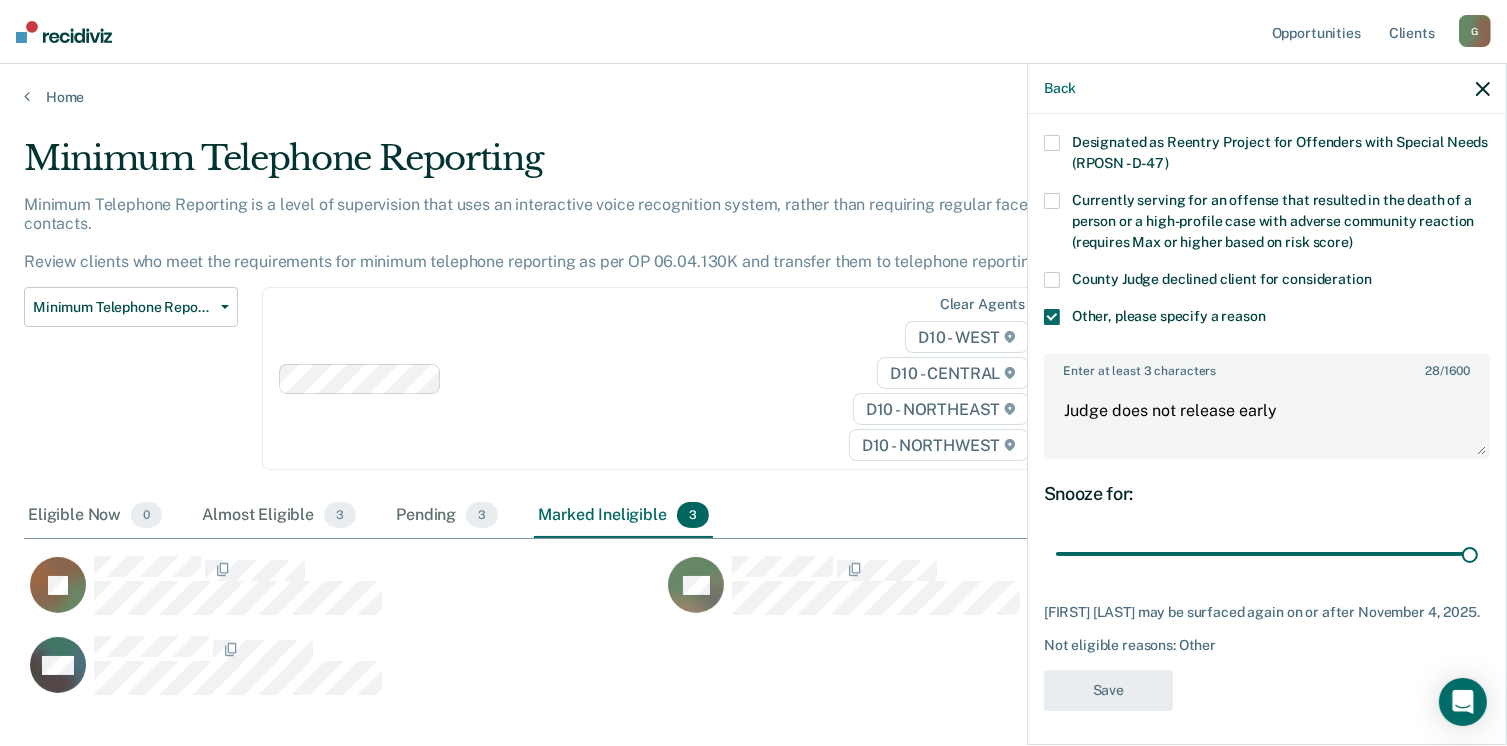 scroll, scrollTop: 248, scrollLeft: 0, axis: vertical 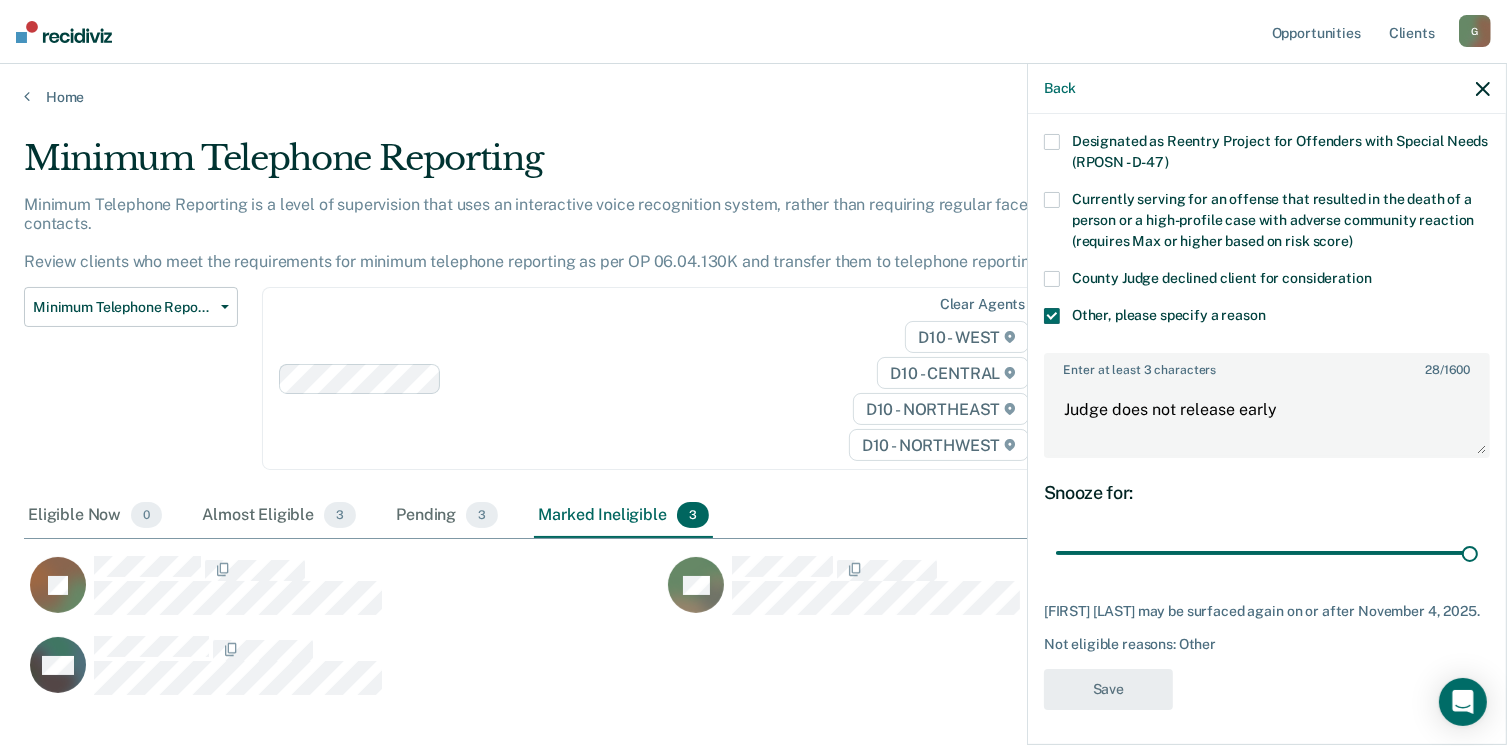 click on "QM" at bounding box center (662, 675) 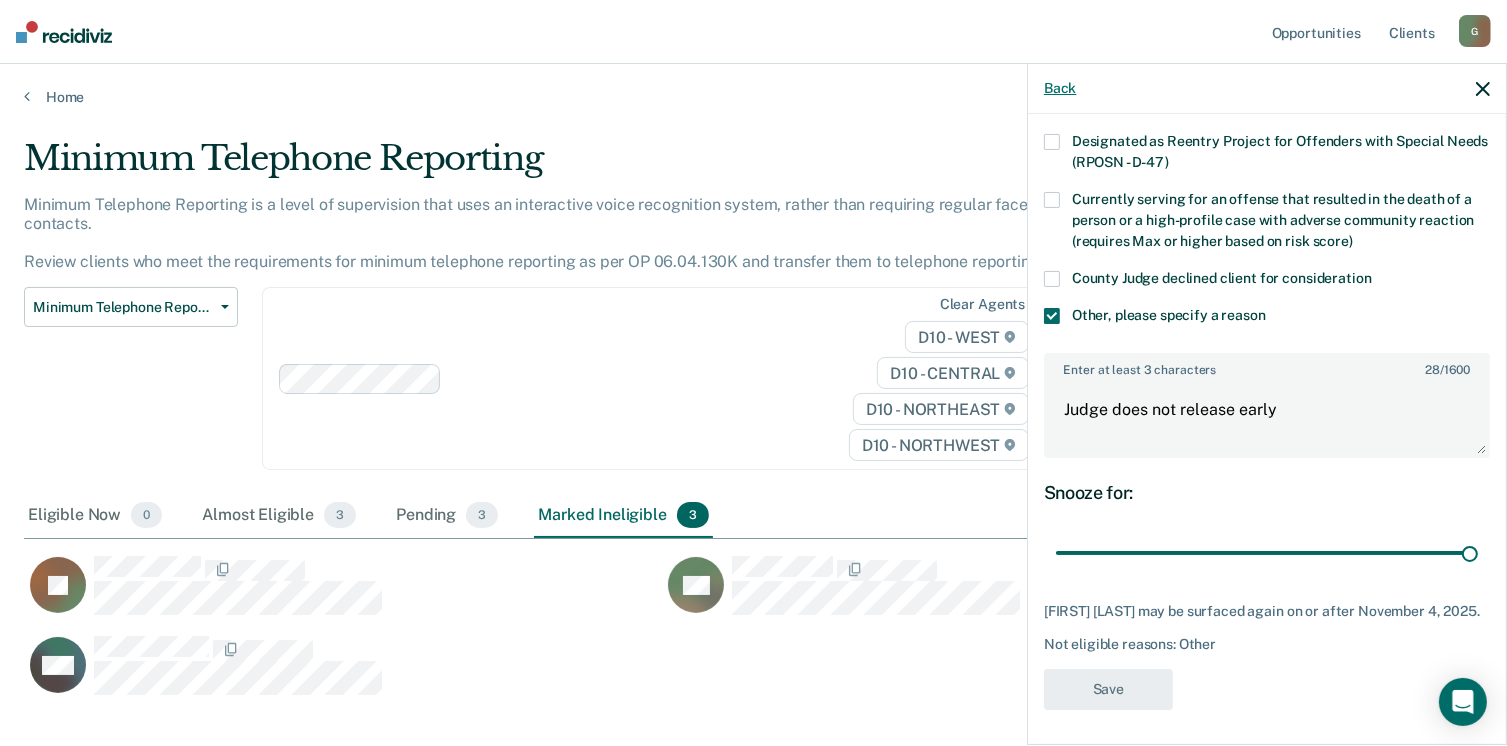 click on "Back" at bounding box center (1060, 88) 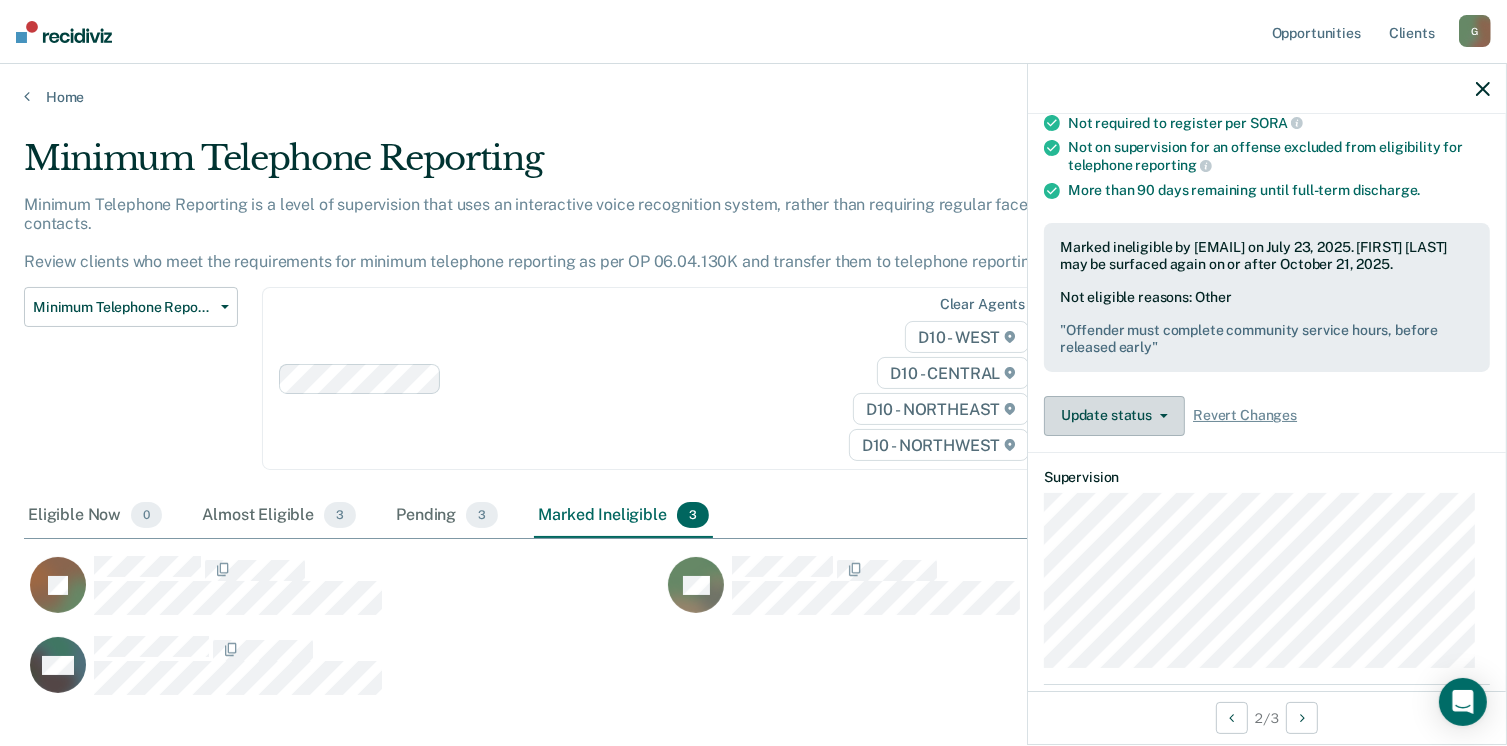 click on "Update status" at bounding box center (1114, 416) 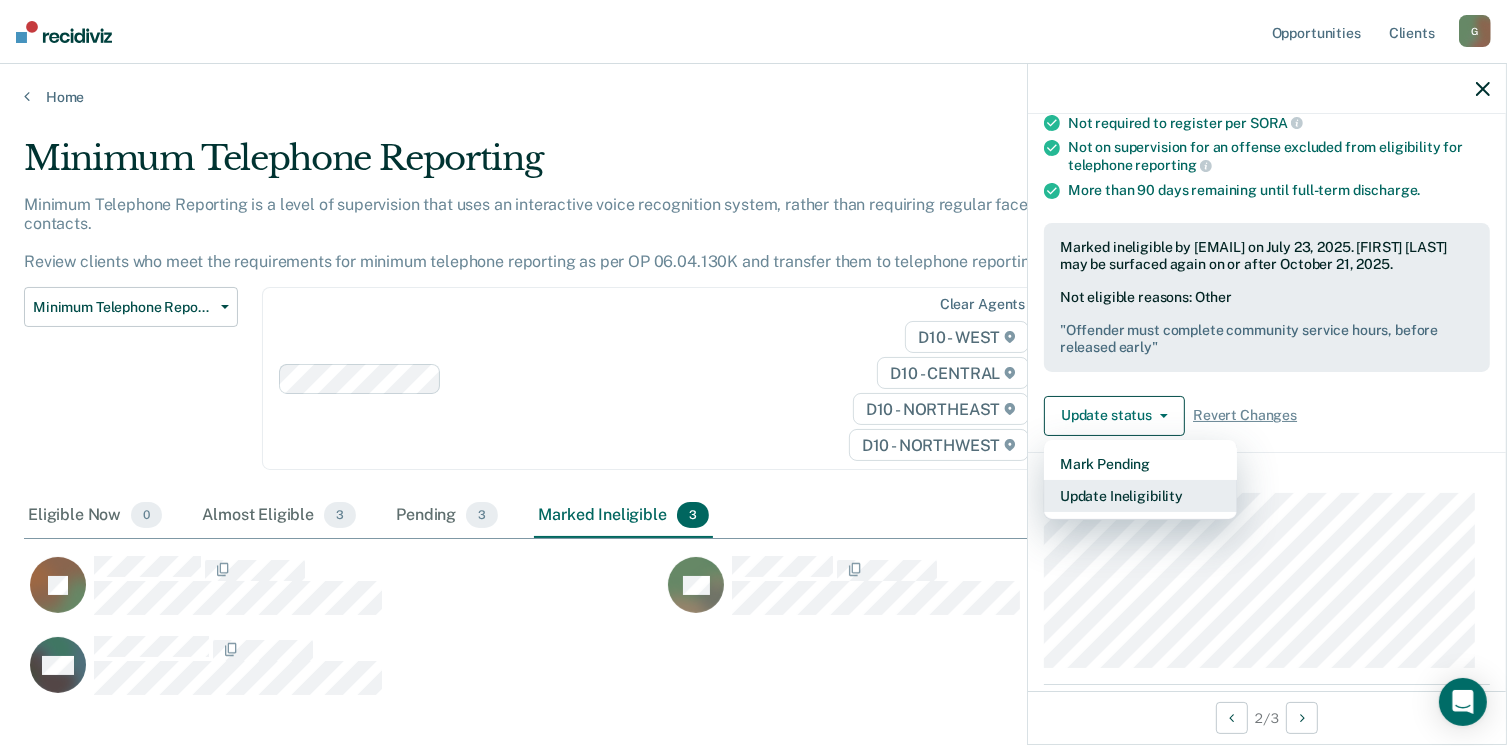 click on "Update Ineligibility" at bounding box center [1140, 496] 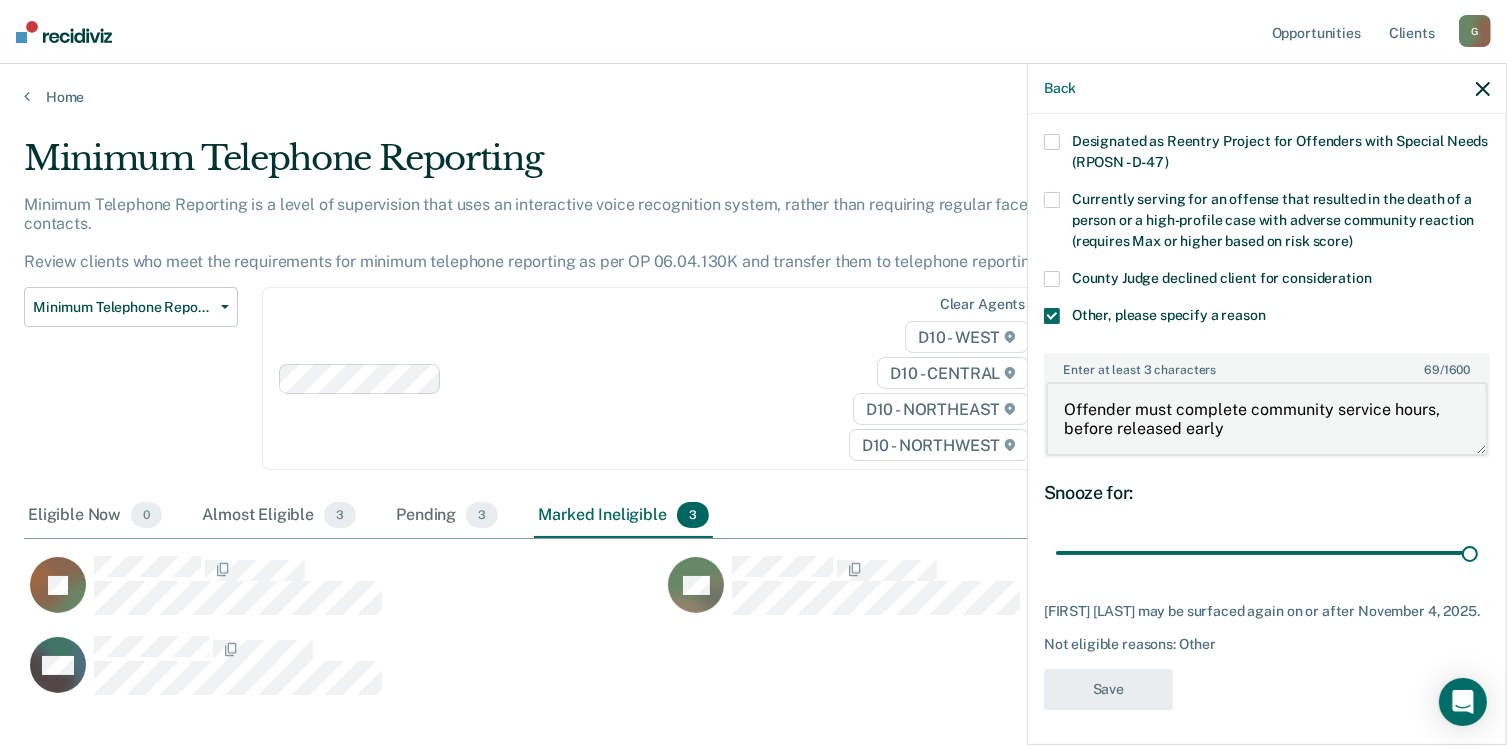 click on "Offender must complete community service hours, before released early" at bounding box center (1267, 419) 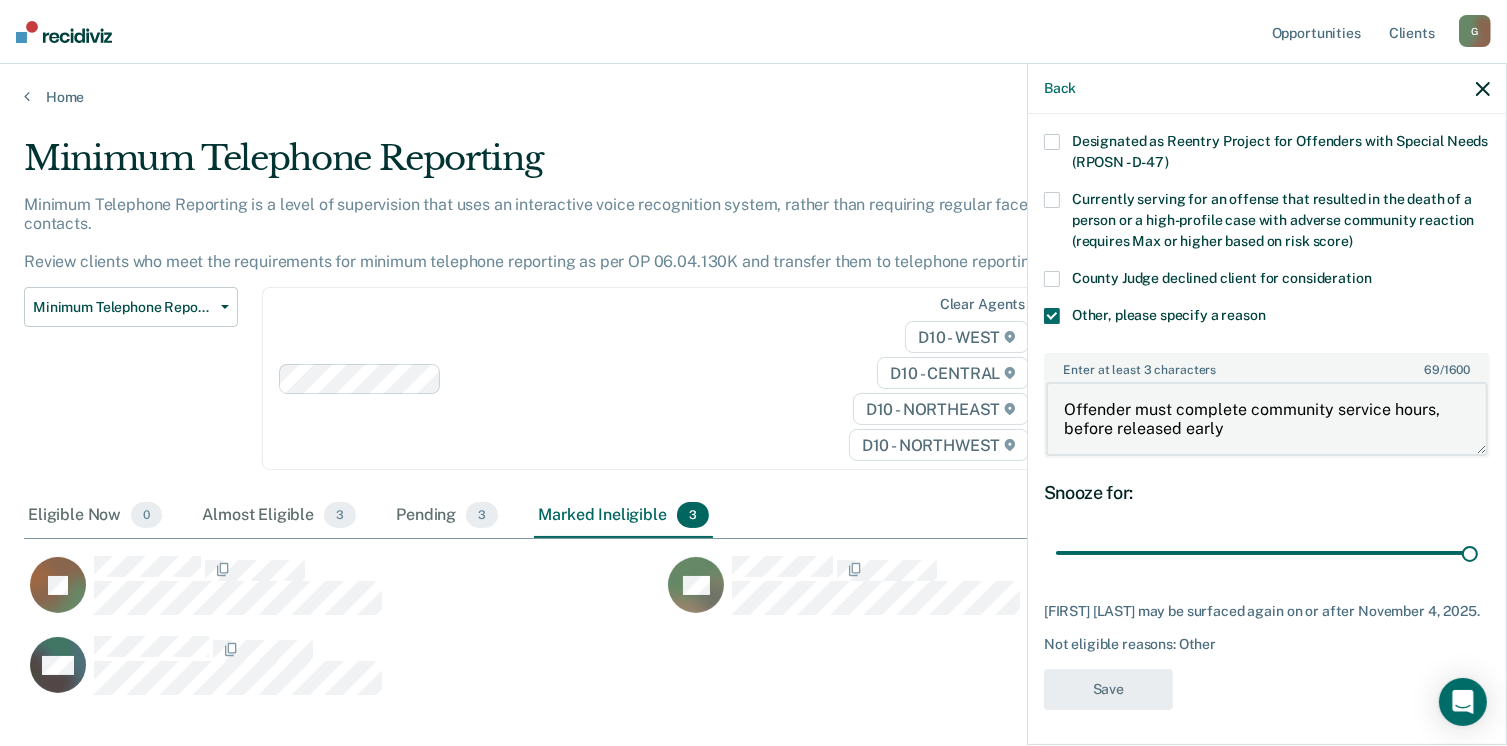 click on "Offender must complete community service hours, before released early" at bounding box center [1267, 419] 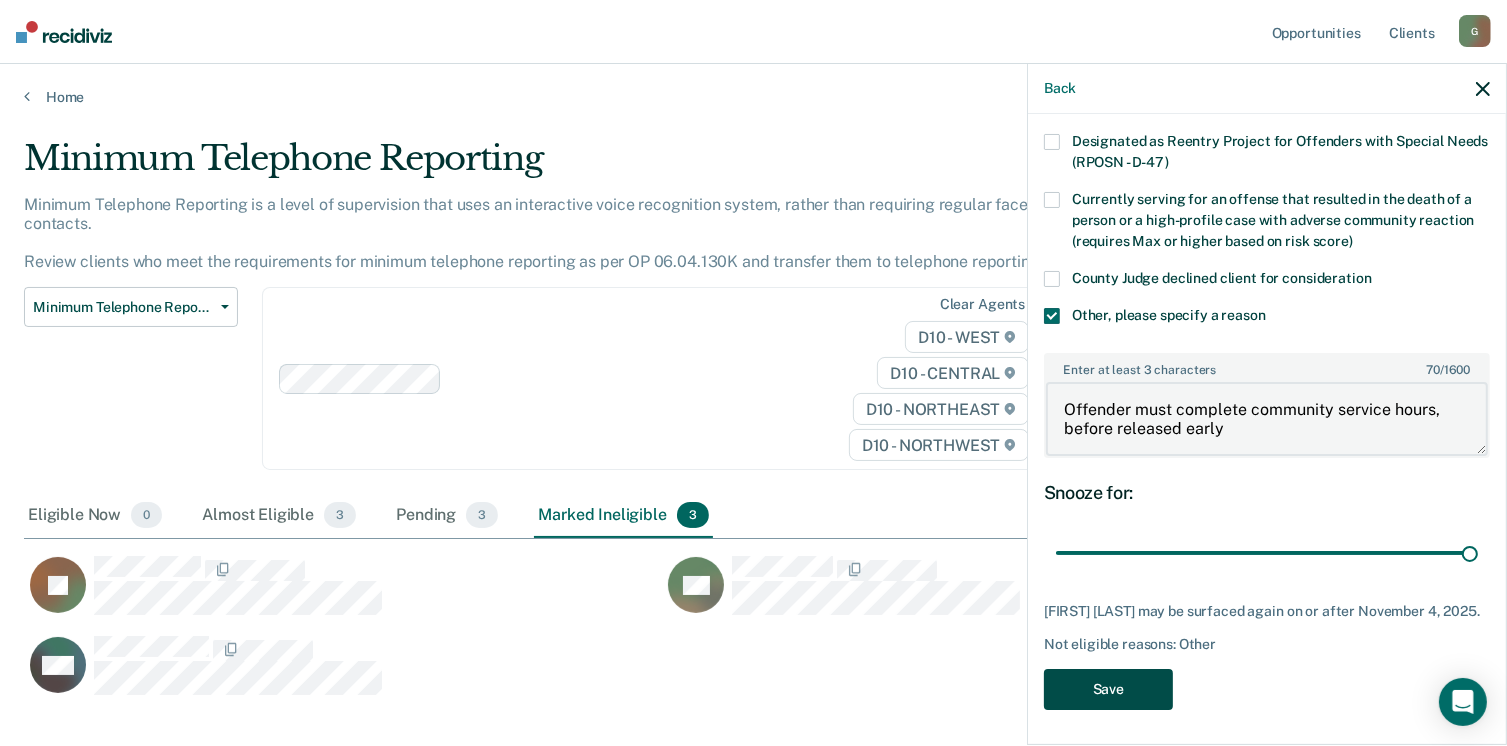 type on "Offender must complete community service hours, before released early" 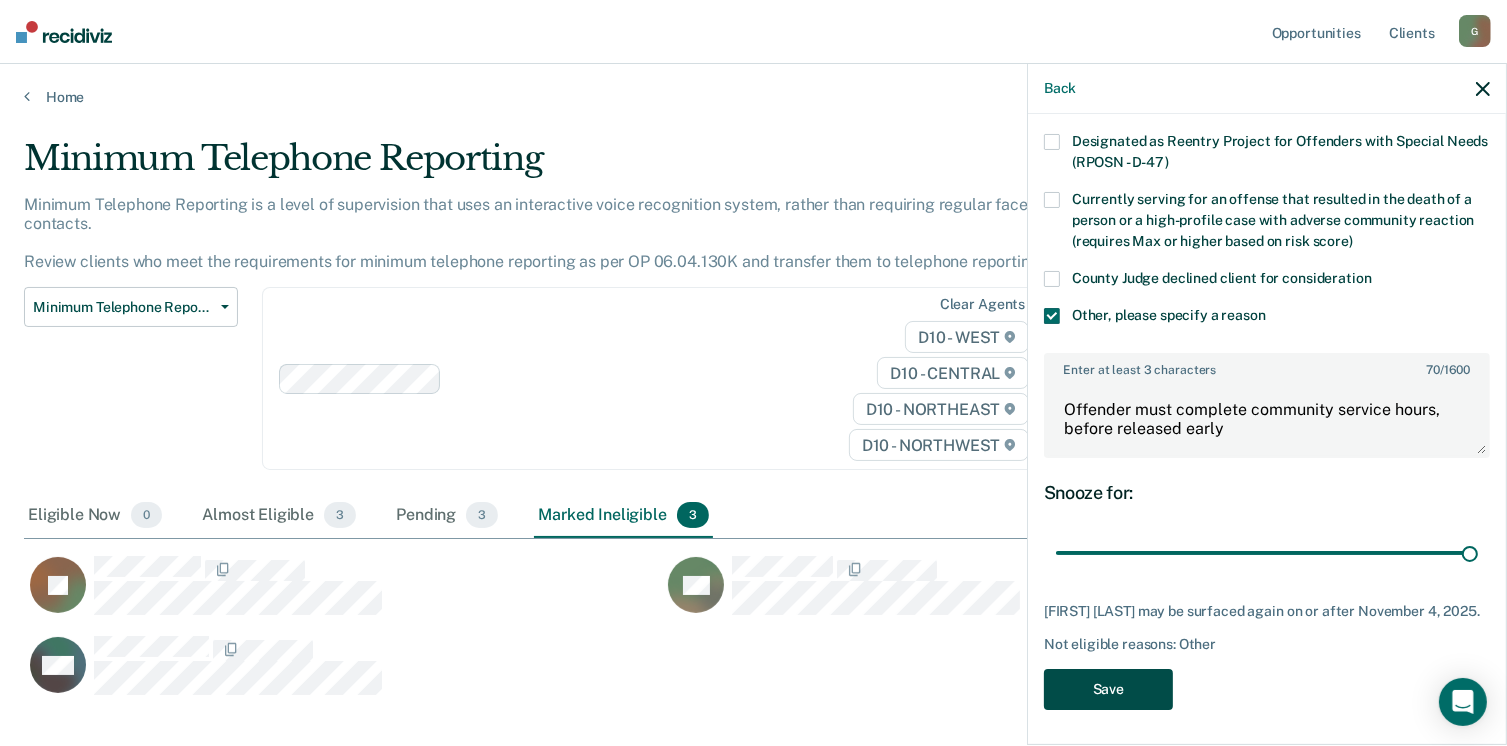 click on "Save" at bounding box center (1108, 689) 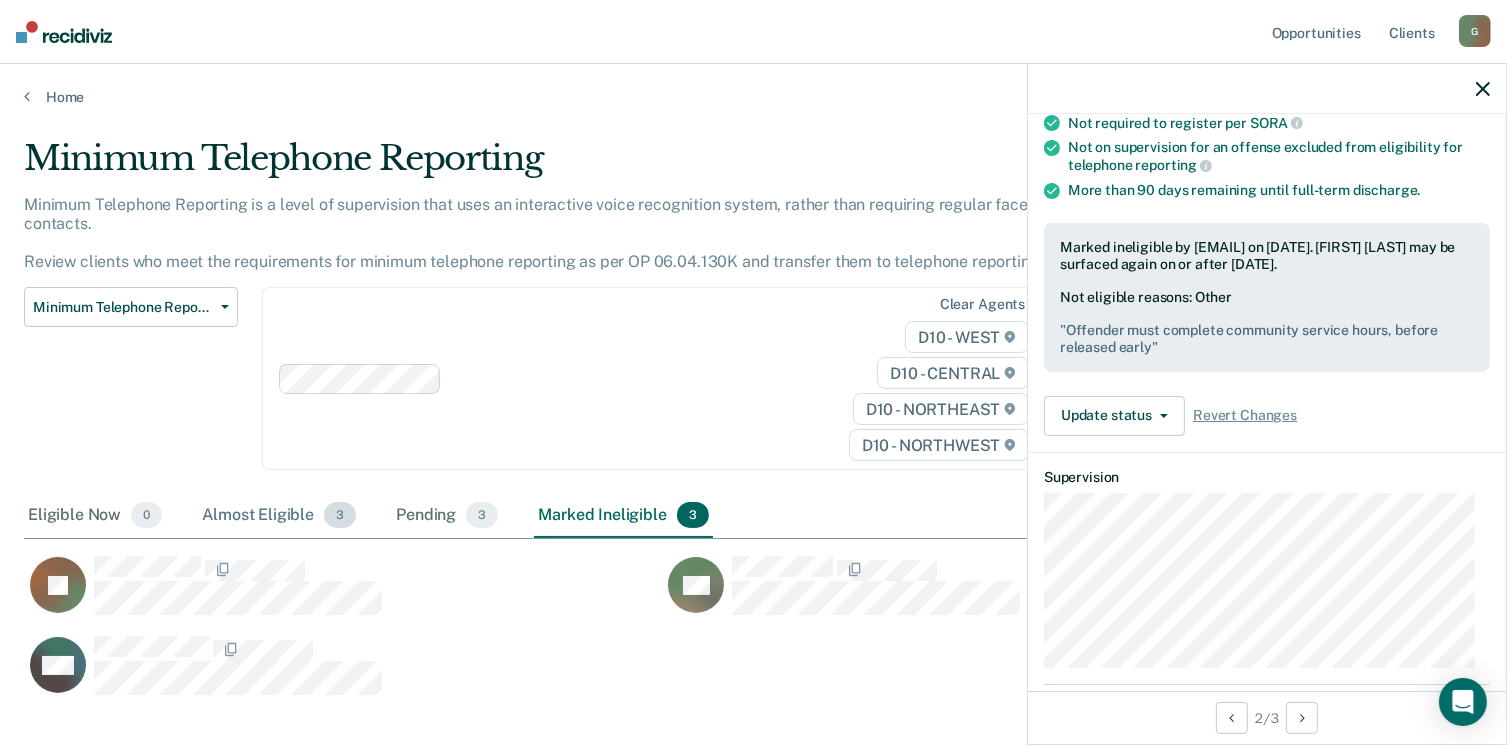 click on "Almost Eligible 3" at bounding box center (279, 516) 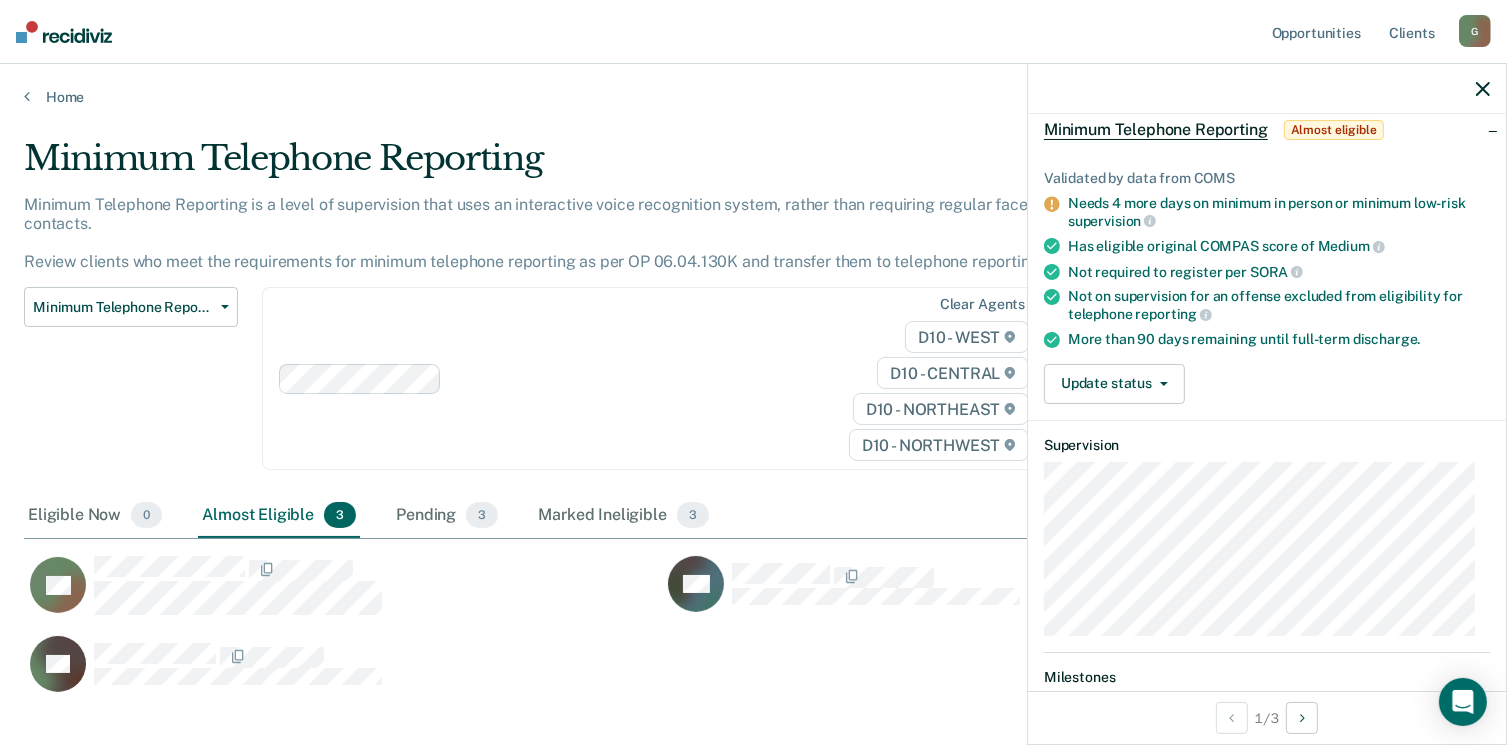 scroll, scrollTop: 100, scrollLeft: 0, axis: vertical 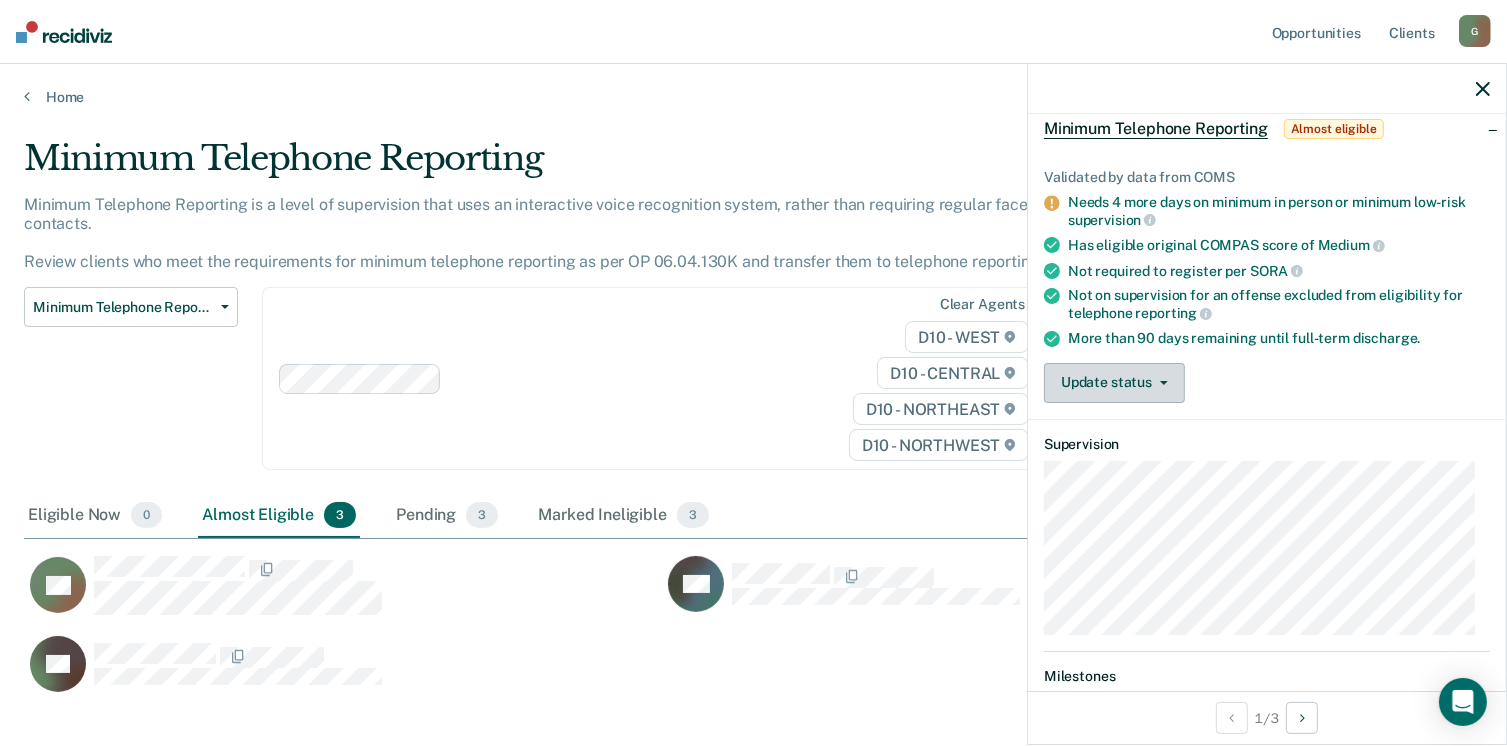 click on "Update status" at bounding box center (1114, 383) 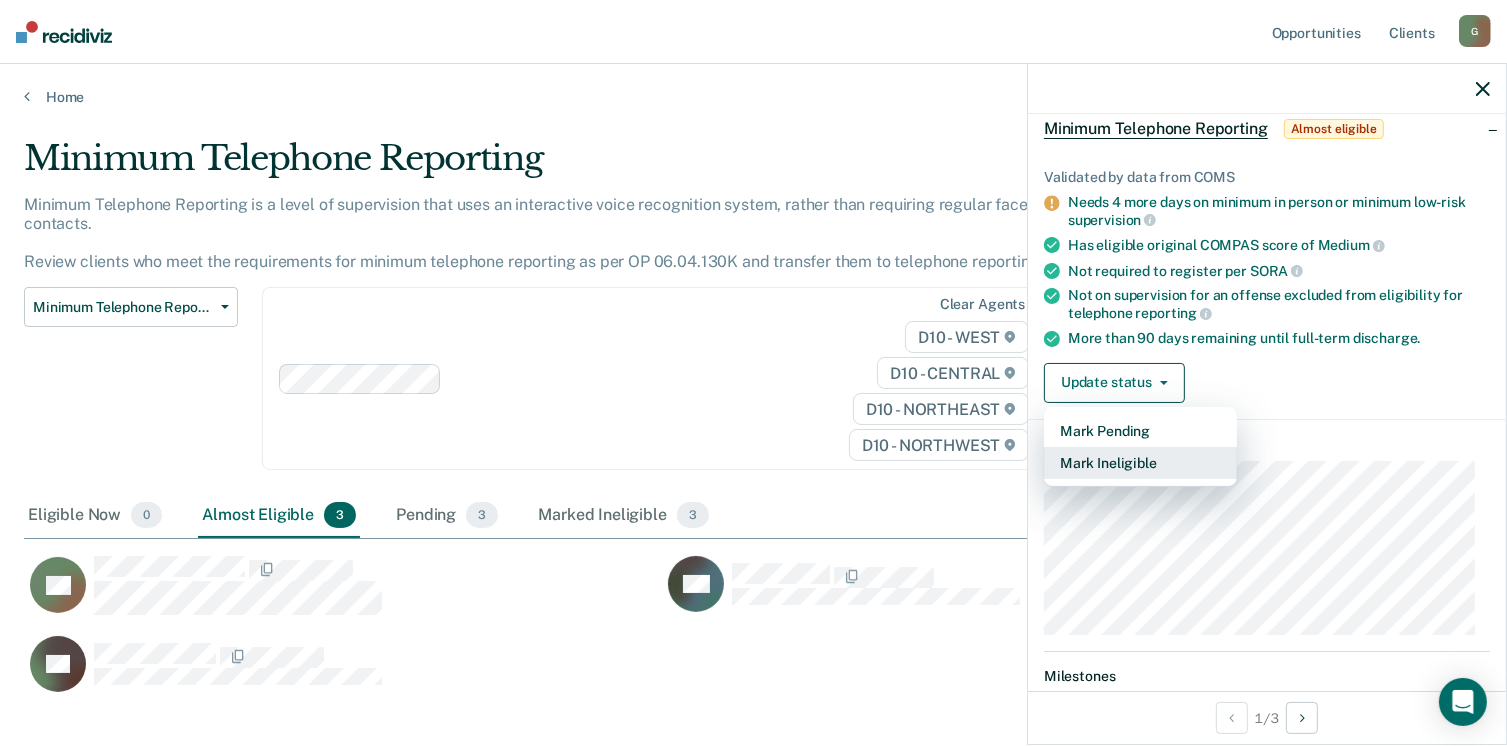click on "Mark Ineligible" at bounding box center [1140, 463] 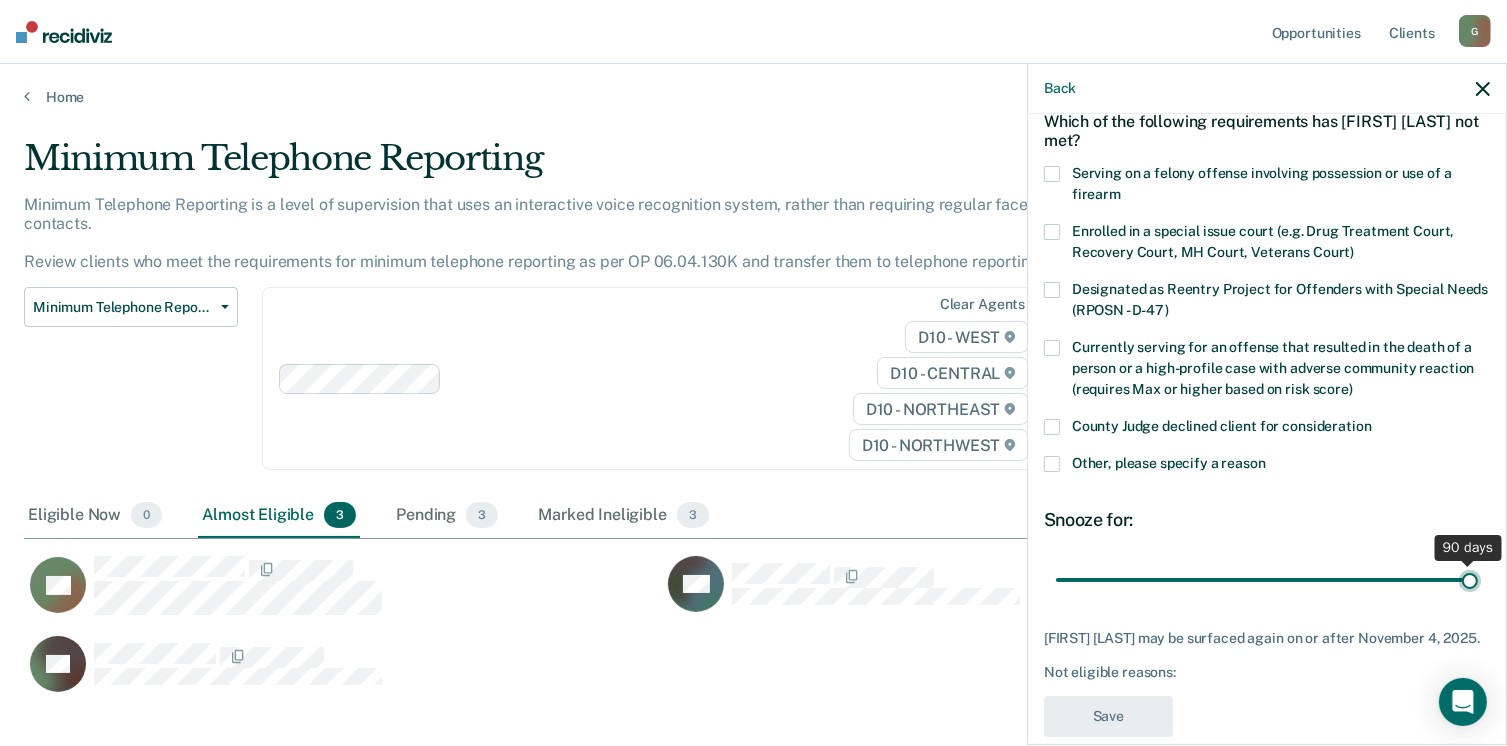 drag, startPoint x: 1189, startPoint y: 578, endPoint x: 1489, endPoint y: 572, distance: 300.06 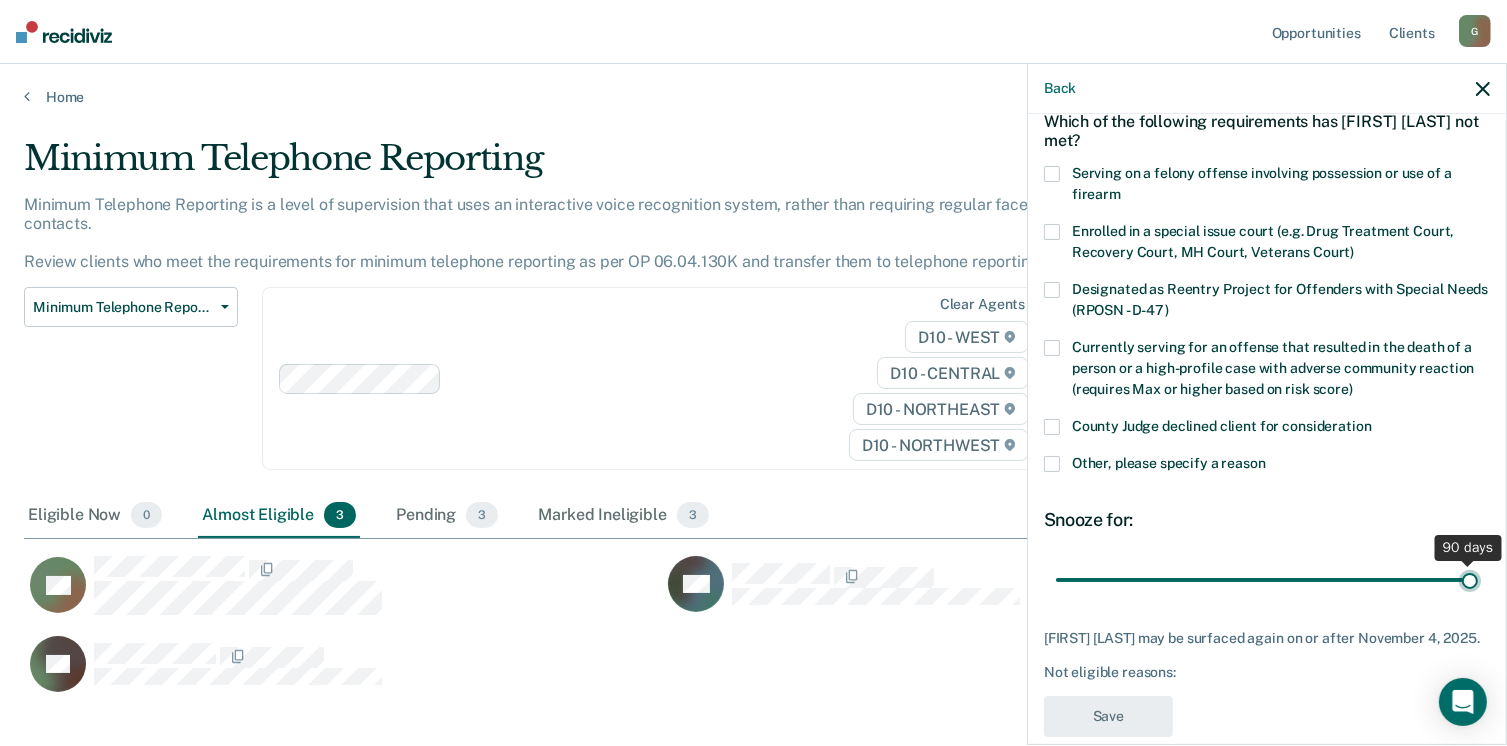 type on "90" 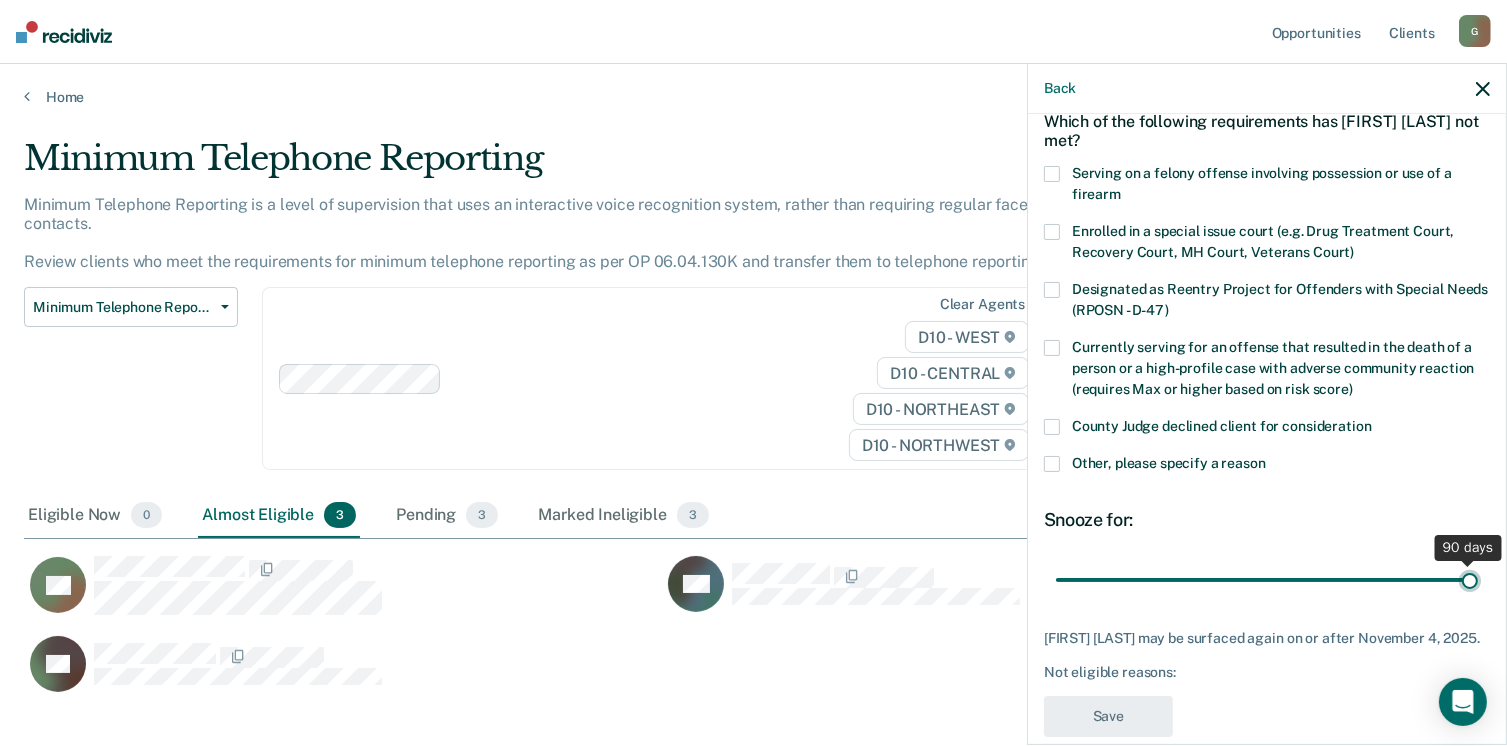 click at bounding box center [1267, 580] 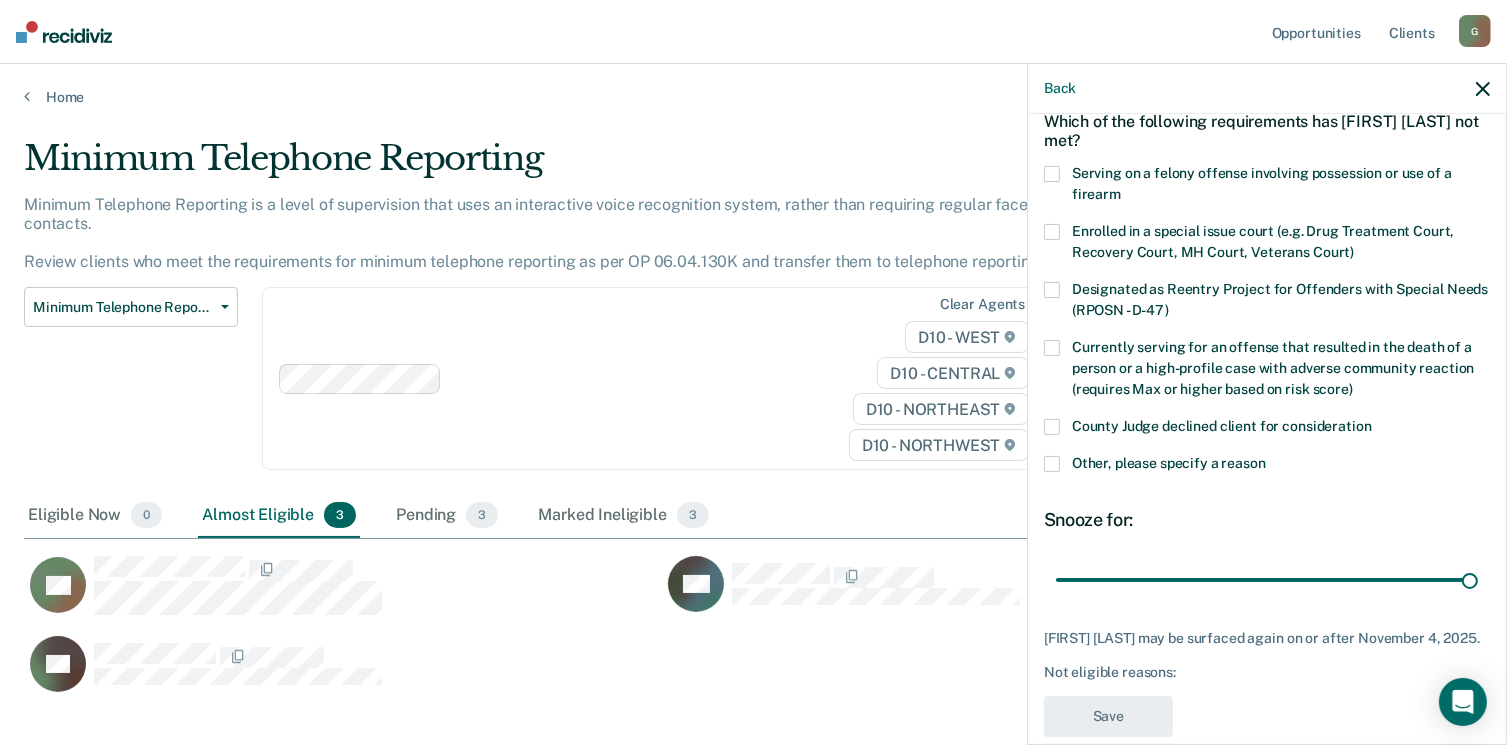 click at bounding box center (1052, 464) 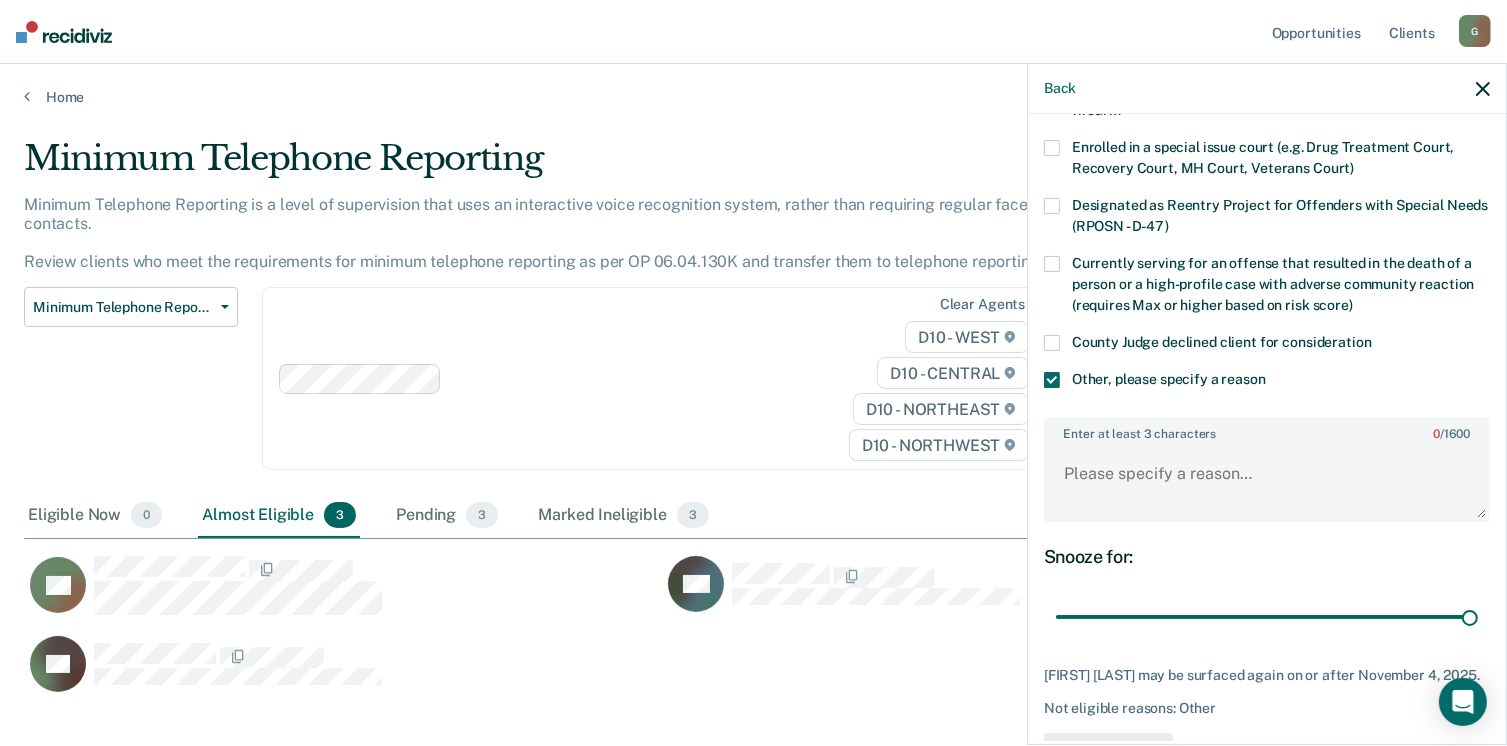 scroll, scrollTop: 265, scrollLeft: 0, axis: vertical 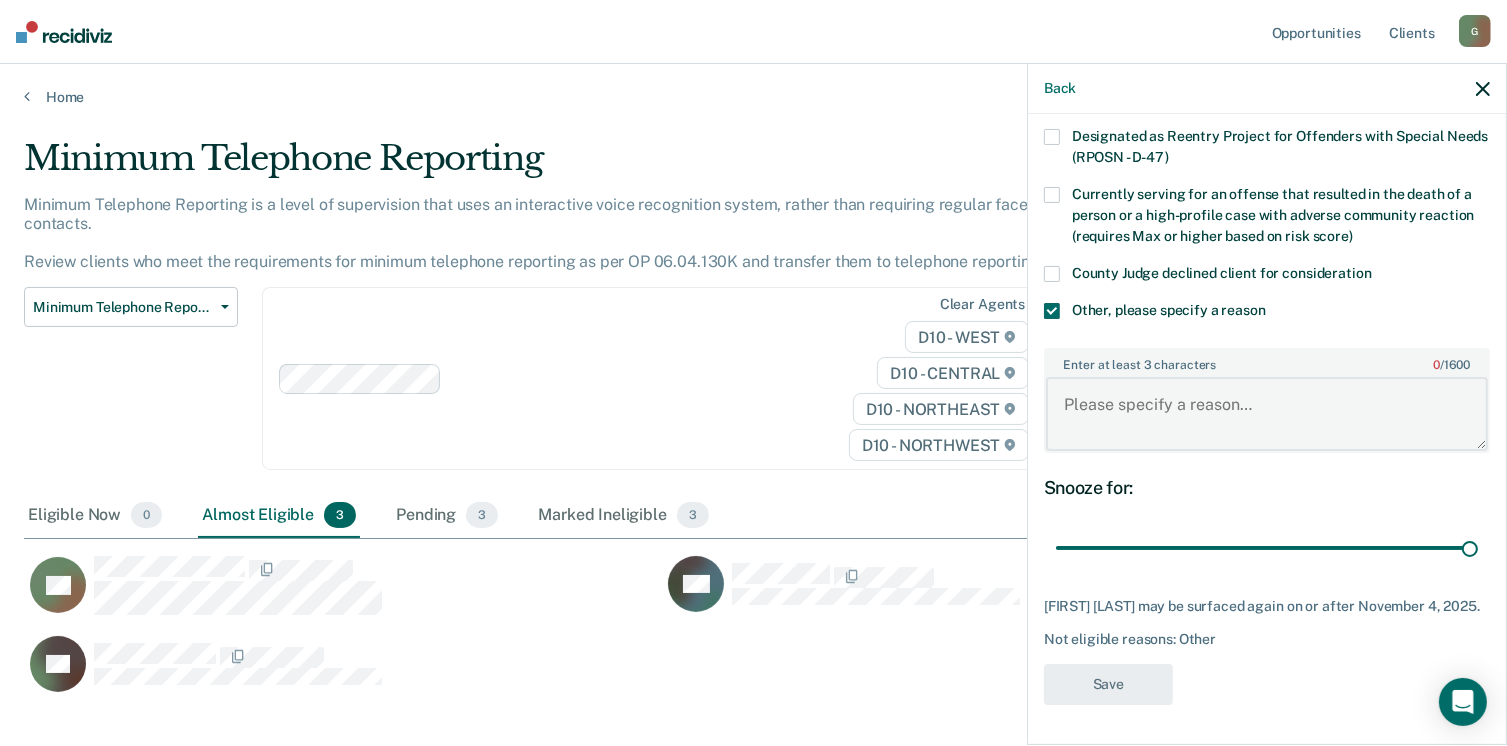 click on "Enter at least 3 characters 0  /  1600" at bounding box center [1267, 414] 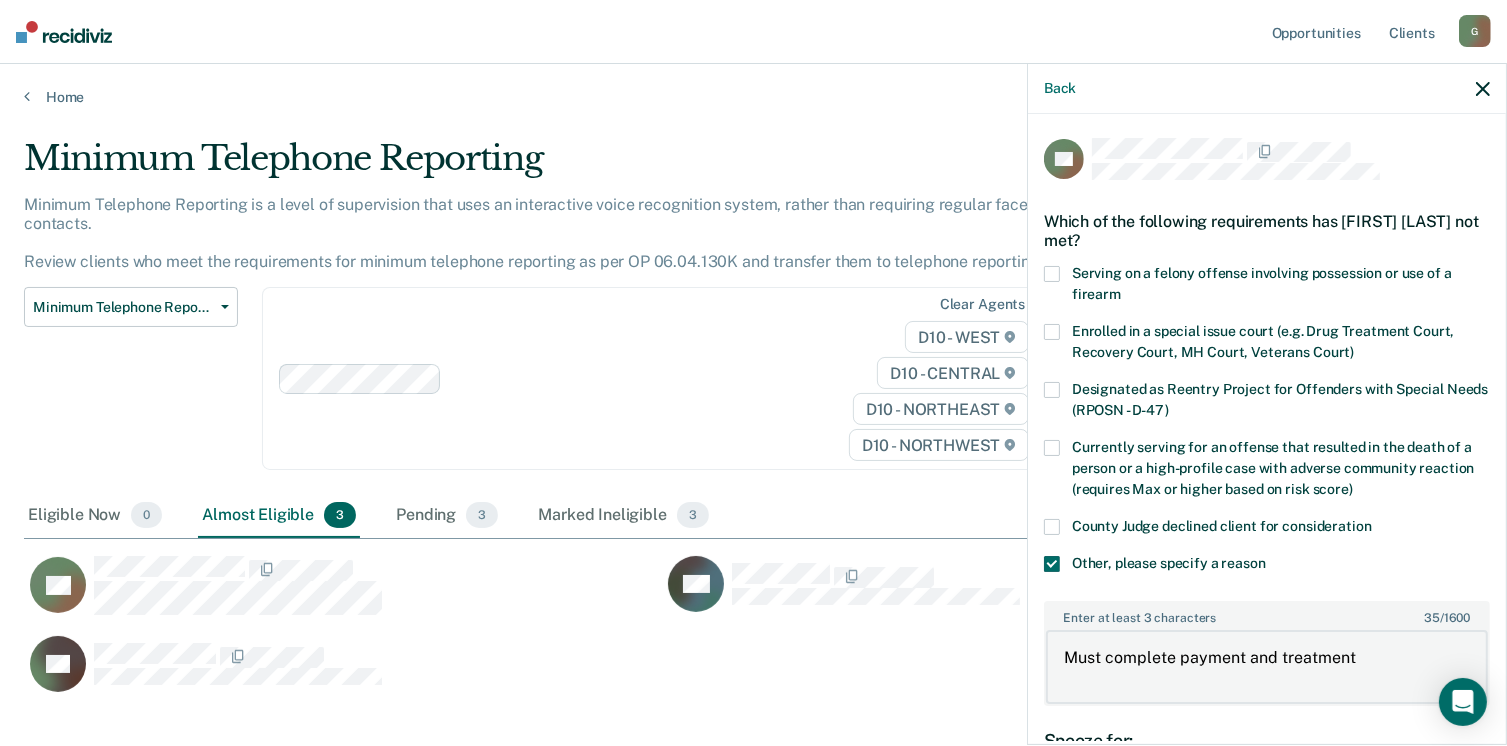 scroll, scrollTop: 265, scrollLeft: 0, axis: vertical 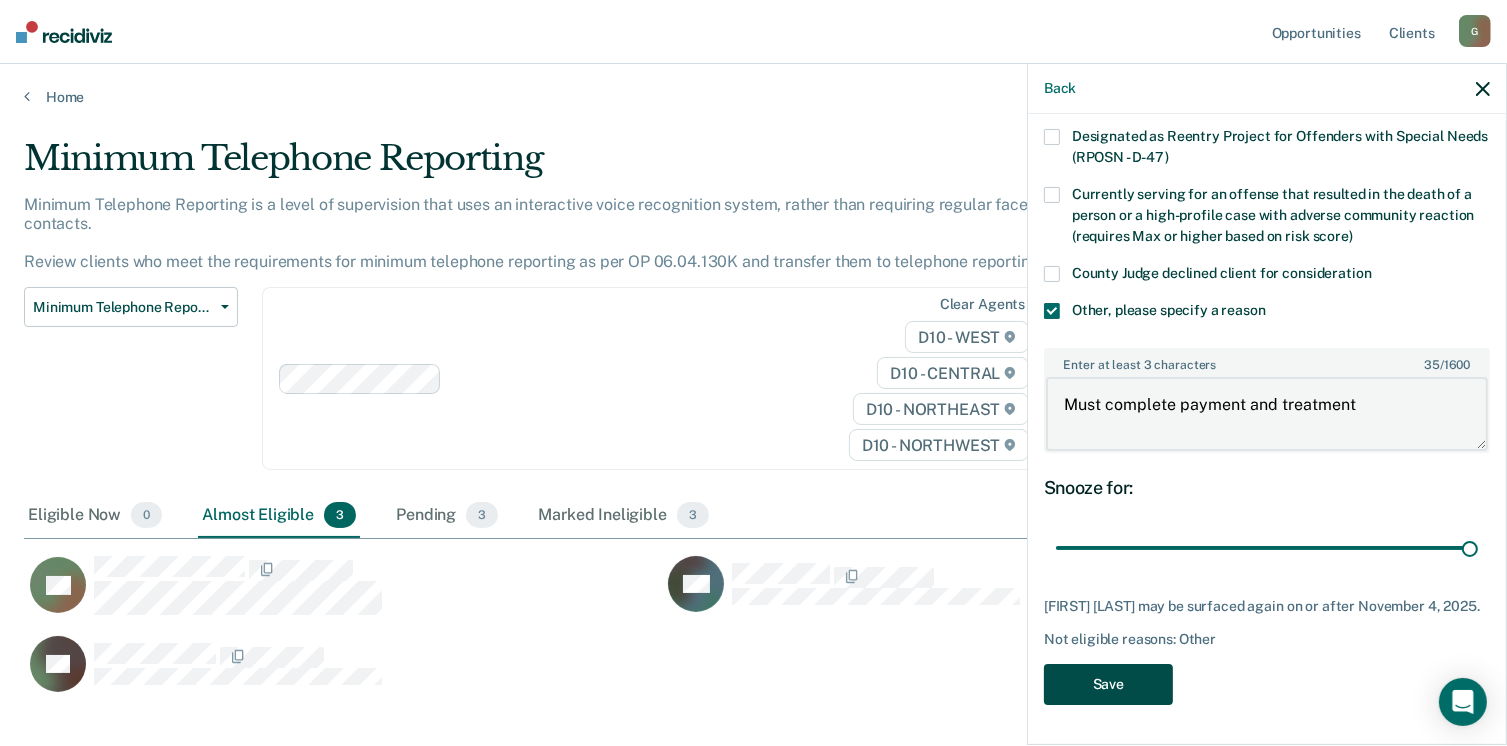 type on "Must complete payment and treatment" 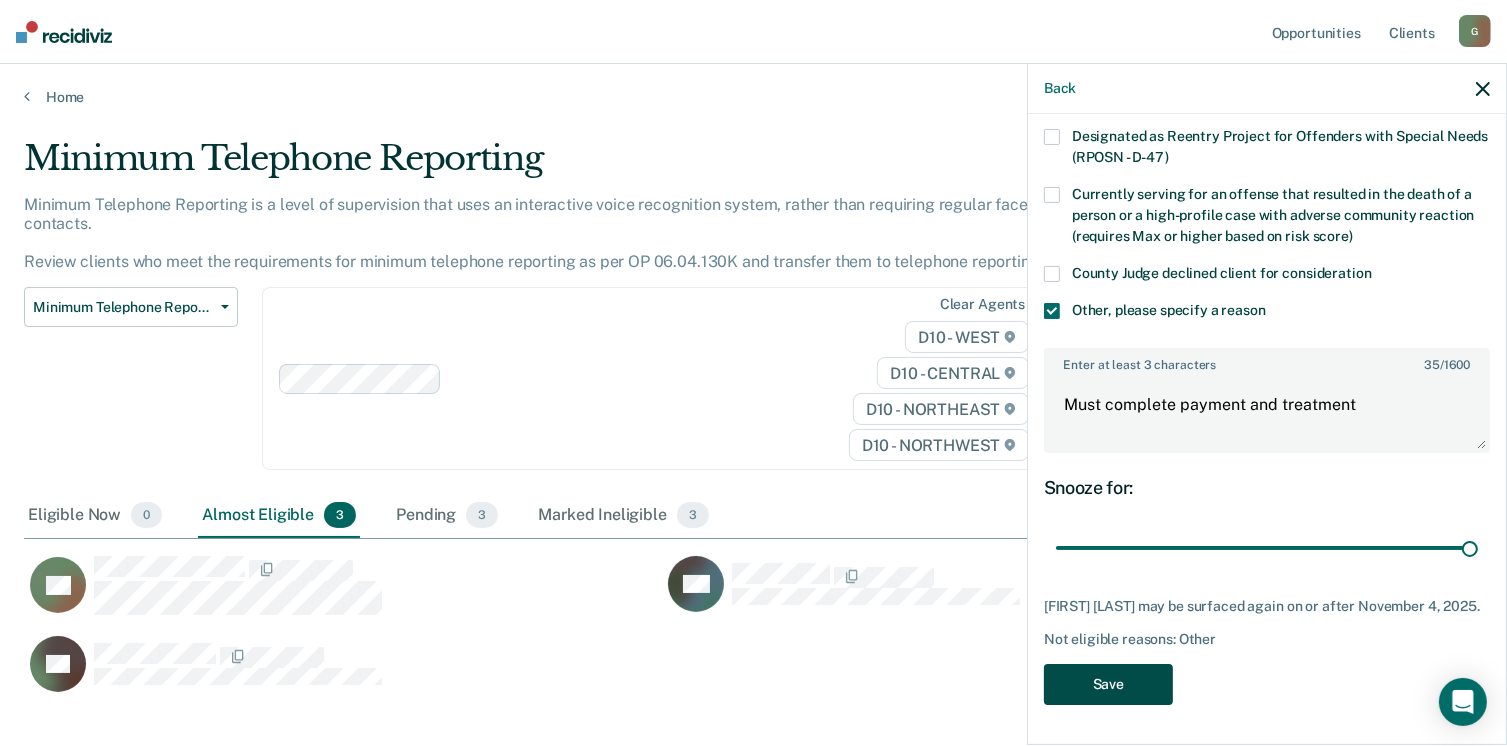 click on "Save" at bounding box center (1108, 684) 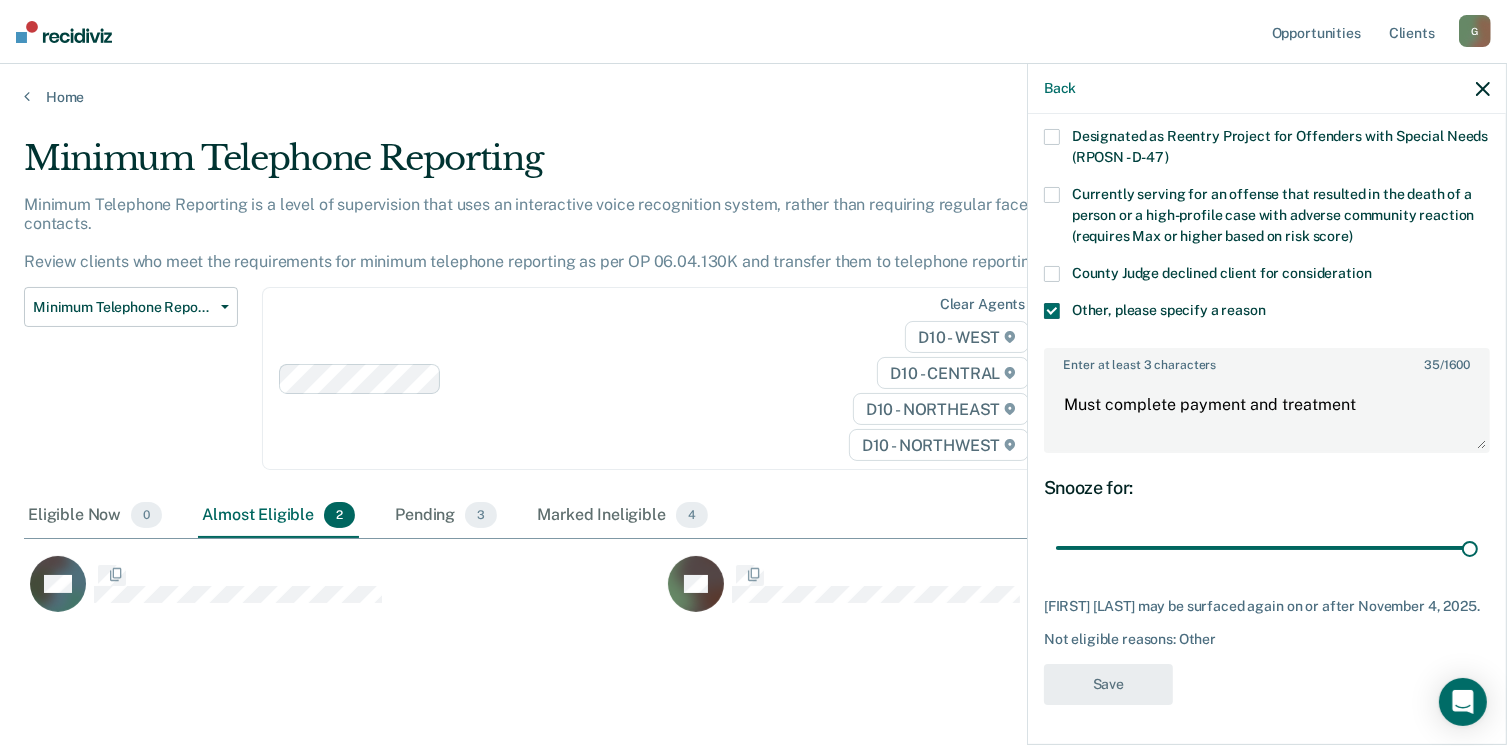 scroll, scrollTop: 454, scrollLeft: 1444, axis: both 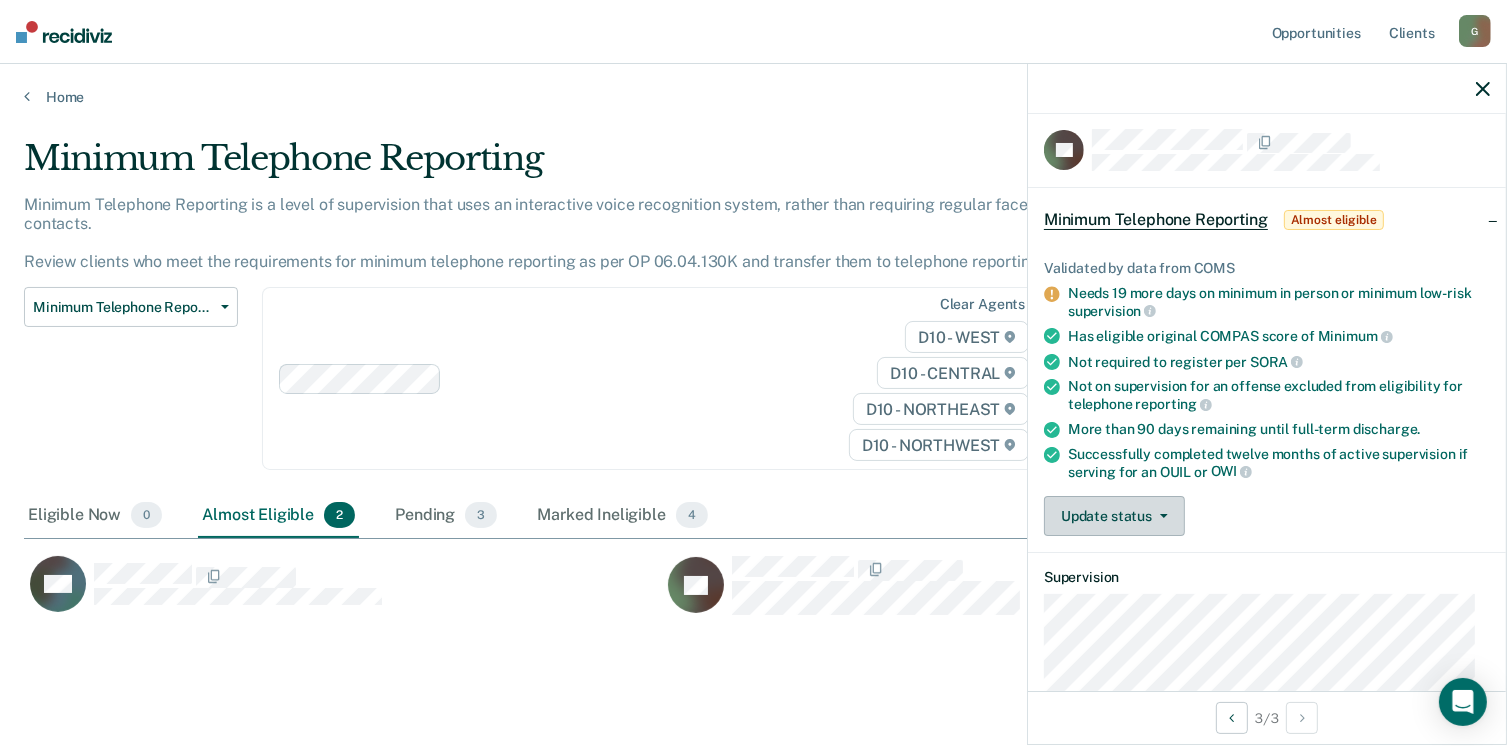 click on "Update status" at bounding box center [1114, 516] 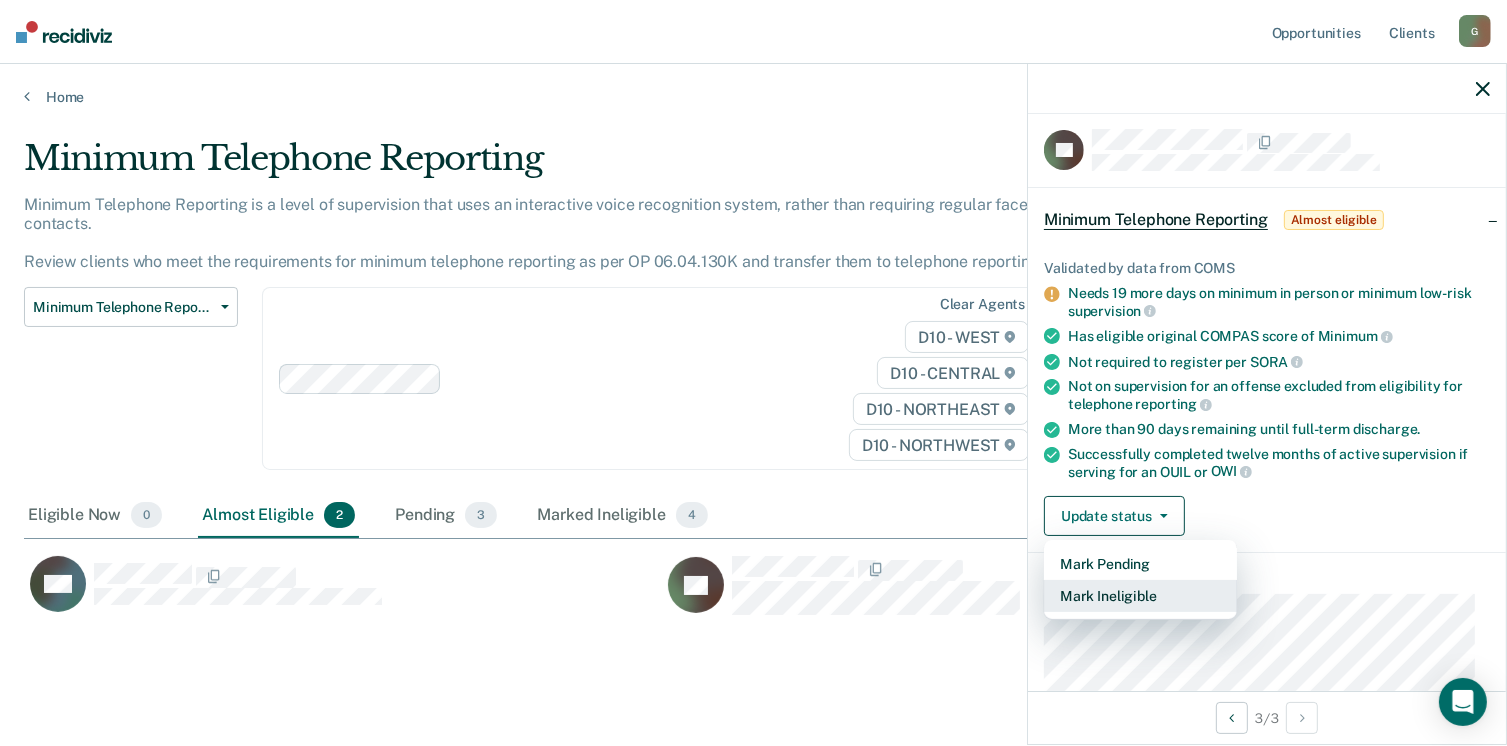 click on "Mark Ineligible" at bounding box center [1140, 596] 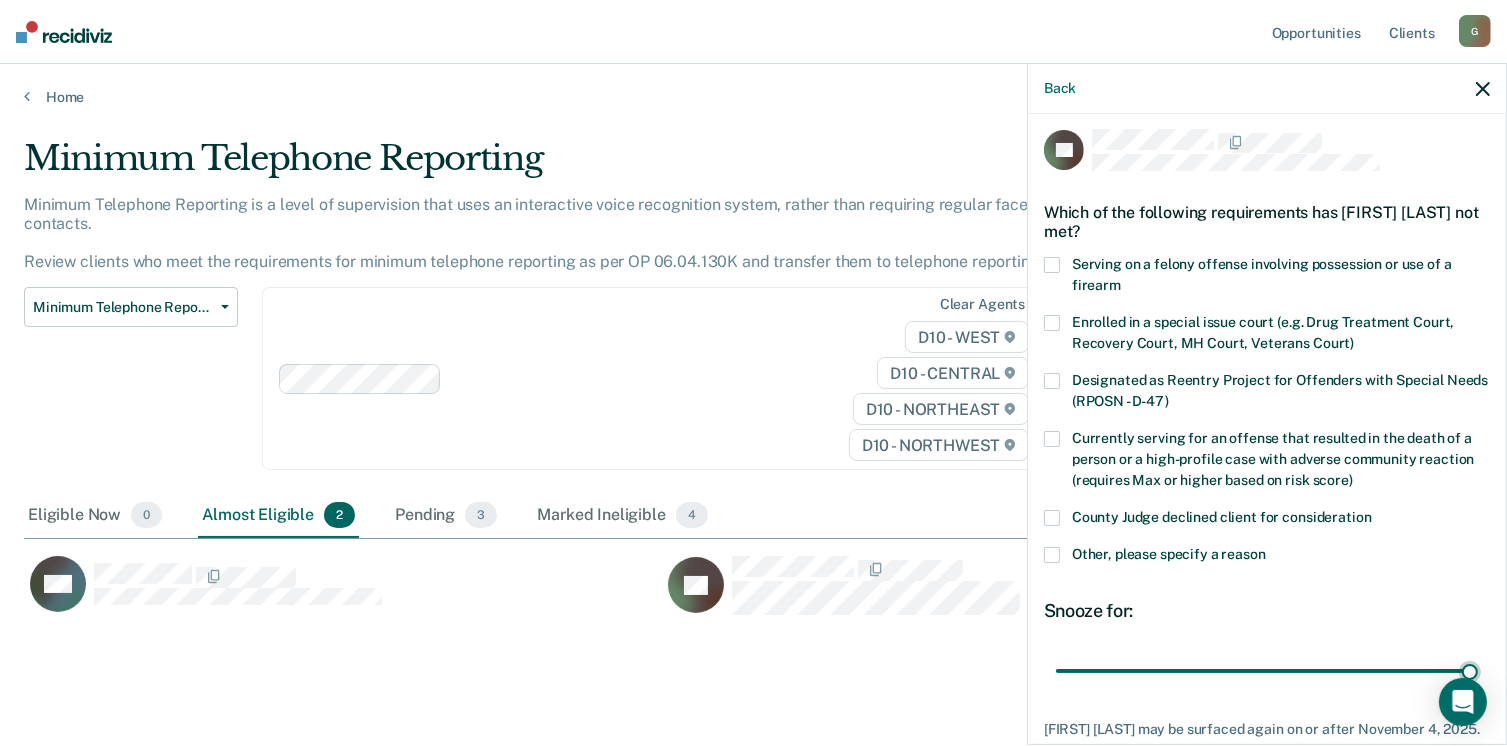 drag, startPoint x: 1184, startPoint y: 663, endPoint x: 1483, endPoint y: 590, distance: 307.78238 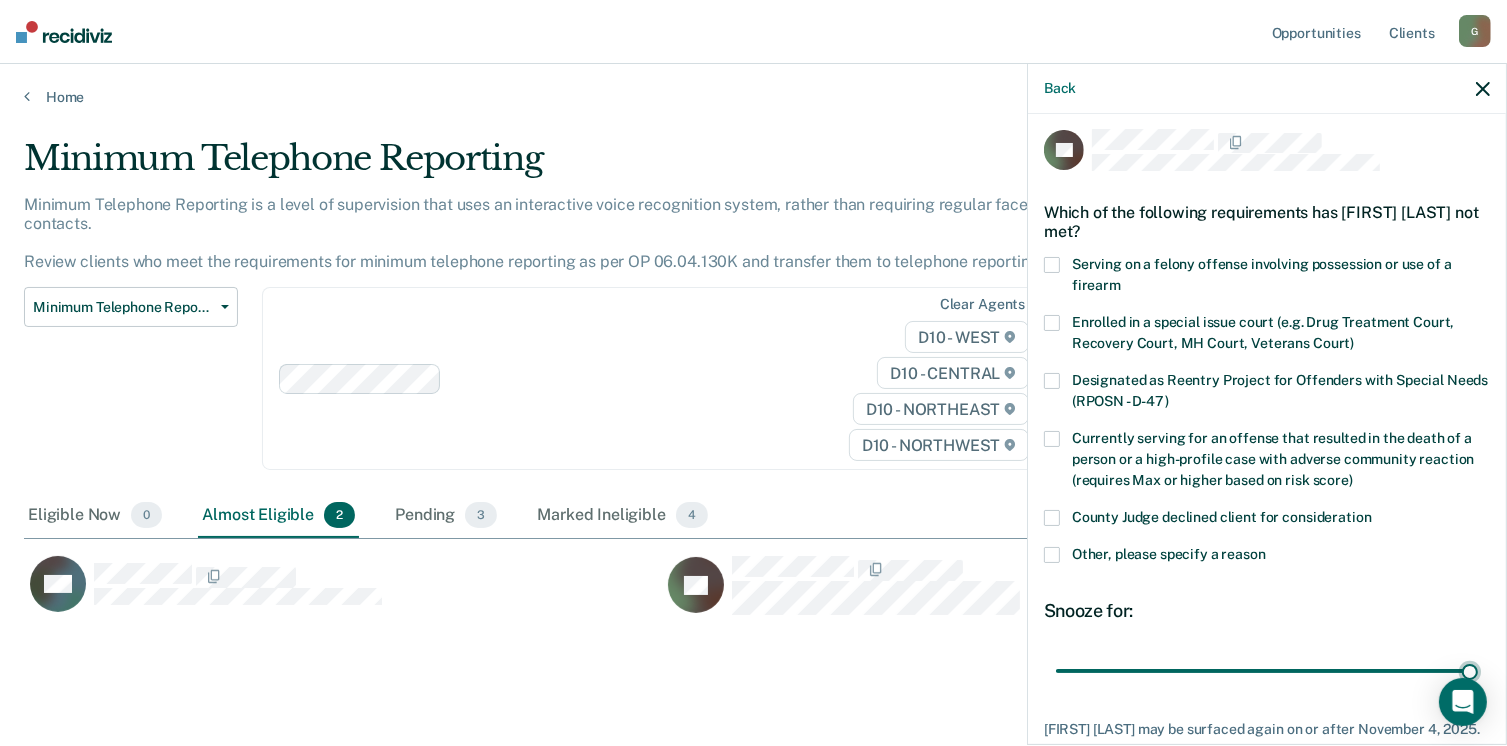 type on "90" 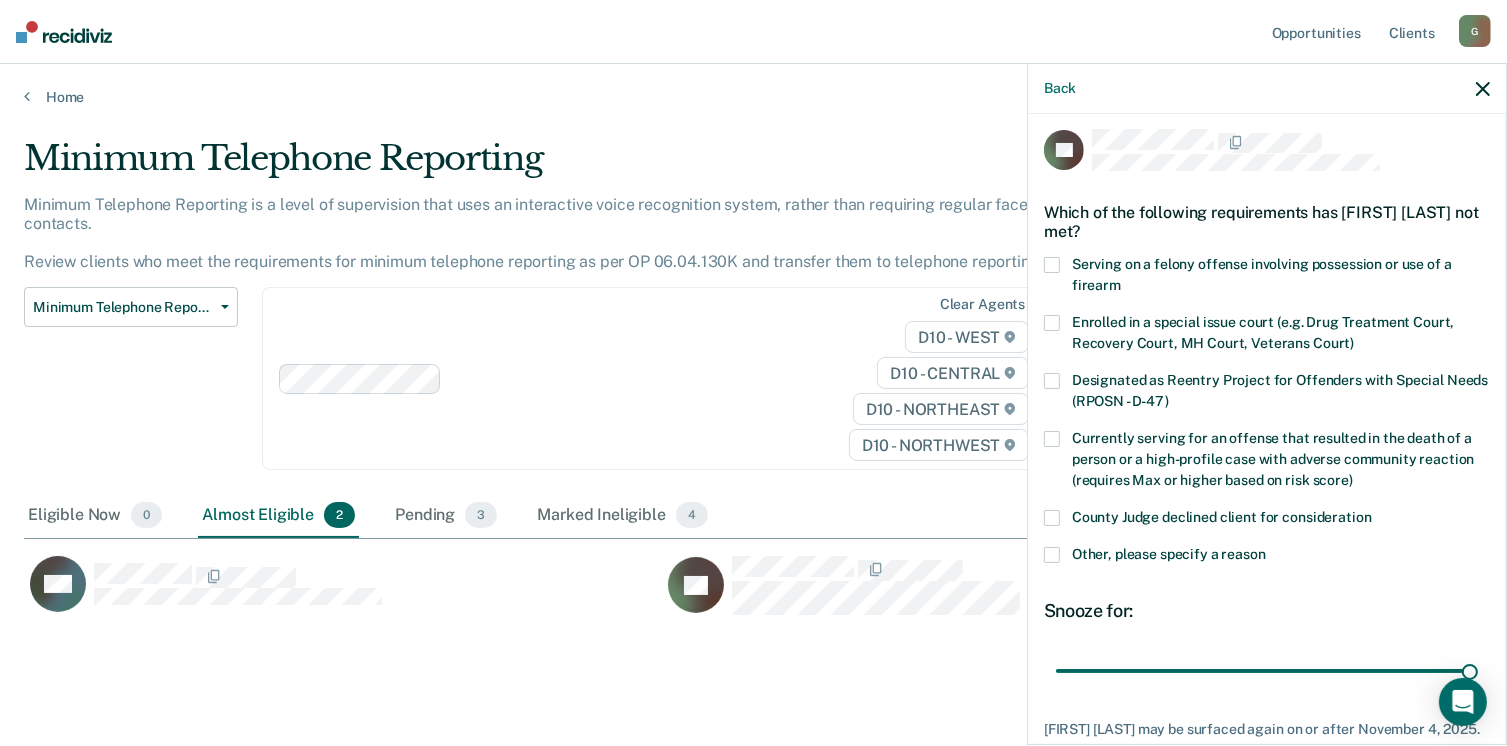 click on "Other, please specify a reason" at bounding box center (1267, 557) 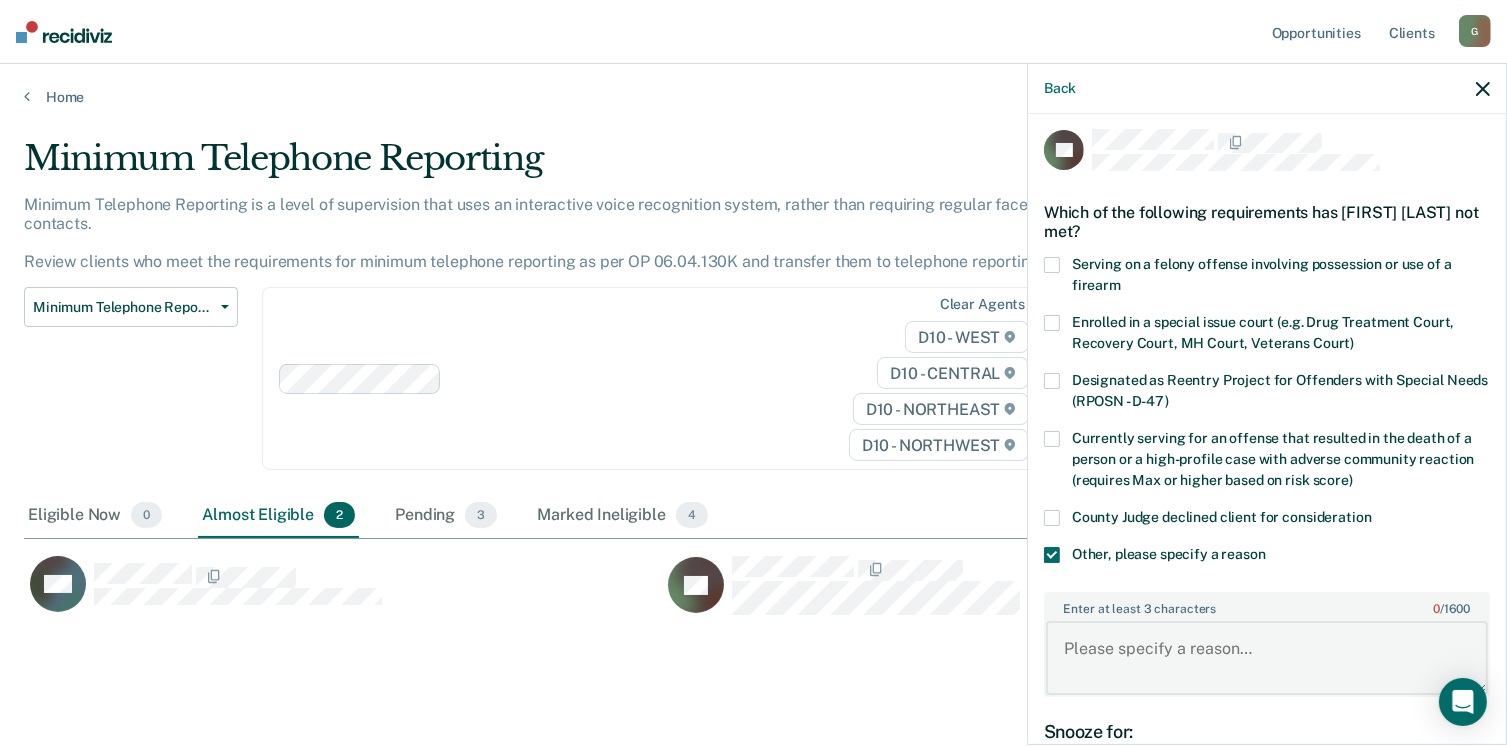 click on "Enter at least 3 characters 0  /  1600" at bounding box center [1267, 658] 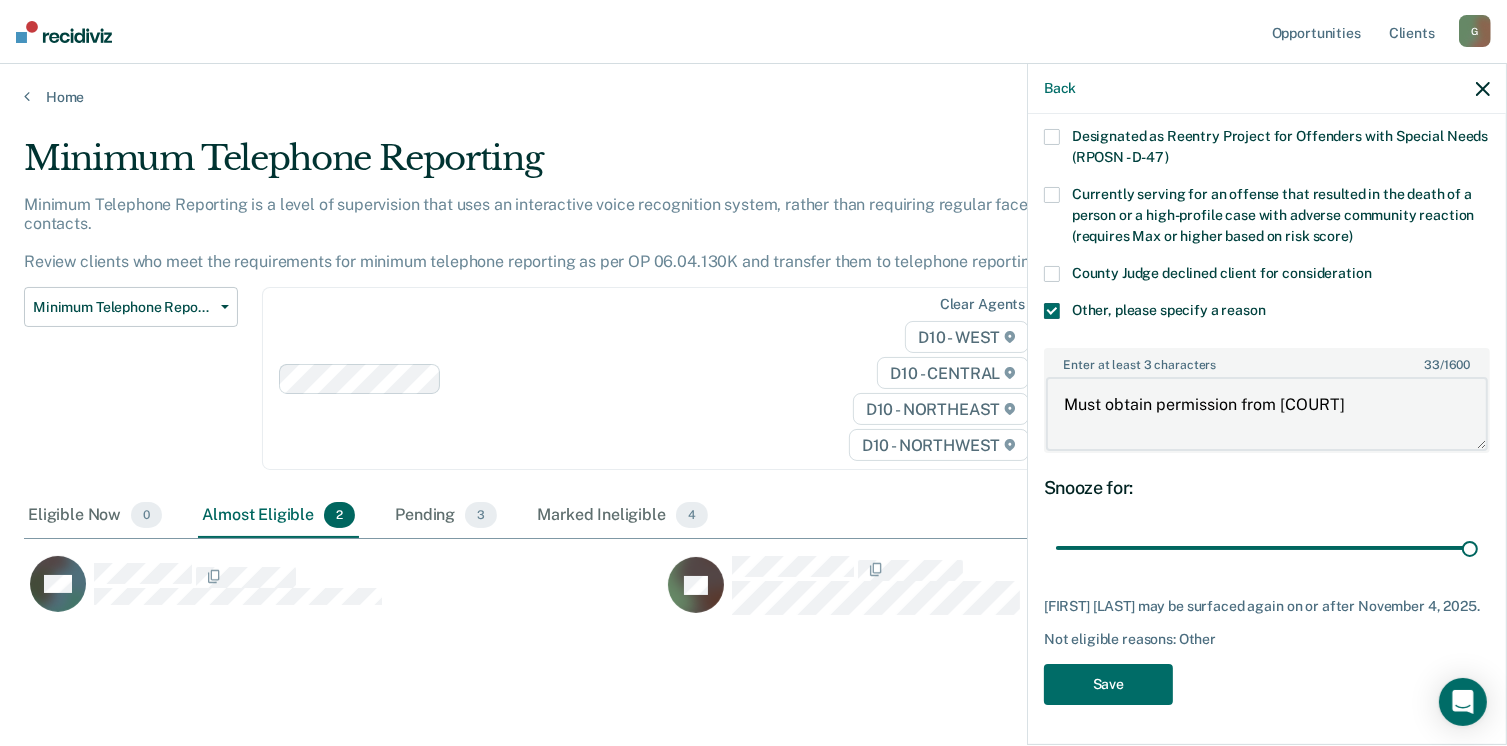 scroll, scrollTop: 265, scrollLeft: 0, axis: vertical 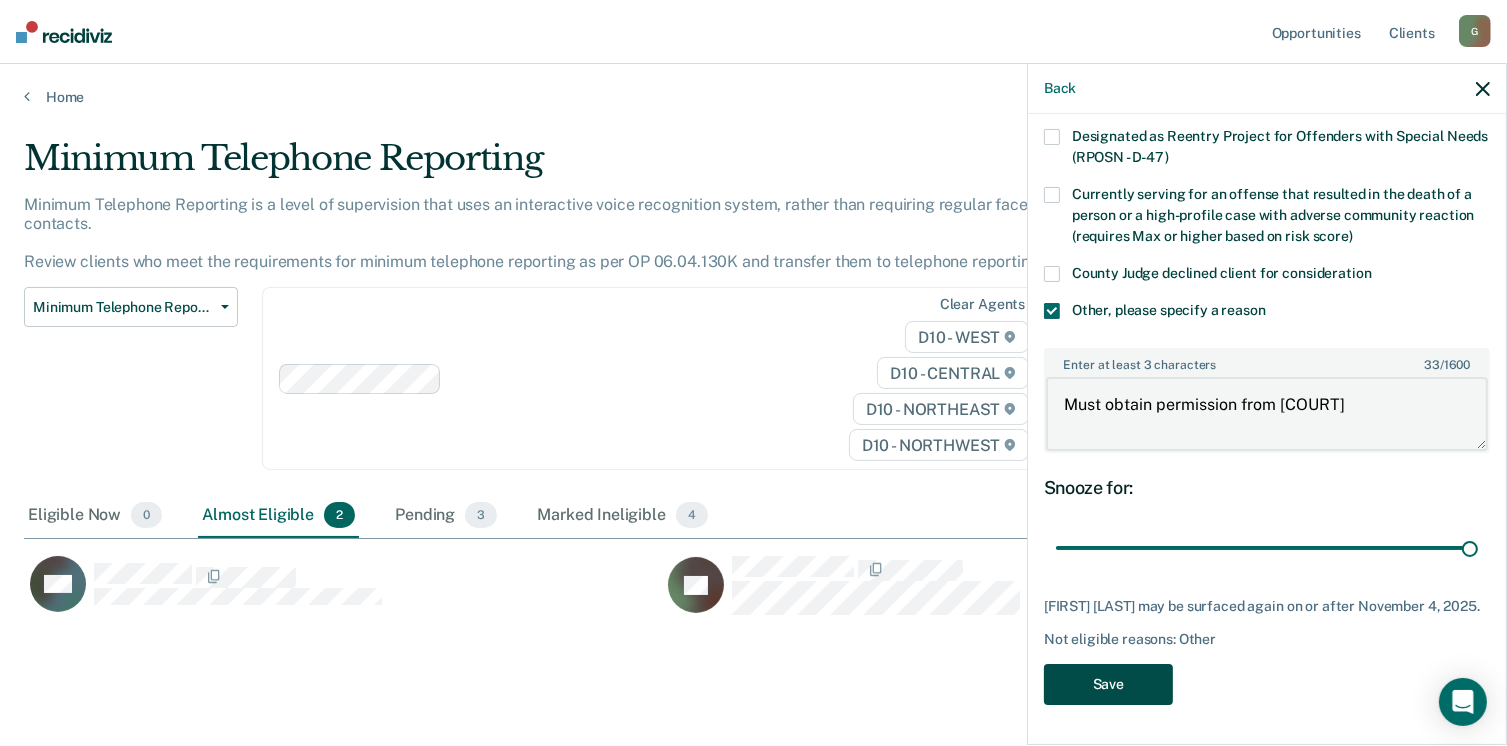 type on "Must obtain permission from [COURT]" 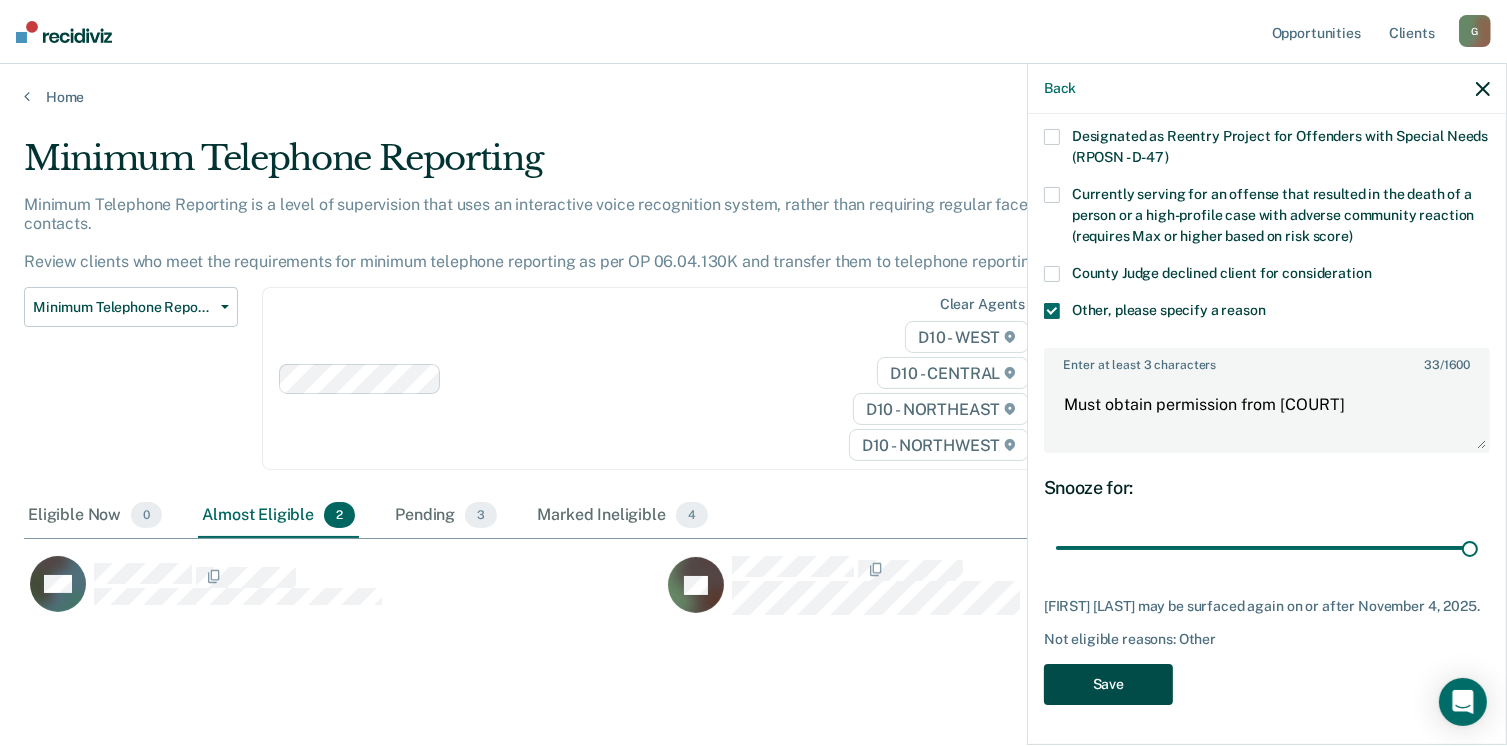 click on "Save" at bounding box center [1108, 684] 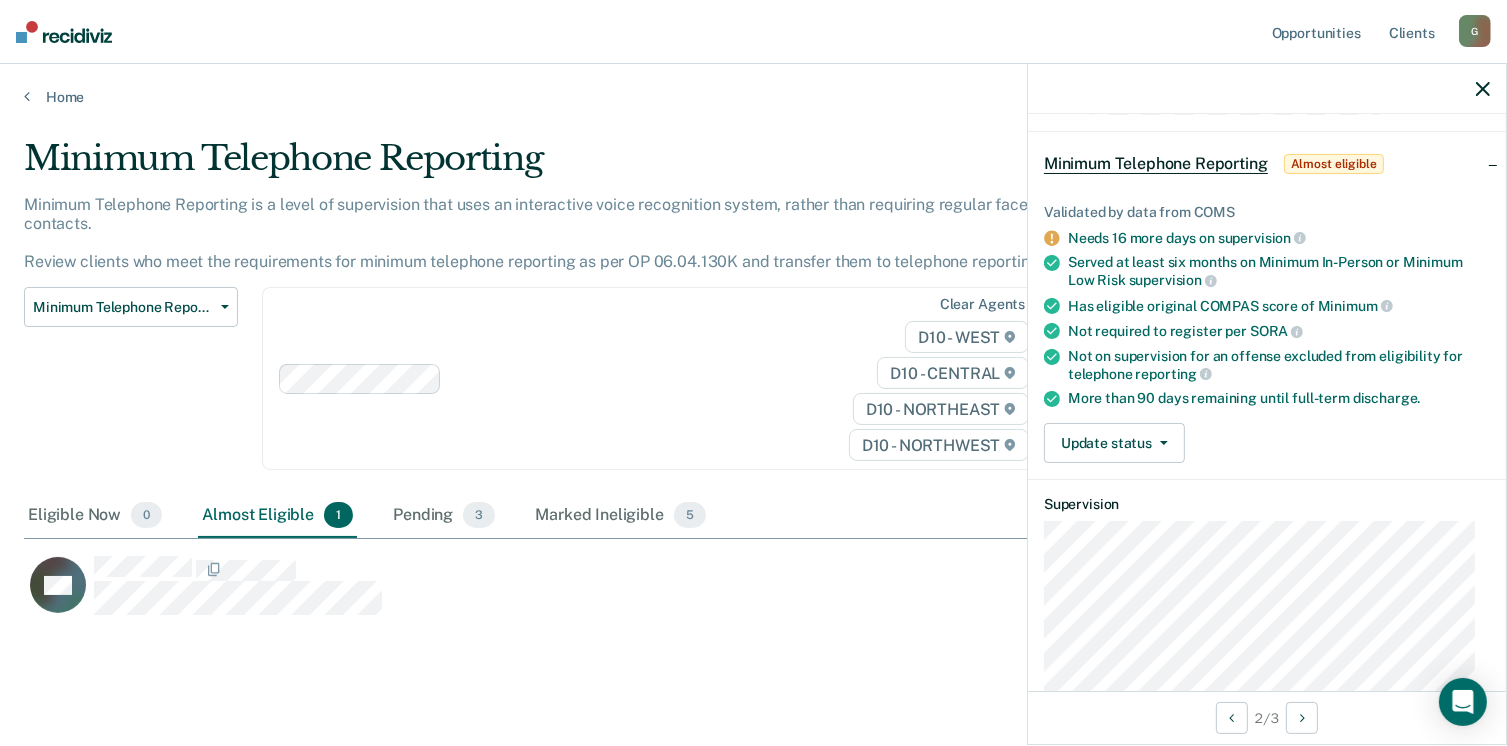 scroll, scrollTop: 100, scrollLeft: 0, axis: vertical 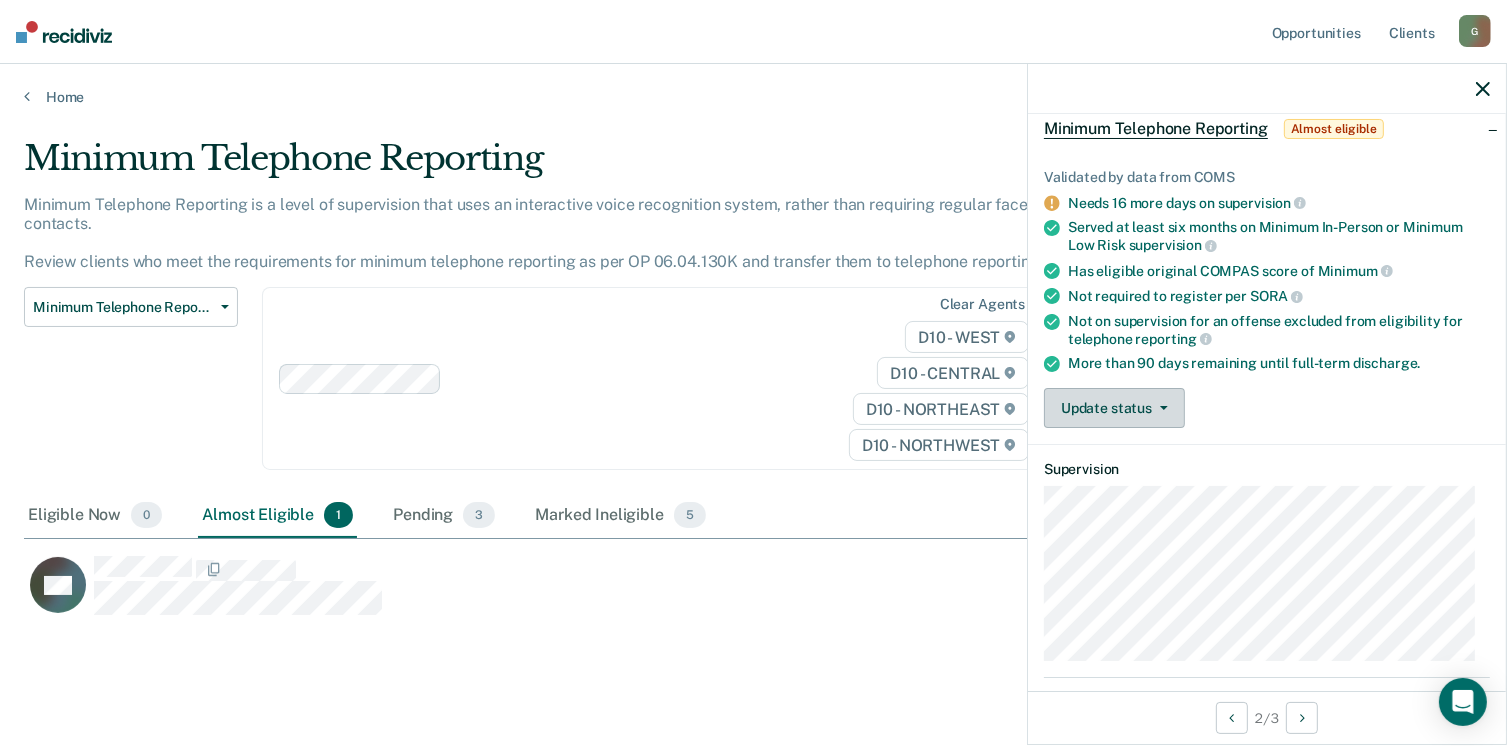 click on "Update status" at bounding box center [1114, 408] 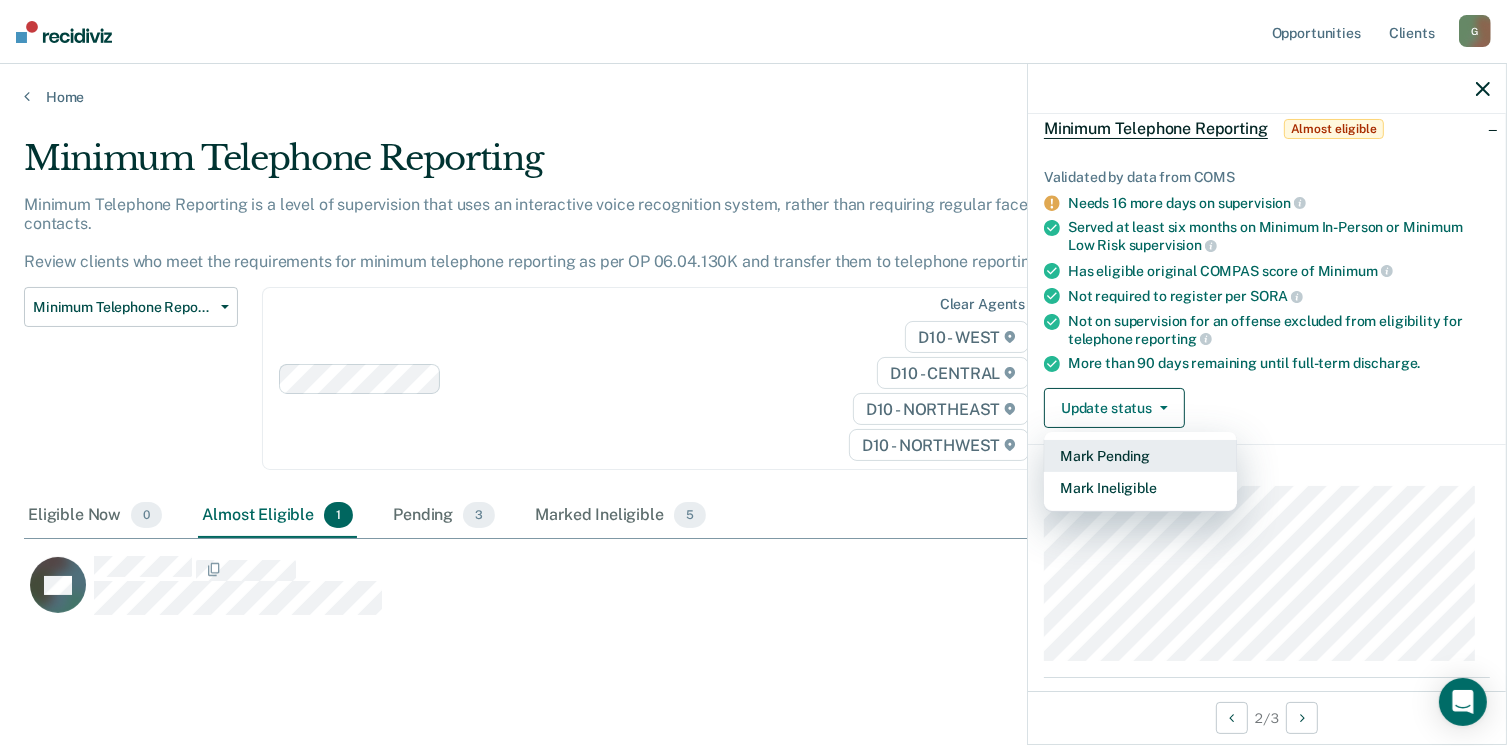 click on "Mark Pending" at bounding box center (1140, 456) 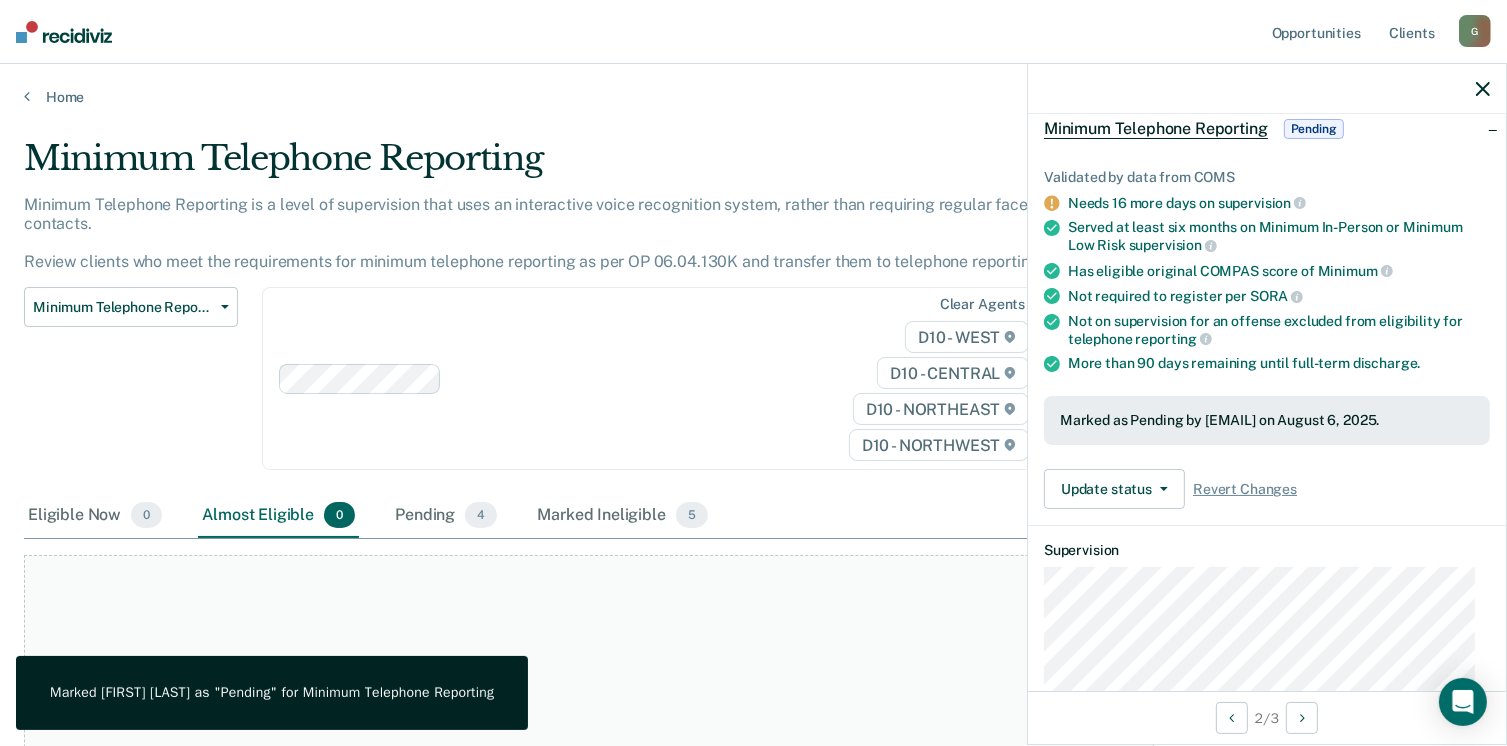 click on "Home" at bounding box center [753, 85] 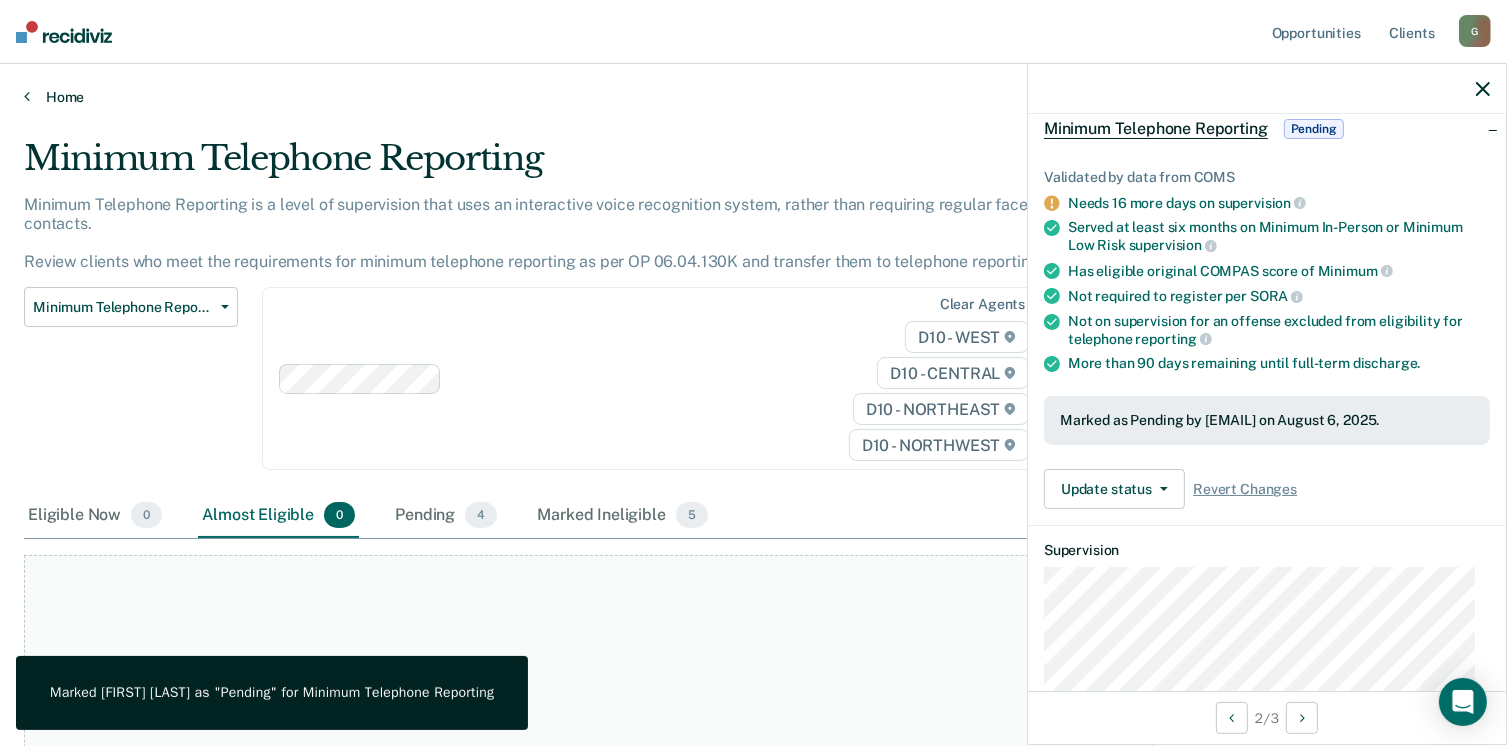 click at bounding box center [27, 96] 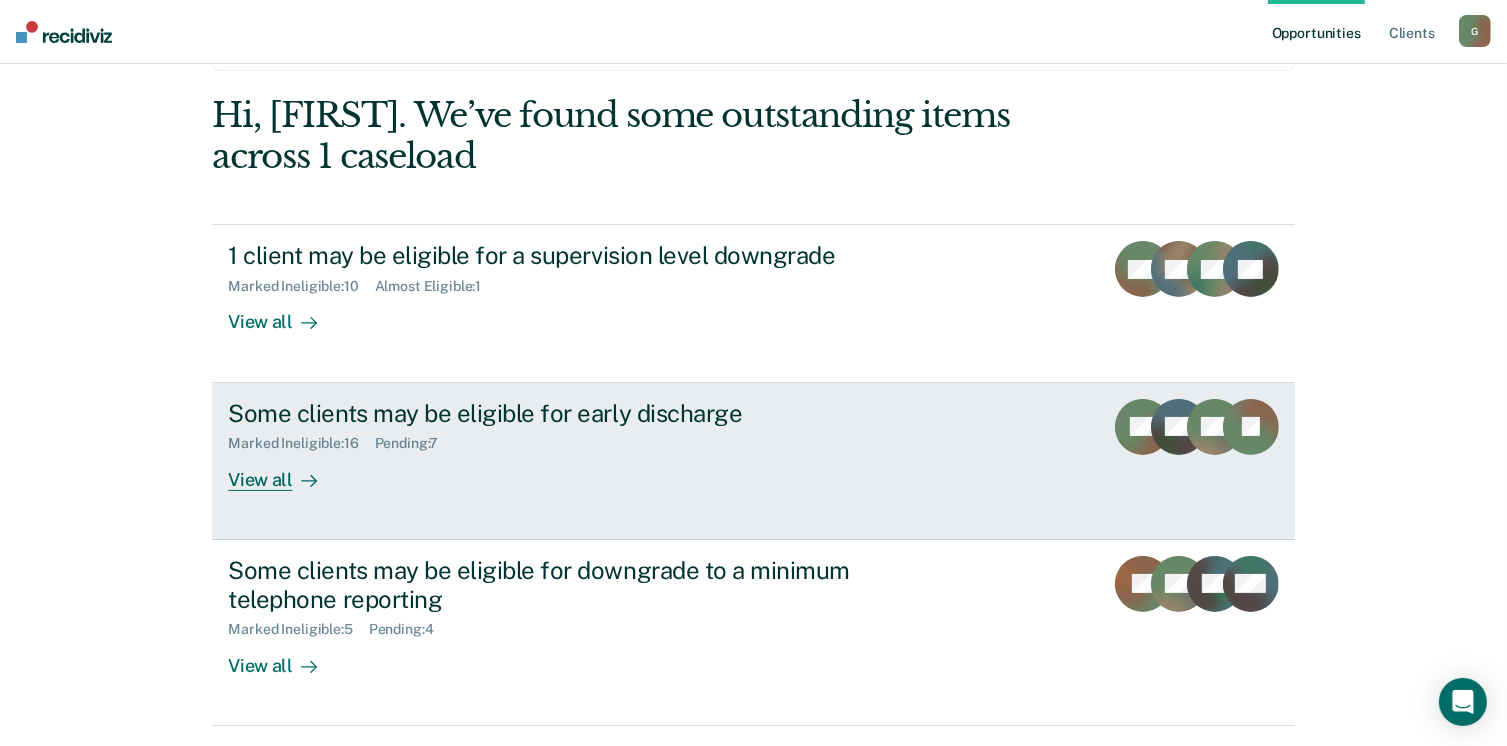 scroll, scrollTop: 72, scrollLeft: 0, axis: vertical 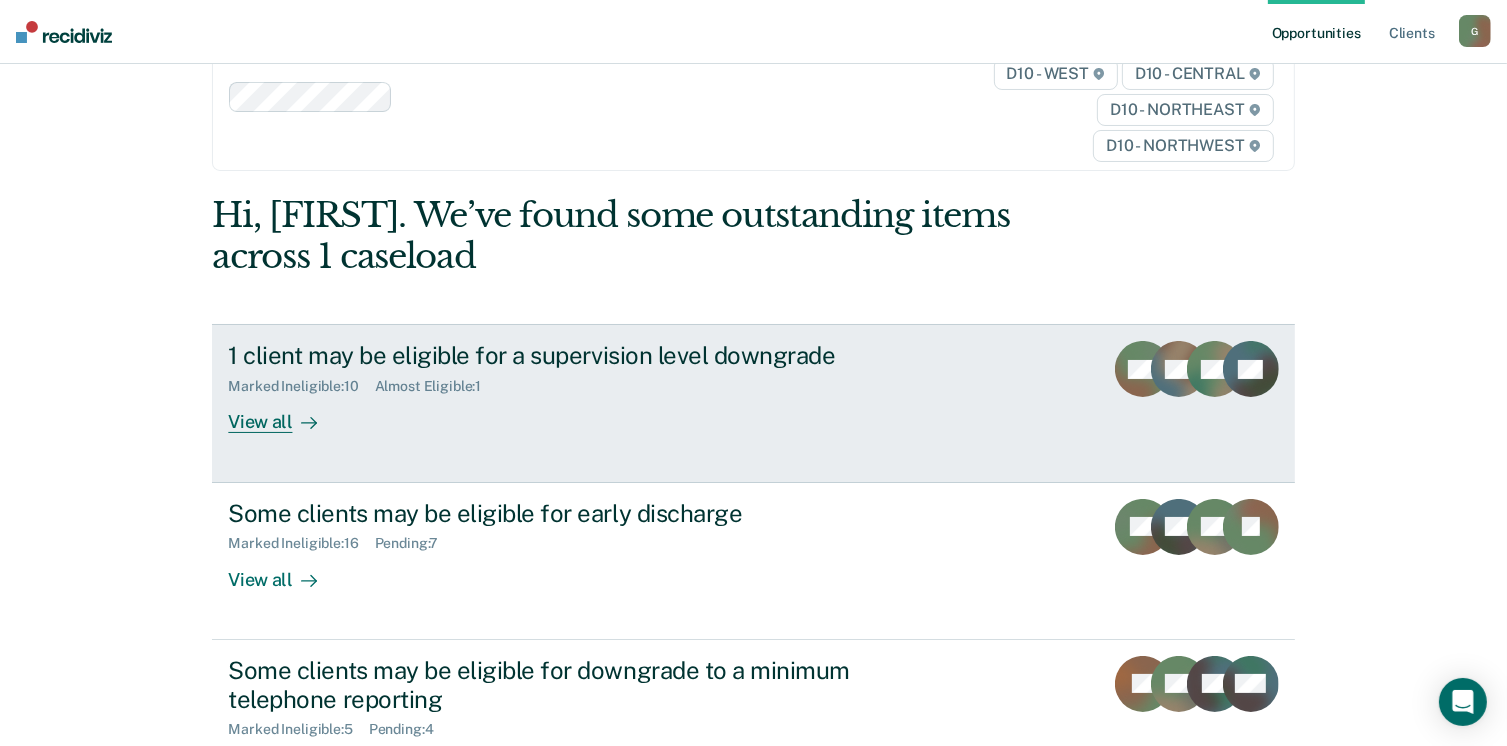 click on "View all" at bounding box center (284, 414) 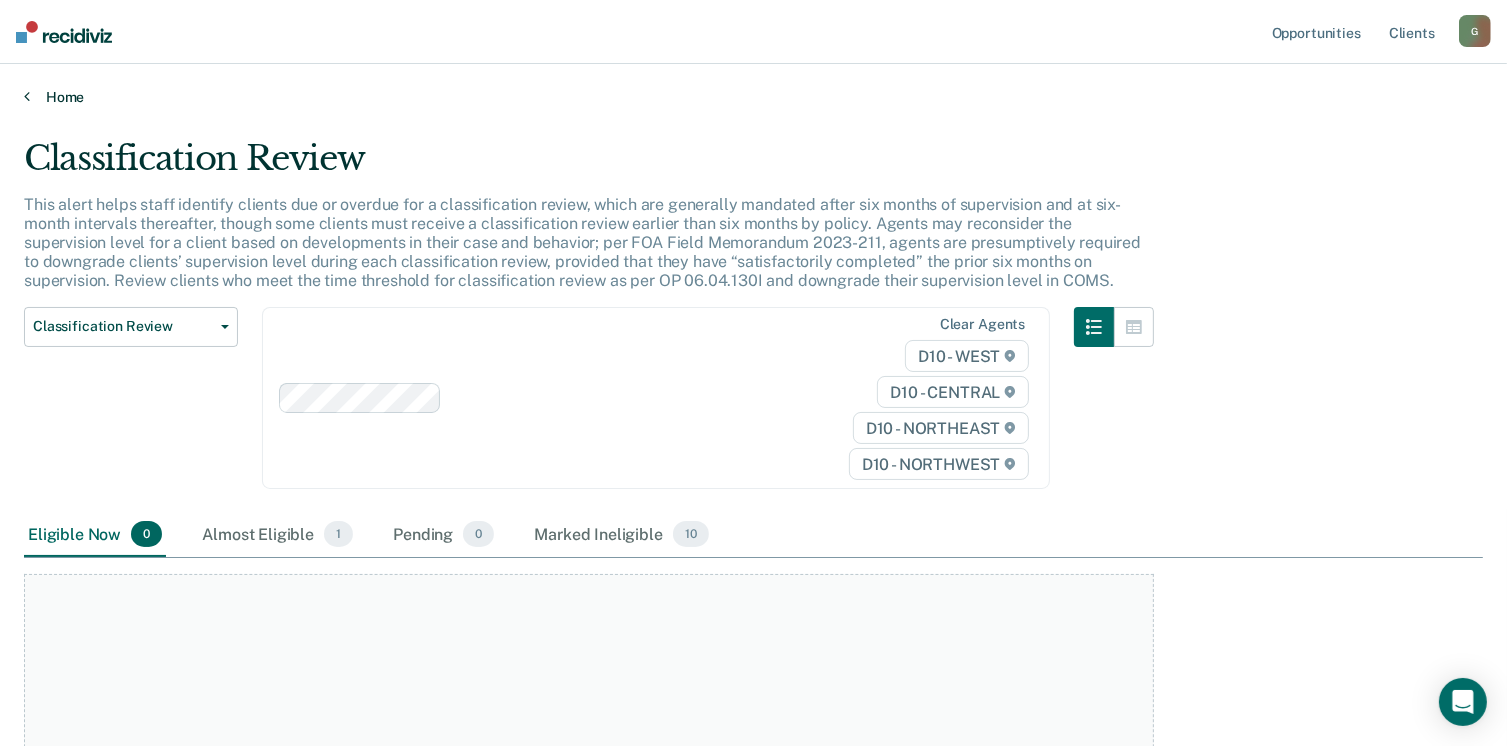 click at bounding box center (27, 96) 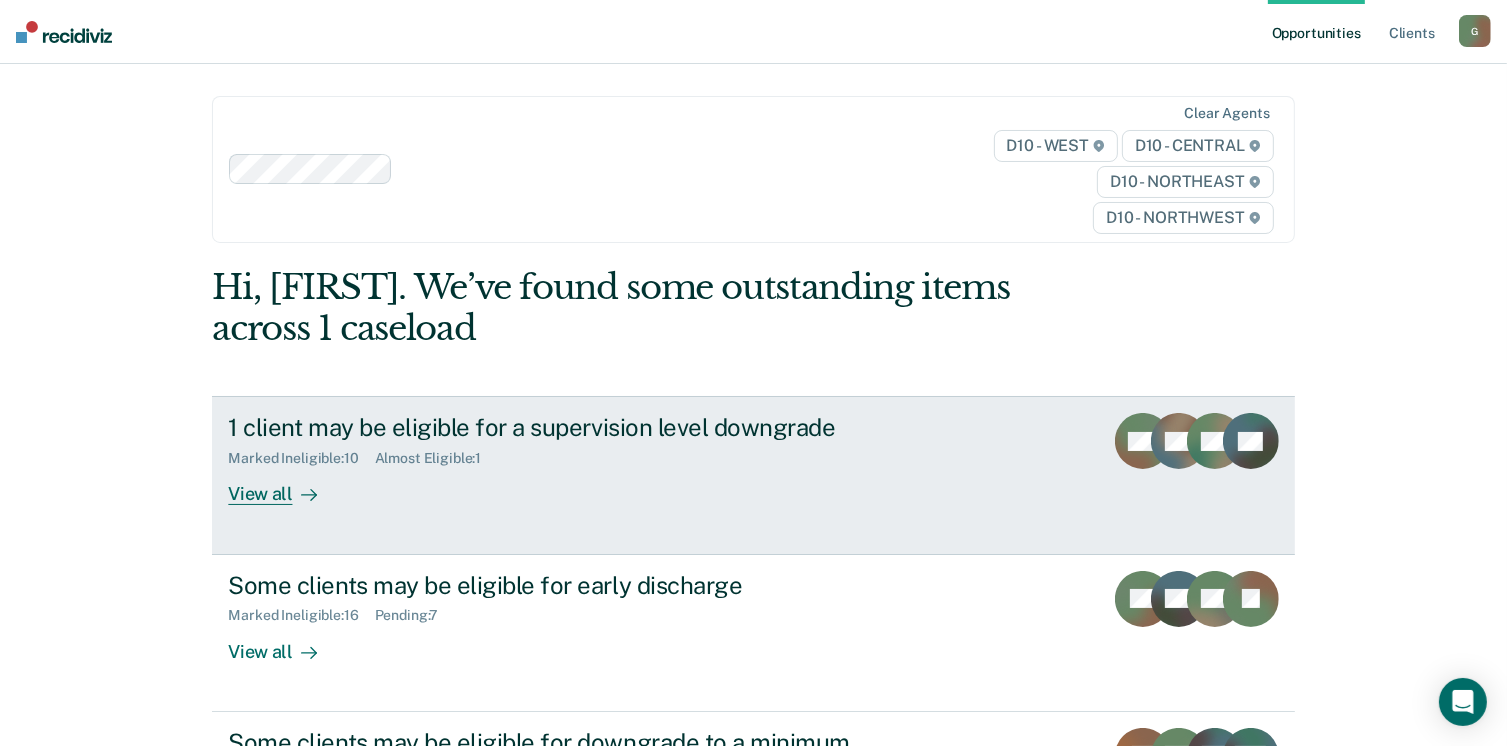 click on "View all" at bounding box center [284, 486] 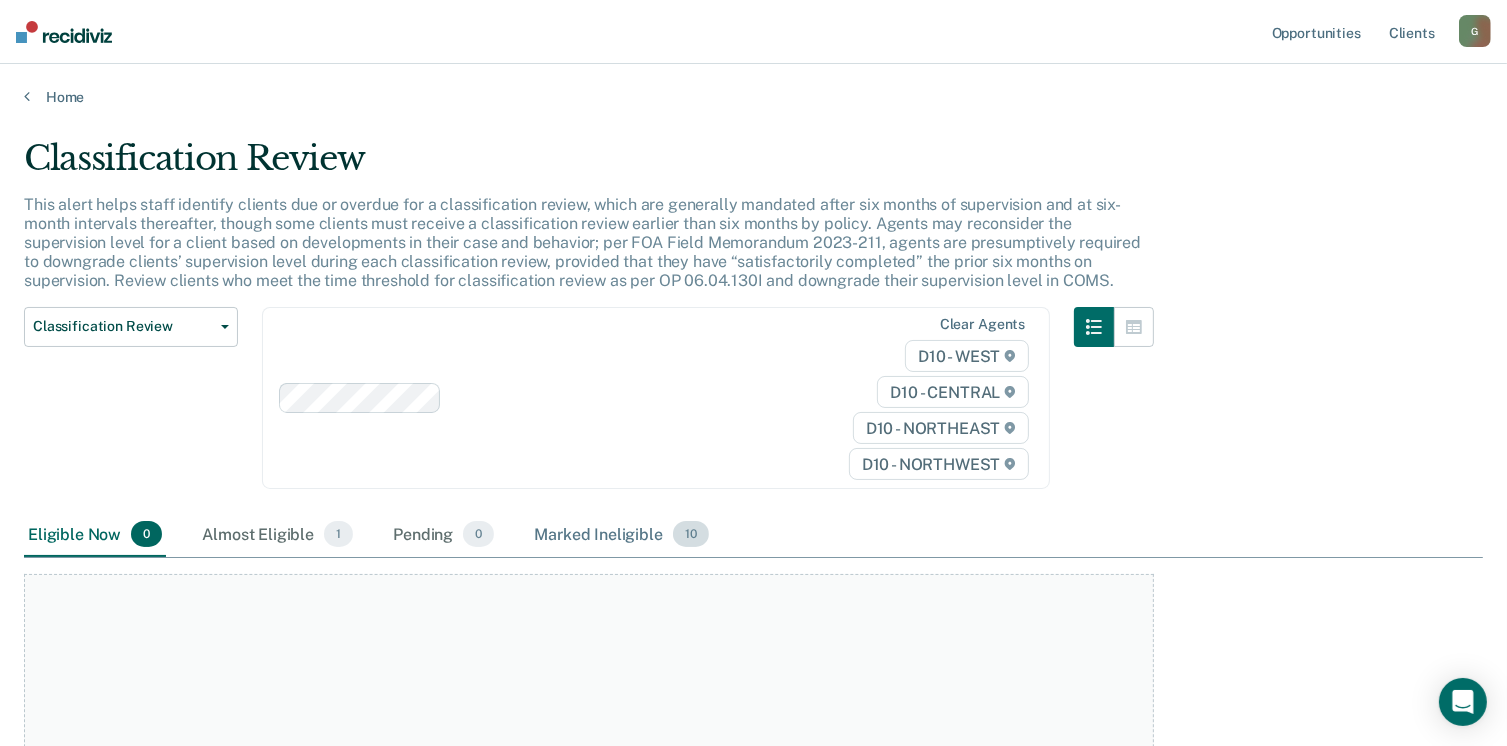 click on "Marked Ineligible 10" at bounding box center (621, 535) 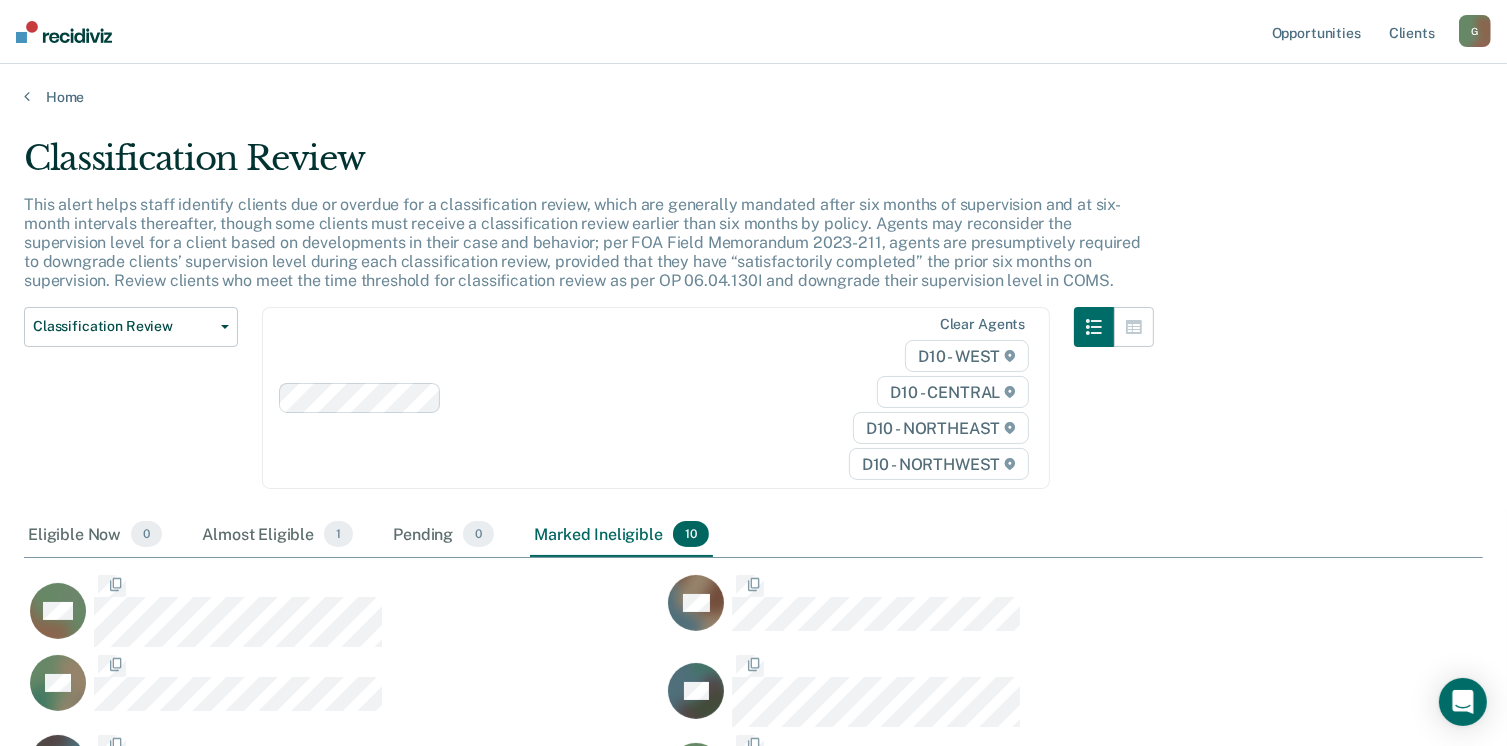 scroll, scrollTop: 16, scrollLeft: 16, axis: both 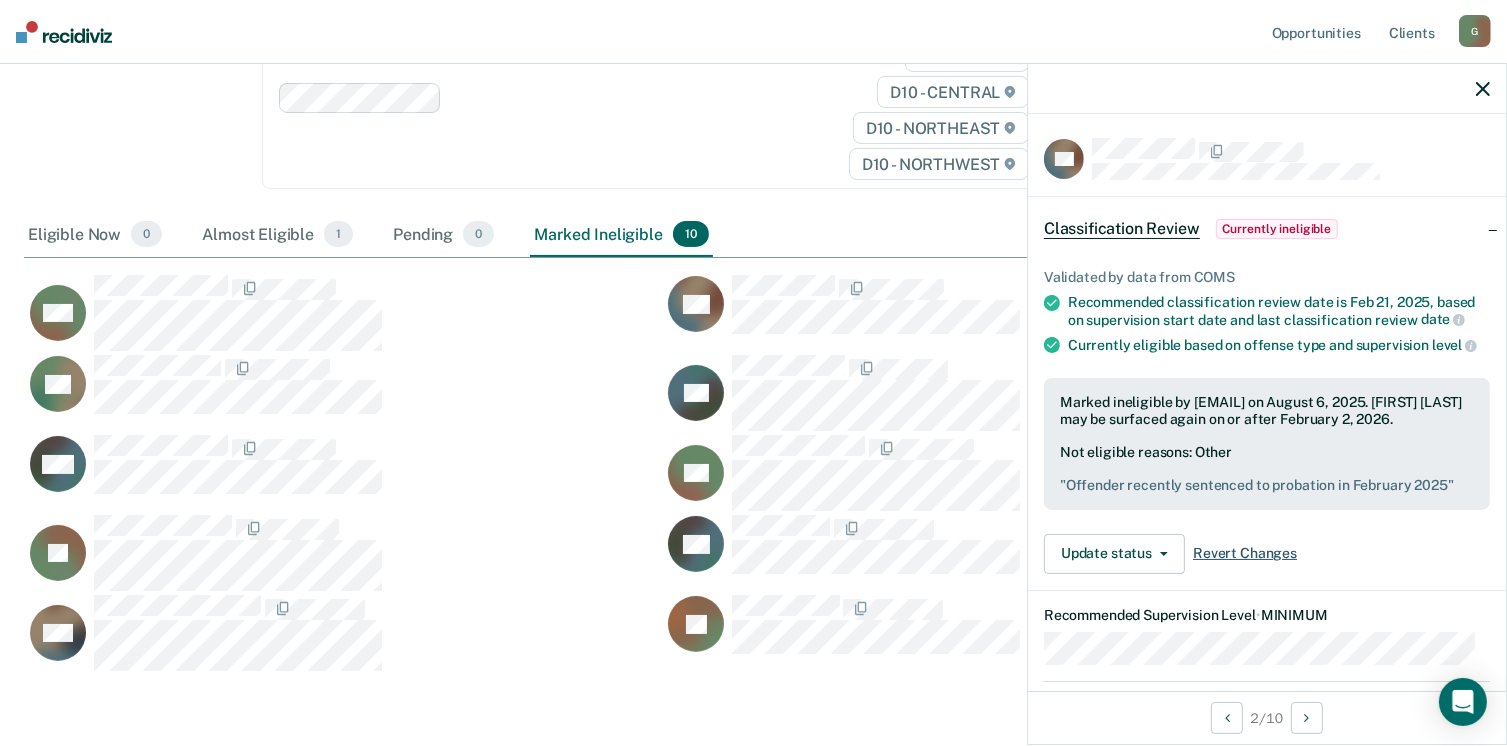 click on "Revert Changes" at bounding box center [1245, 553] 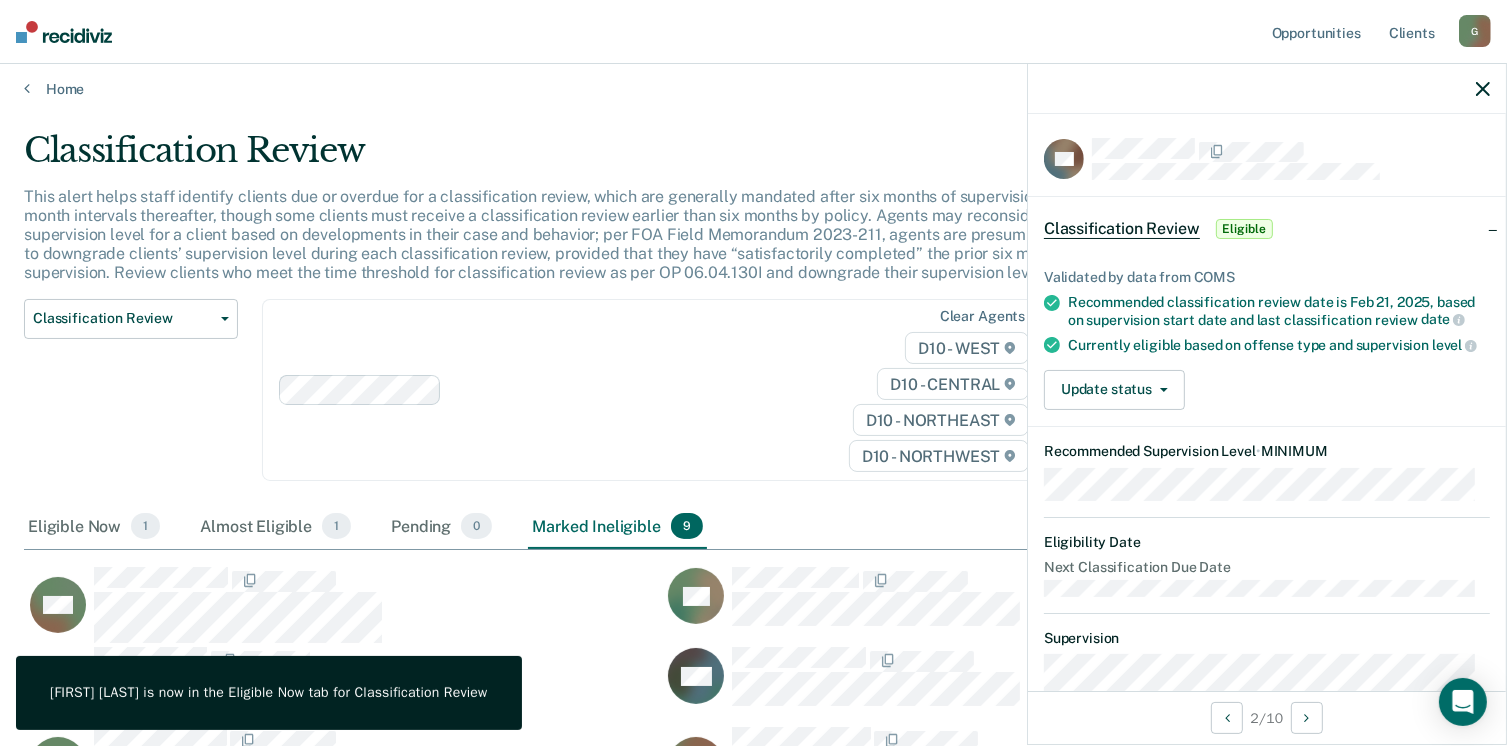 scroll, scrollTop: 0, scrollLeft: 0, axis: both 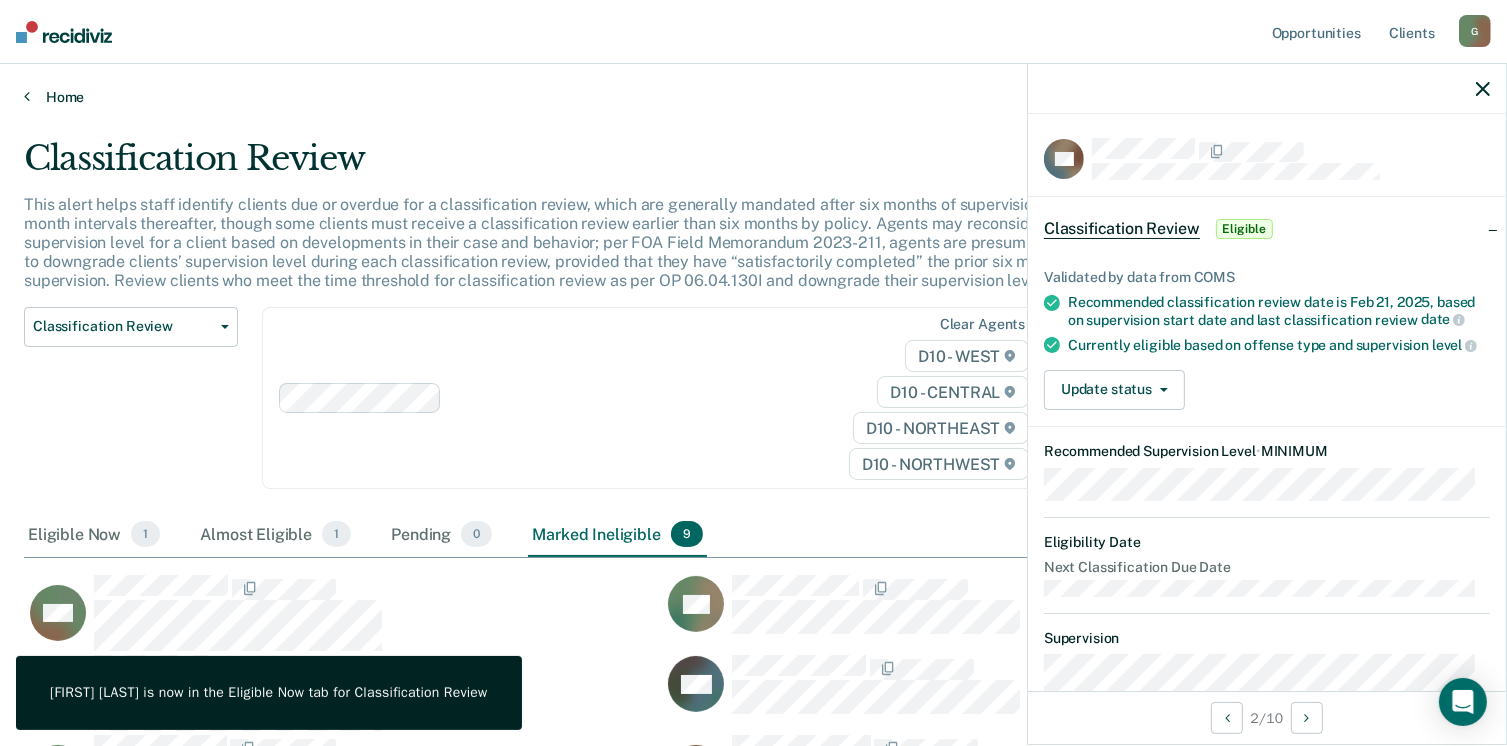 click on "Home" at bounding box center [753, 97] 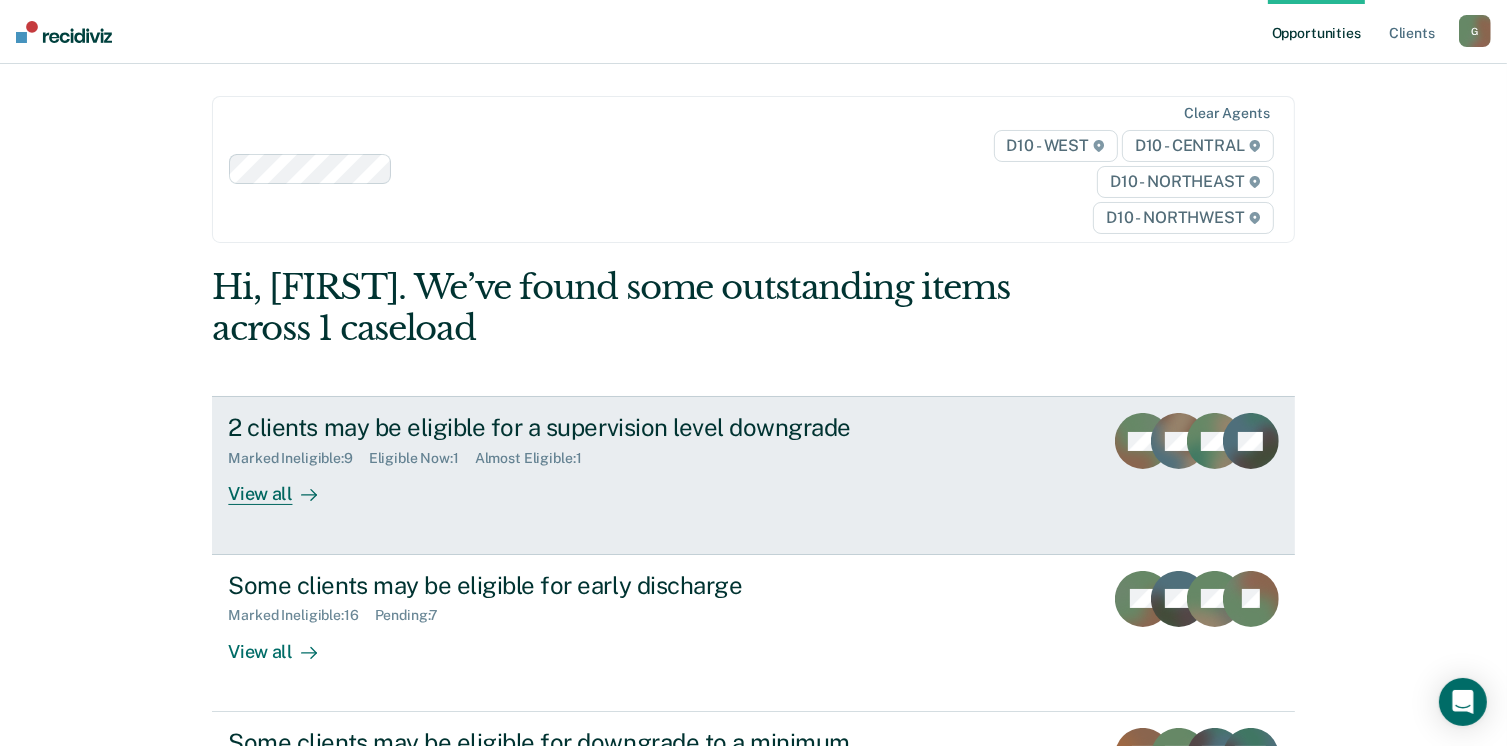 click on "View all" at bounding box center (284, 486) 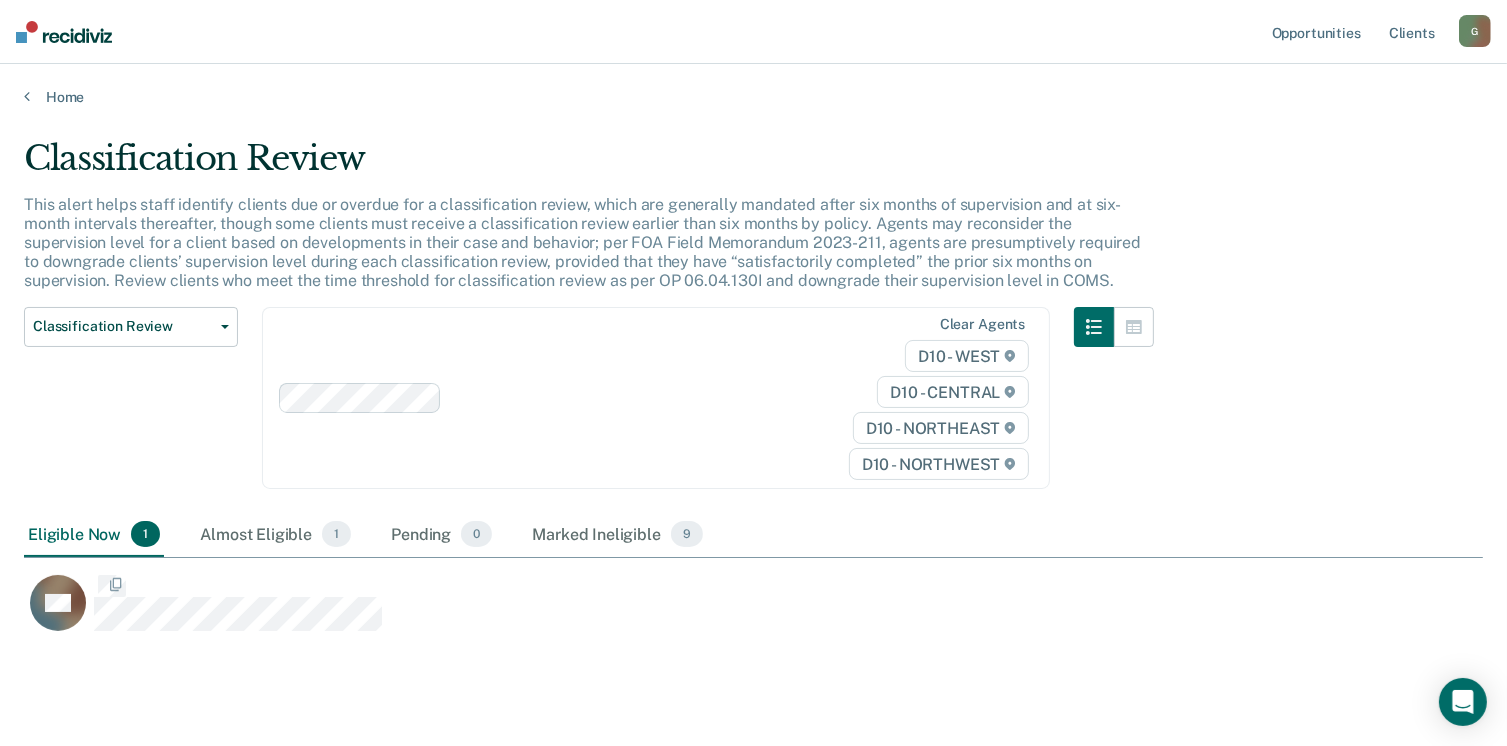 scroll, scrollTop: 16, scrollLeft: 16, axis: both 